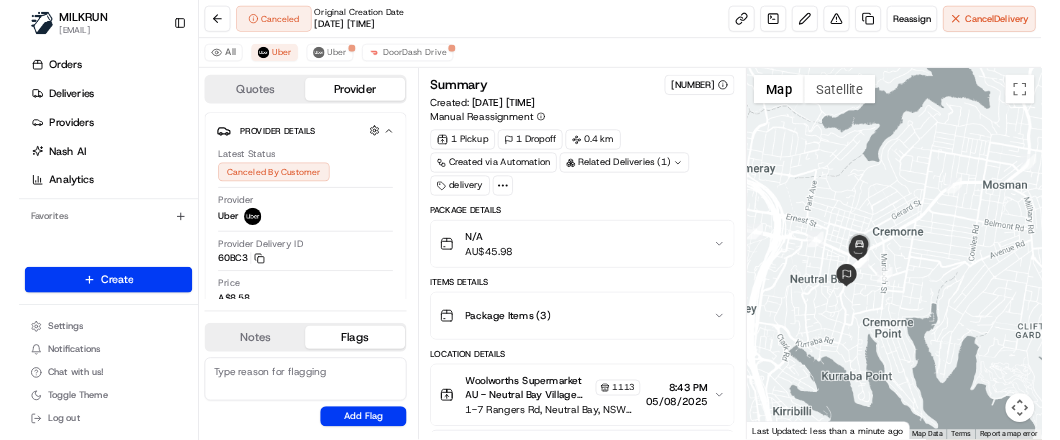 scroll, scrollTop: 0, scrollLeft: 0, axis: both 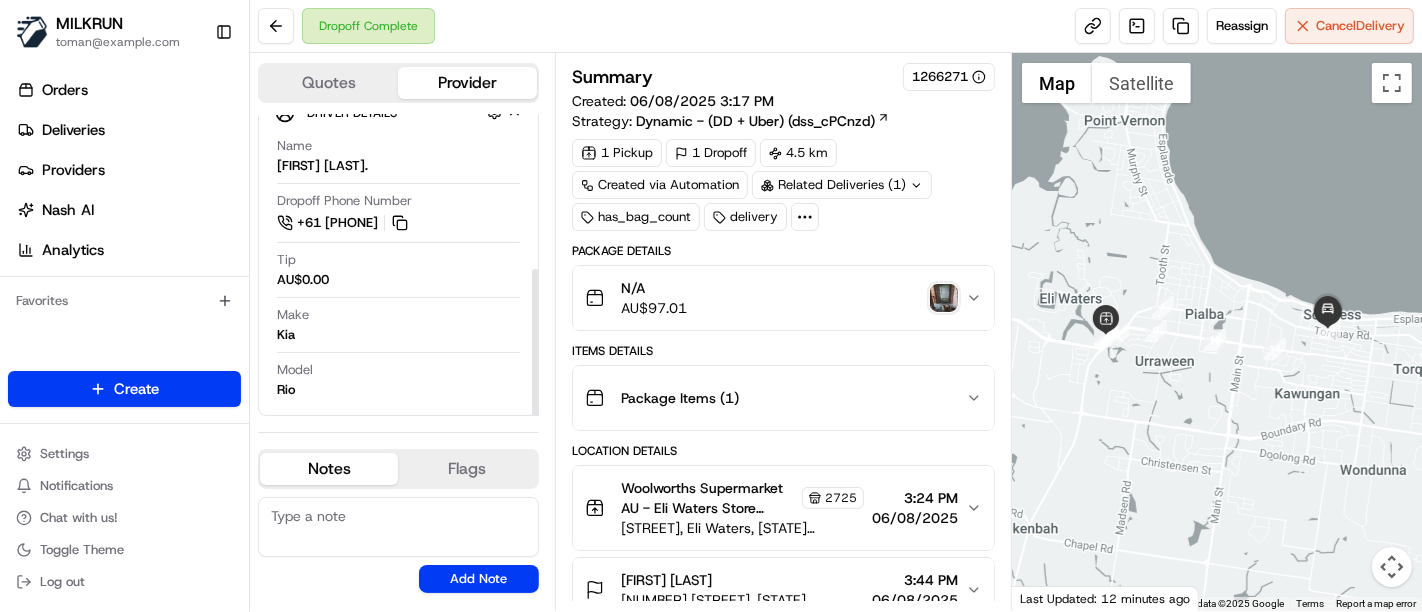 click at bounding box center (944, 298) 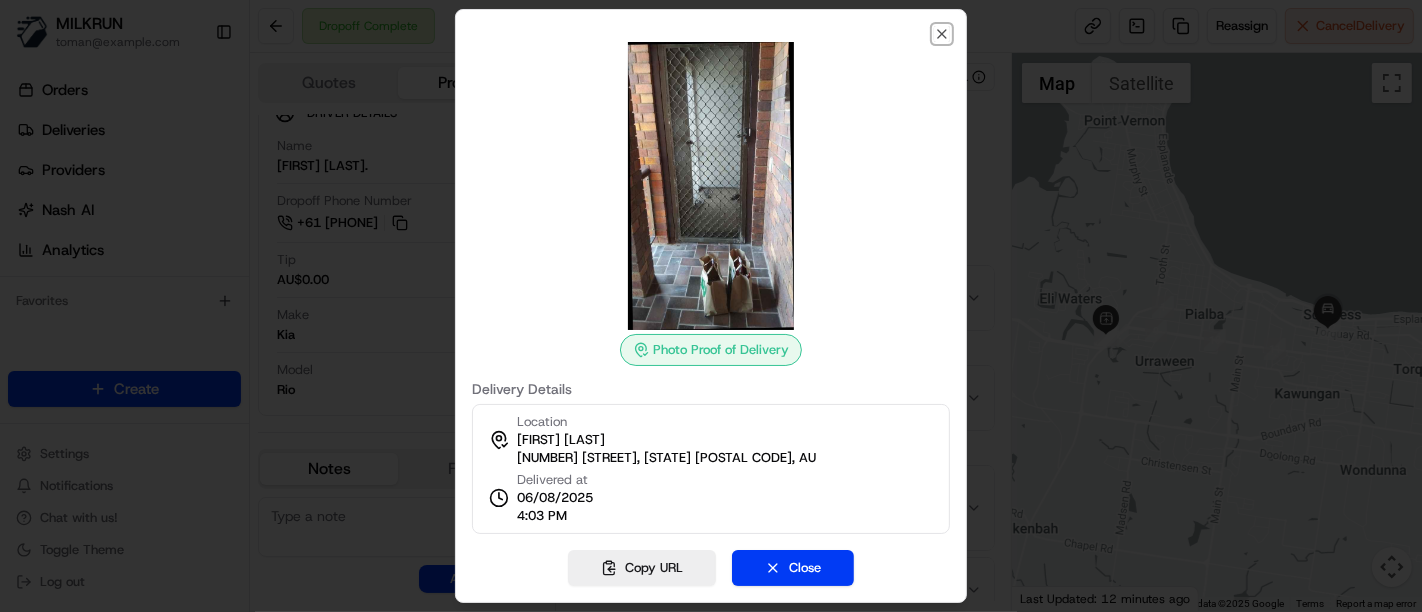 drag, startPoint x: 940, startPoint y: 27, endPoint x: 863, endPoint y: 50, distance: 80.36168 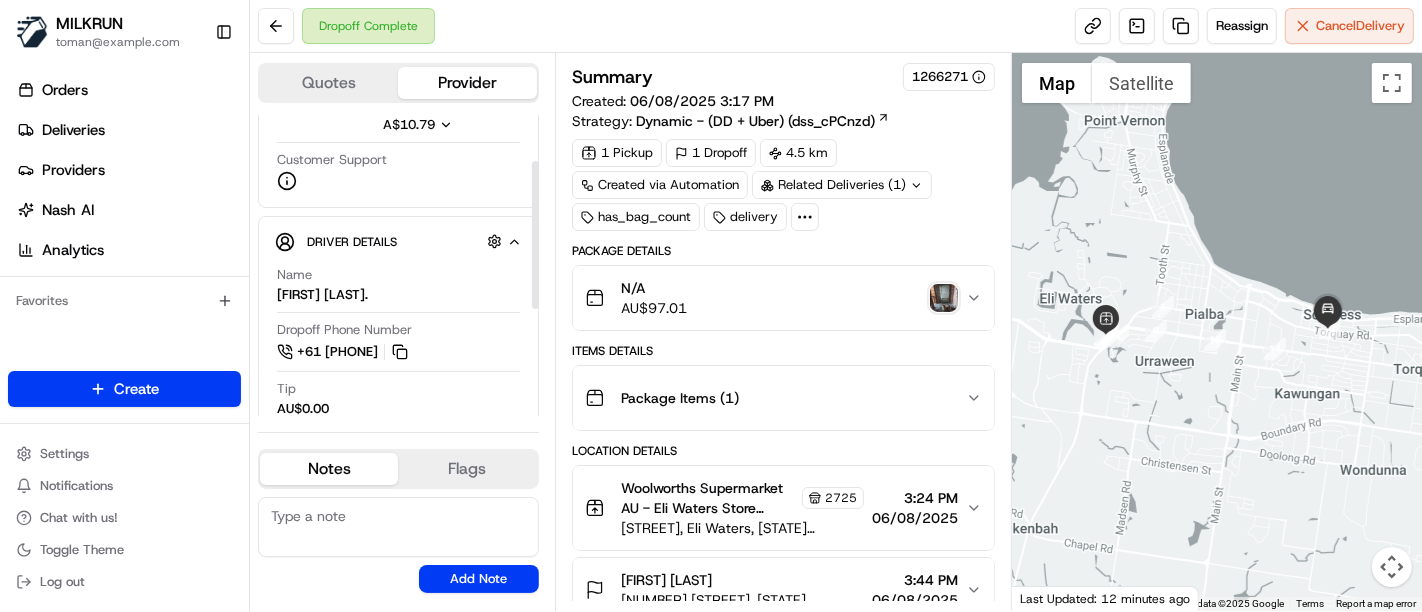 scroll, scrollTop: 92, scrollLeft: 0, axis: vertical 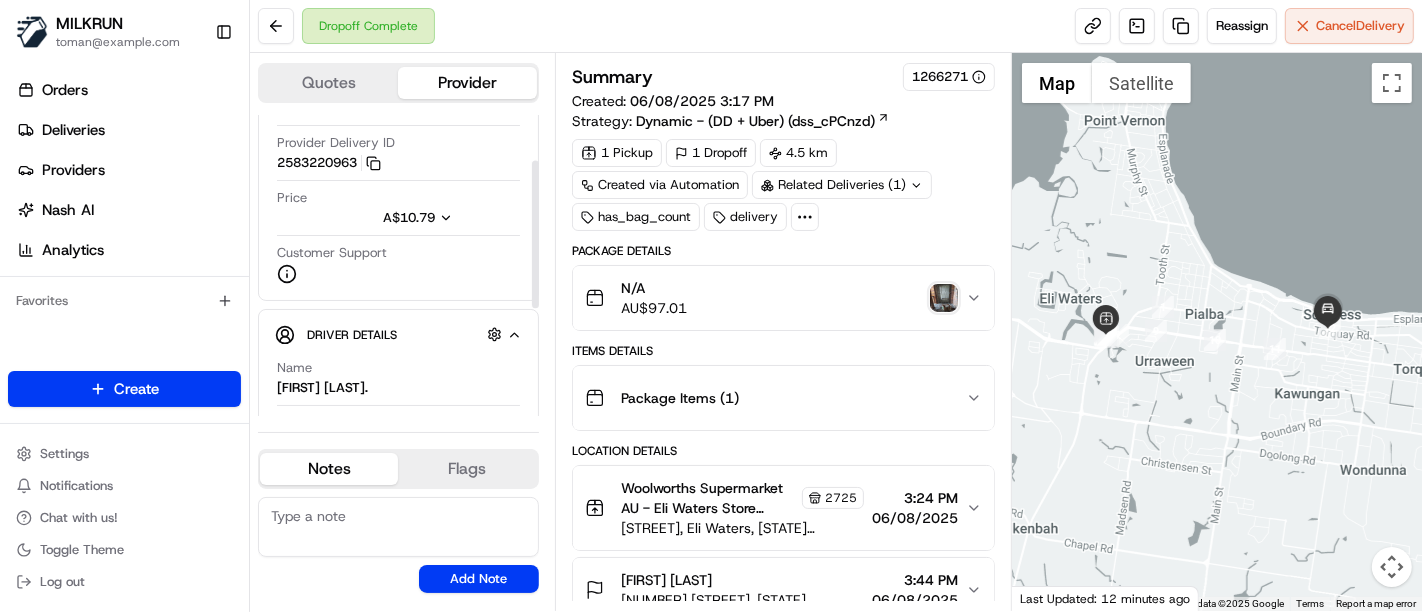 click on "Provider Details Hidden ( 3 ) Provider DoorDash Drive   Provider Delivery ID 2583220963 Copy  4d07e394-b8e3-4e61-b191-7bda68a8e65a_2583220963 Price A$10.79 Customer Support" at bounding box center [398, 162] 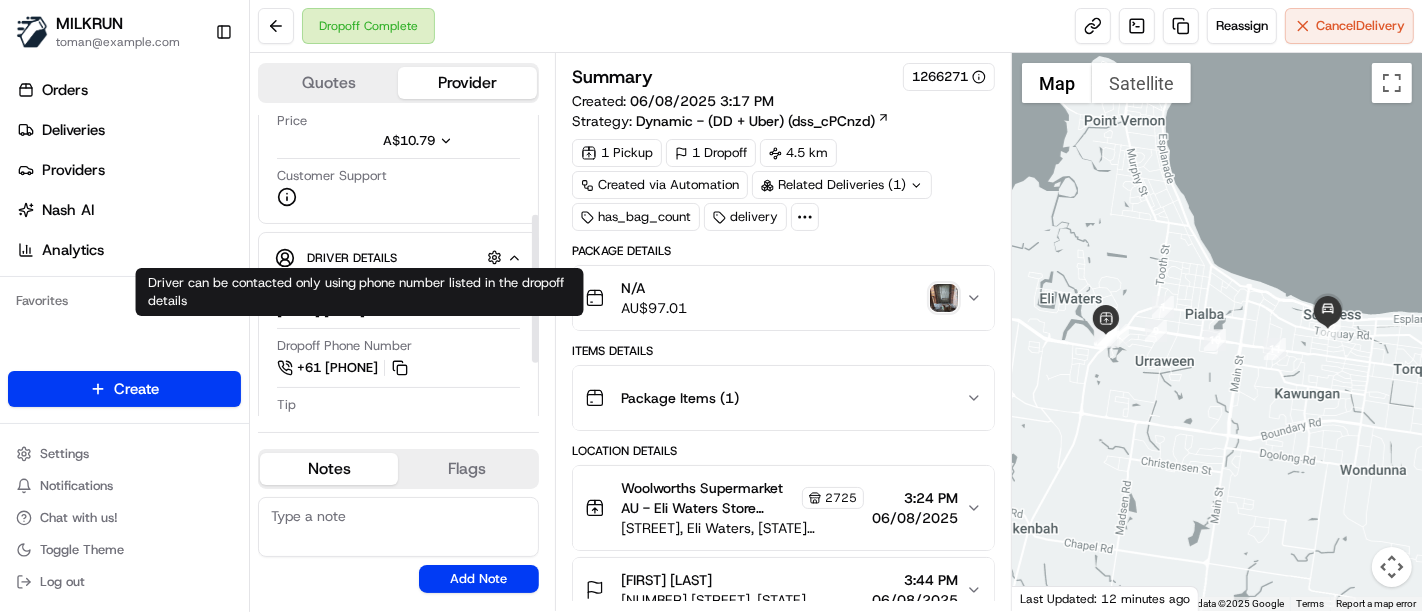 scroll, scrollTop: 203, scrollLeft: 0, axis: vertical 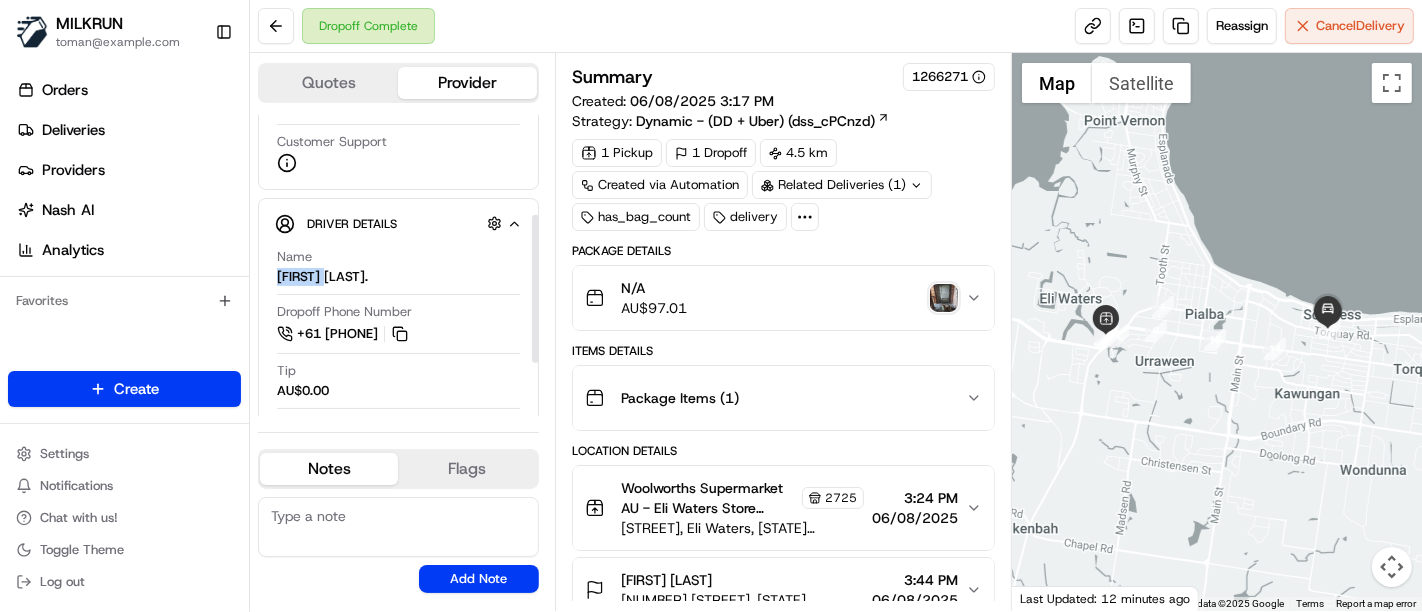drag, startPoint x: 328, startPoint y: 275, endPoint x: 271, endPoint y: 276, distance: 57.00877 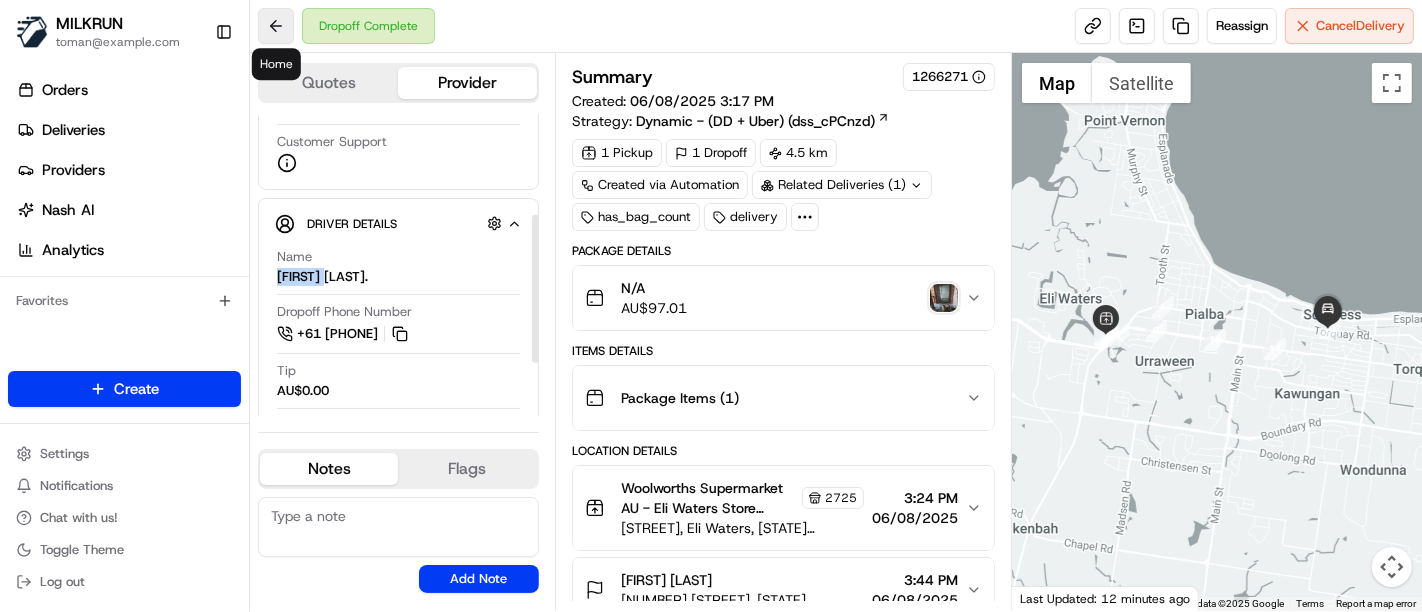 click at bounding box center [276, 26] 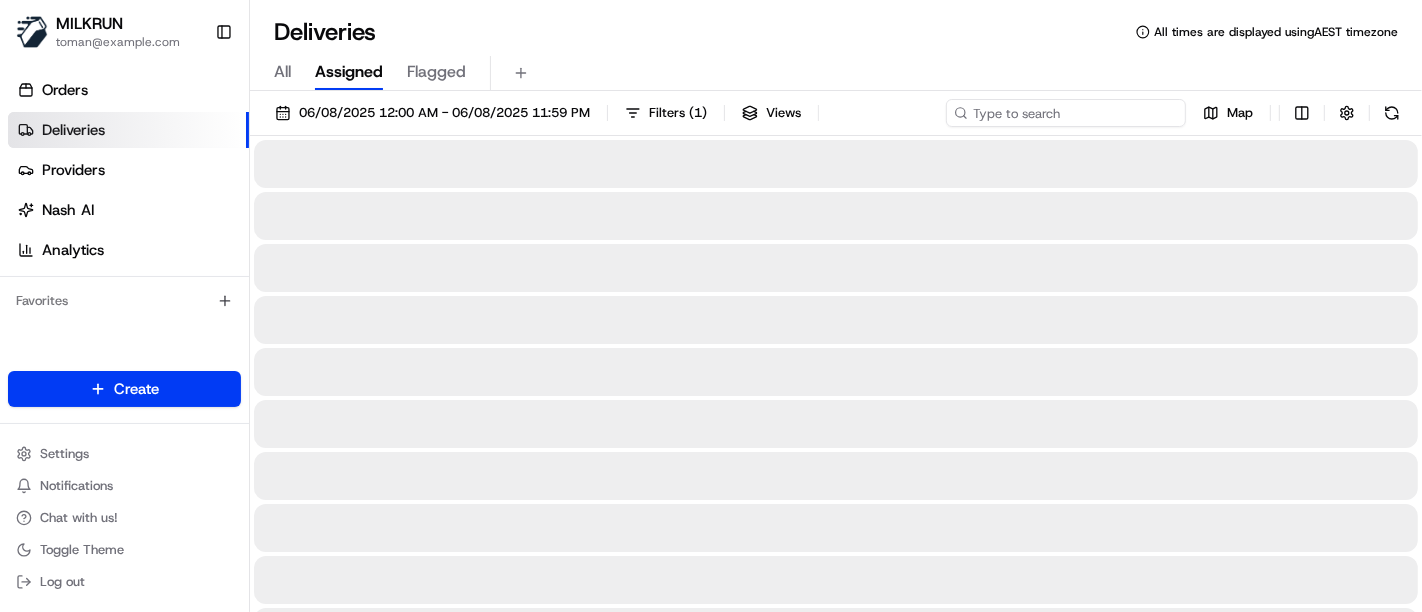 click at bounding box center (1066, 113) 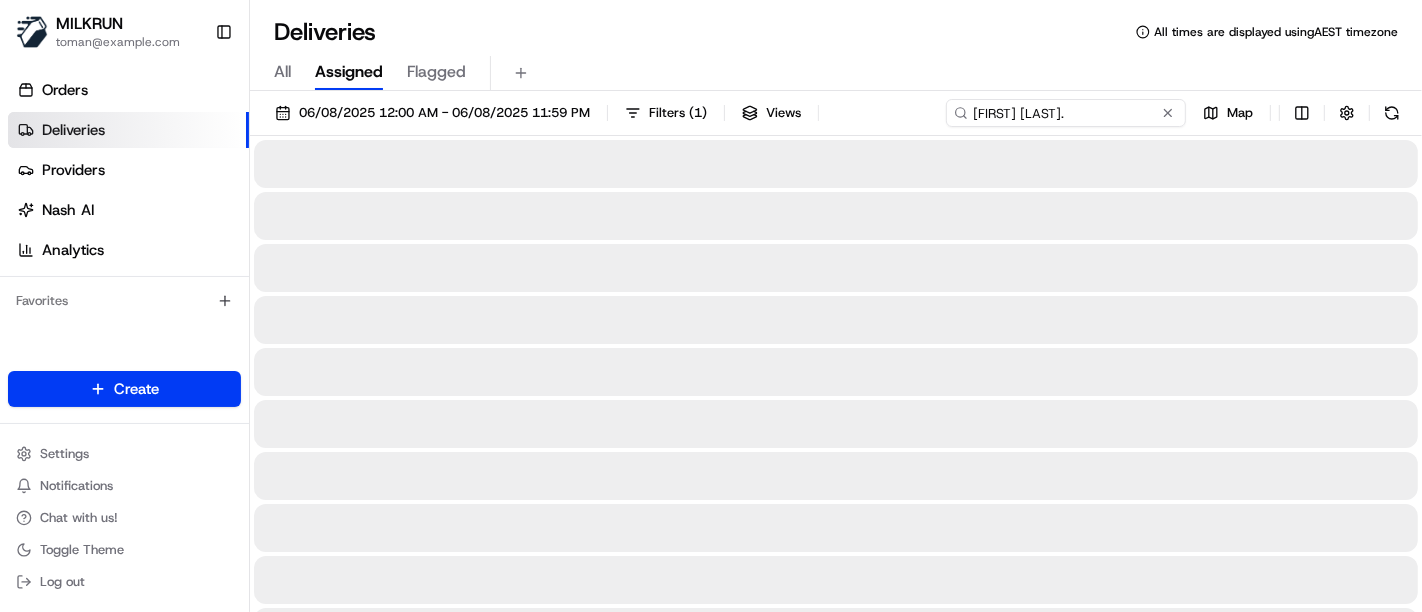 type on "Riaan V." 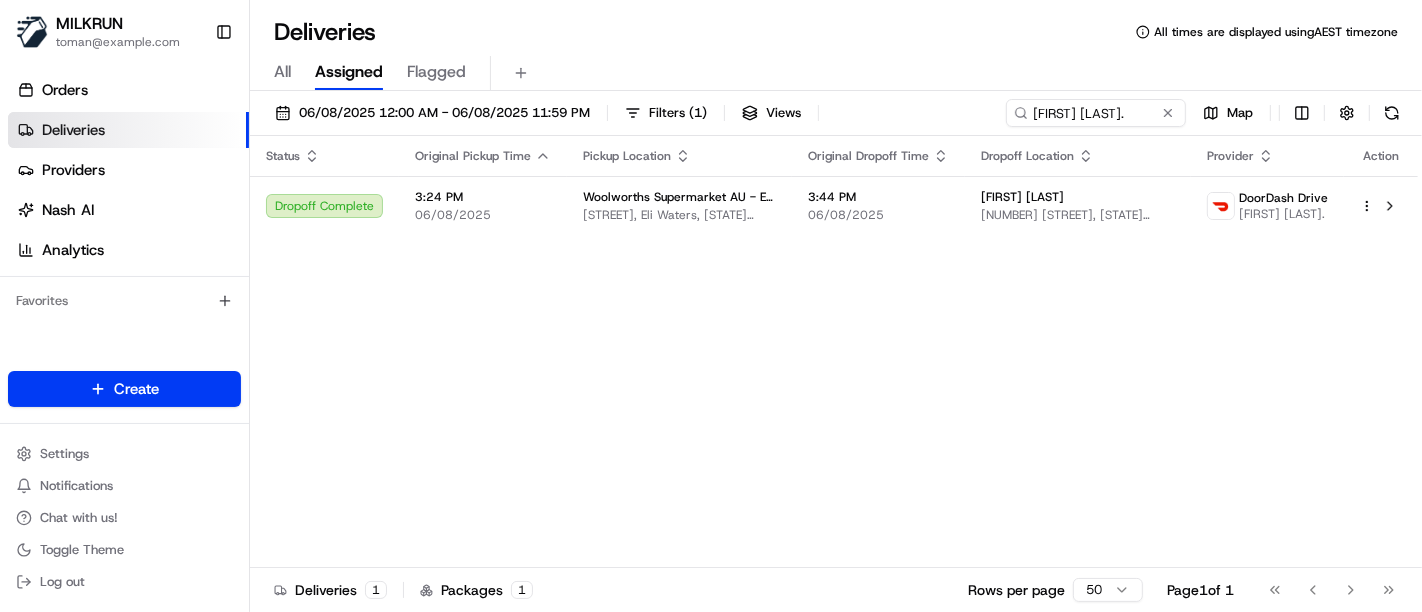 click on "Deliveries All times are displayed using  AEST   timezone All Assigned Flagged 06/08/2025 12:00 AM - 06/08/2025 11:59 PM Filters ( 1 ) Views Riaan V. Map Status Original Pickup Time Pickup Location Original Dropoff Time Dropoff Location Provider Action Dropoff Complete 3:24 PM 06/08/2025 Woolworths Supermarket AU - Eli Waters Cnr Ibis Bvd And Maryborough Rd, Eli Waters, QLD 4655, AU 3:44 PM 06/08/2025 Jarred Bennett 6/23 Queens Rd, Scarness, QLD 4655, AU DoorDash Drive Riaan V. Deliveries 1 Packages 1 Rows per page 50 Page  1  of   1 Go to first page Go to previous page Go to next page Go to last page" at bounding box center [836, 306] 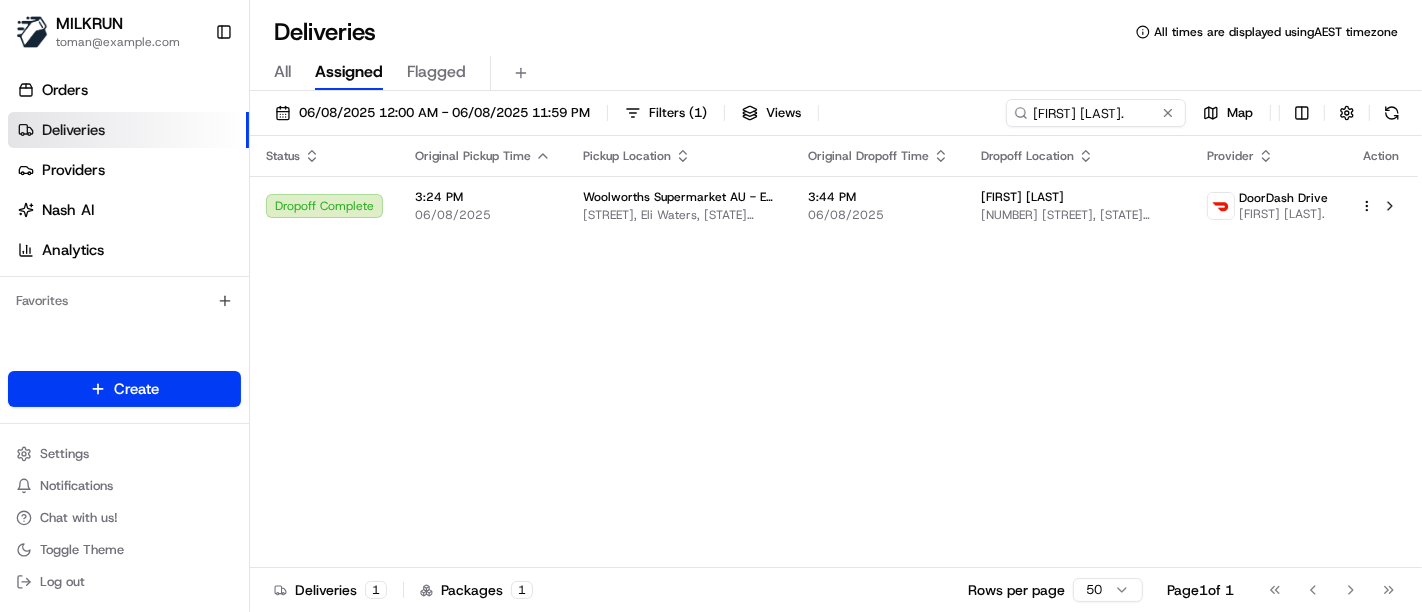 click on "Status Original Pickup Time Pickup Location Original Dropoff Time Dropoff Location Provider Action Dropoff Complete 3:24 PM 06/08/2025 Woolworths Supermarket AU - Eli Waters Cnr Ibis Bvd And Maryborough Rd, Eli Waters, QLD 4655, AU 3:44 PM 06/08/2025 Jarred Bennett 6/23 Queens Rd, Scarness, QLD 4655, AU DoorDash Drive Riaan V." at bounding box center (834, 352) 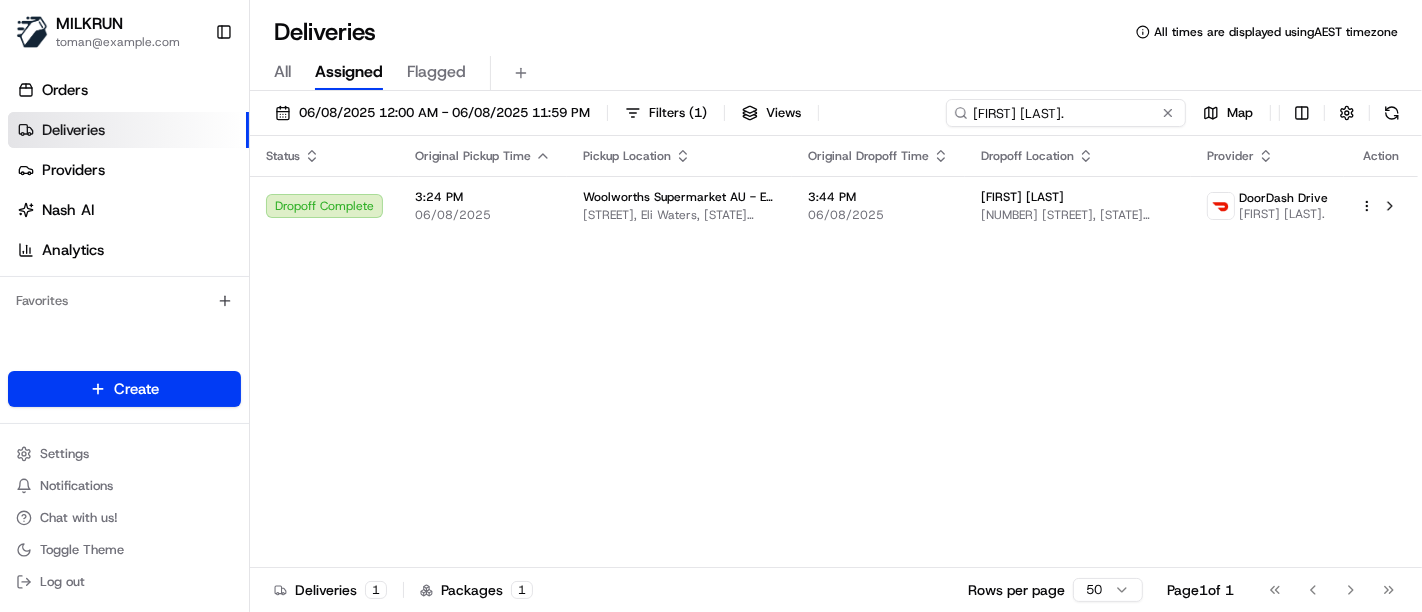 click on "Riaan V." at bounding box center [1066, 113] 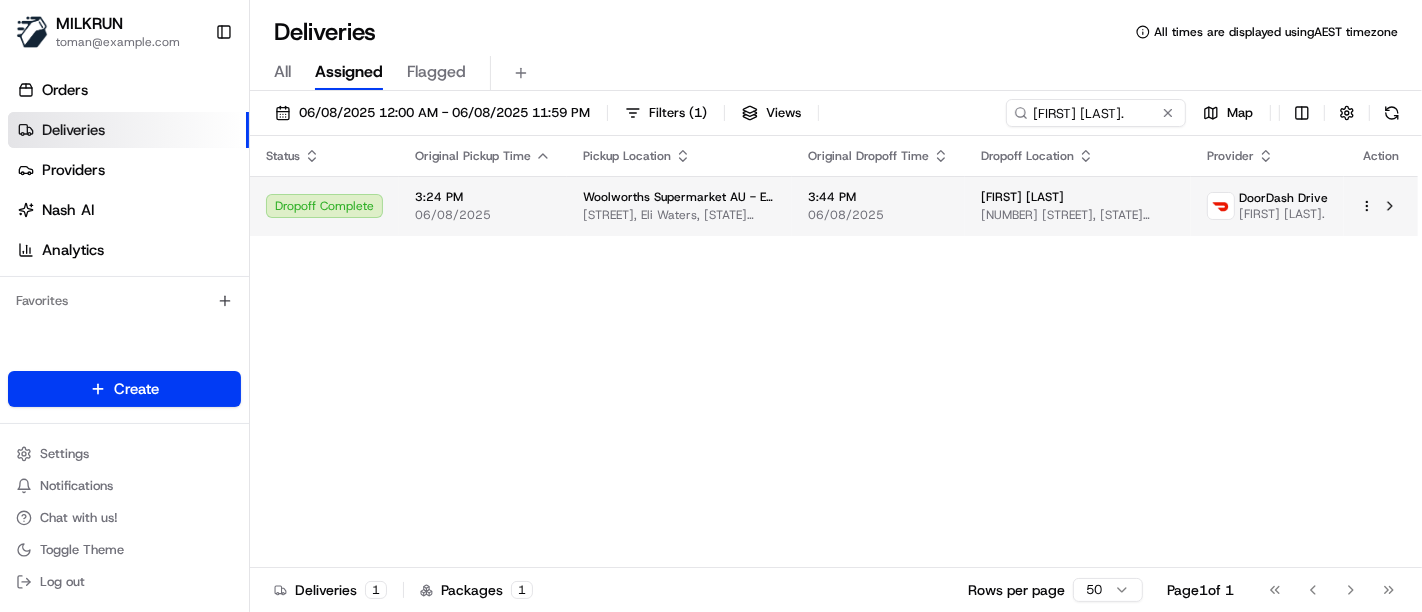 click on "MILKRUN toman@woolworths.com.au Toggle Sidebar Orders Deliveries Providers Nash AI Analytics Favorites Main Menu Members & Organization Organization Users Roles Preferences Customization Tracking Orchestration Automations Locations Pickup Locations Dropoff Locations AI Support Call Agent Billing Billing Refund Requests Integrations Notification Triggers Webhooks API Keys Request Logs Create Settings Notifications Chat with us! Toggle Theme Log out Deliveries All times are displayed using  AEST   timezone All Assigned Flagged 06/08/2025 12:00 AM - 06/08/2025 11:59 PM Filters ( 1 ) Views Riaan V. Map Status Original Pickup Time Pickup Location Original Dropoff Time Dropoff Location Provider Action Dropoff Complete 3:24 PM 06/08/2025 Woolworths Supermarket AU - Eli Waters Cnr Ibis Bvd And Maryborough Rd, Eli Waters, QLD 4655, AU 3:44 PM 06/08/2025 Jarred Bennett 6/23 Queens Rd, Scarness, QLD 4655, AU DoorDash Drive Riaan V. Deliveries 1 Packages 1 Rows per page 50 Page  1  of   1 Go to first page" at bounding box center [711, 306] 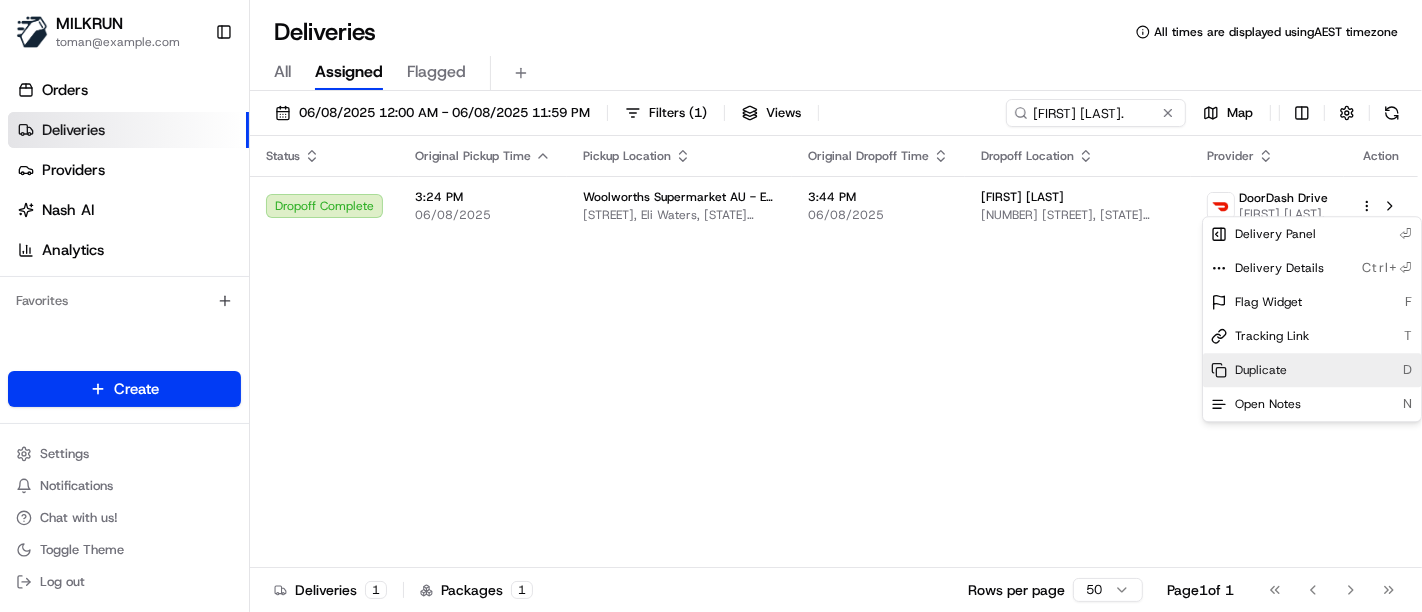 click on "Duplicate D" at bounding box center (1312, 370) 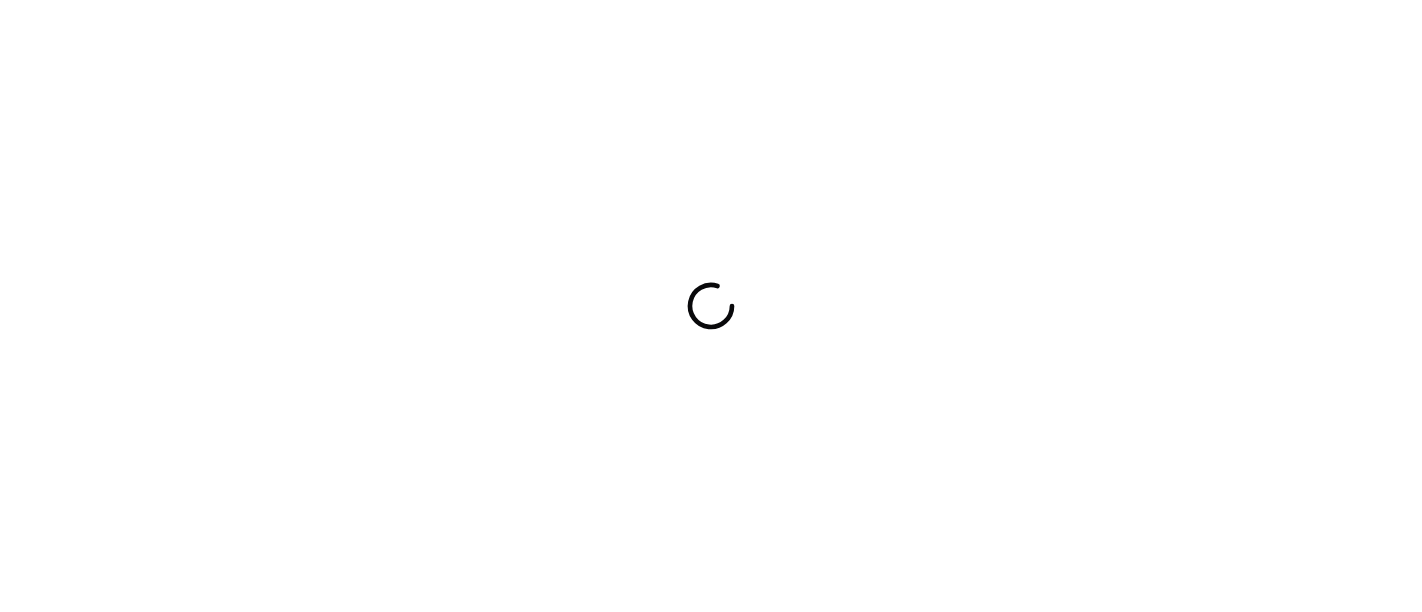 scroll, scrollTop: 0, scrollLeft: 0, axis: both 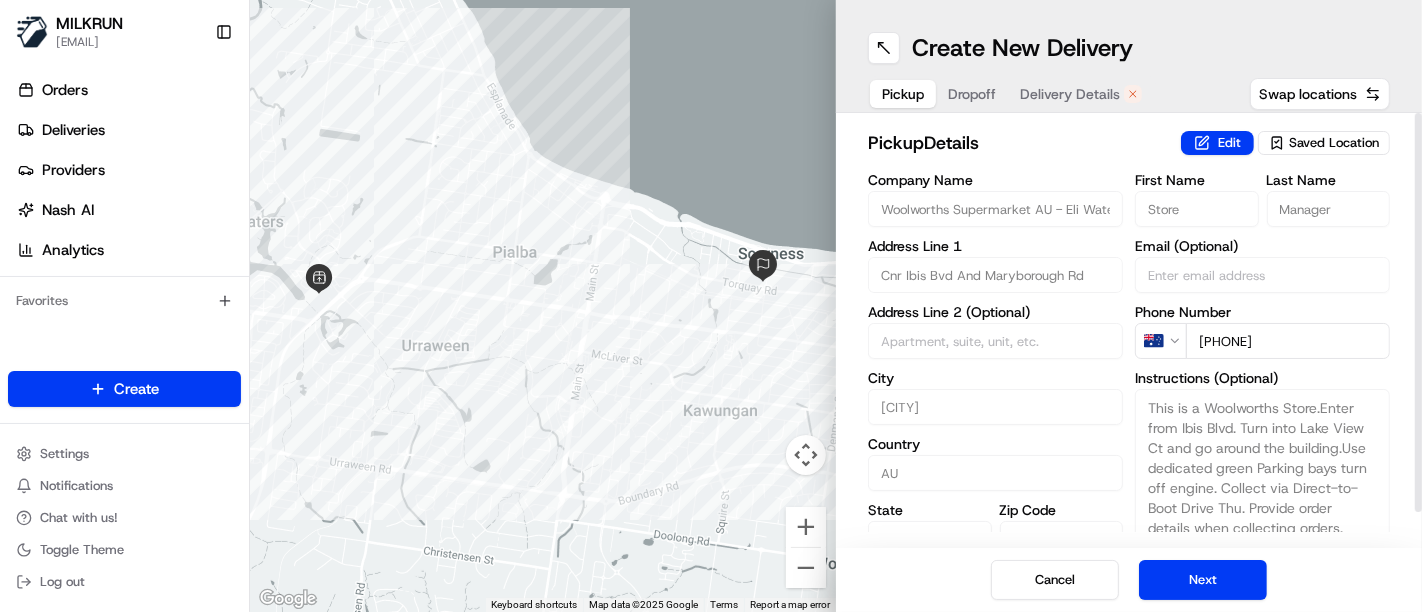drag, startPoint x: 1217, startPoint y: 601, endPoint x: 1211, endPoint y: 590, distance: 12.529964 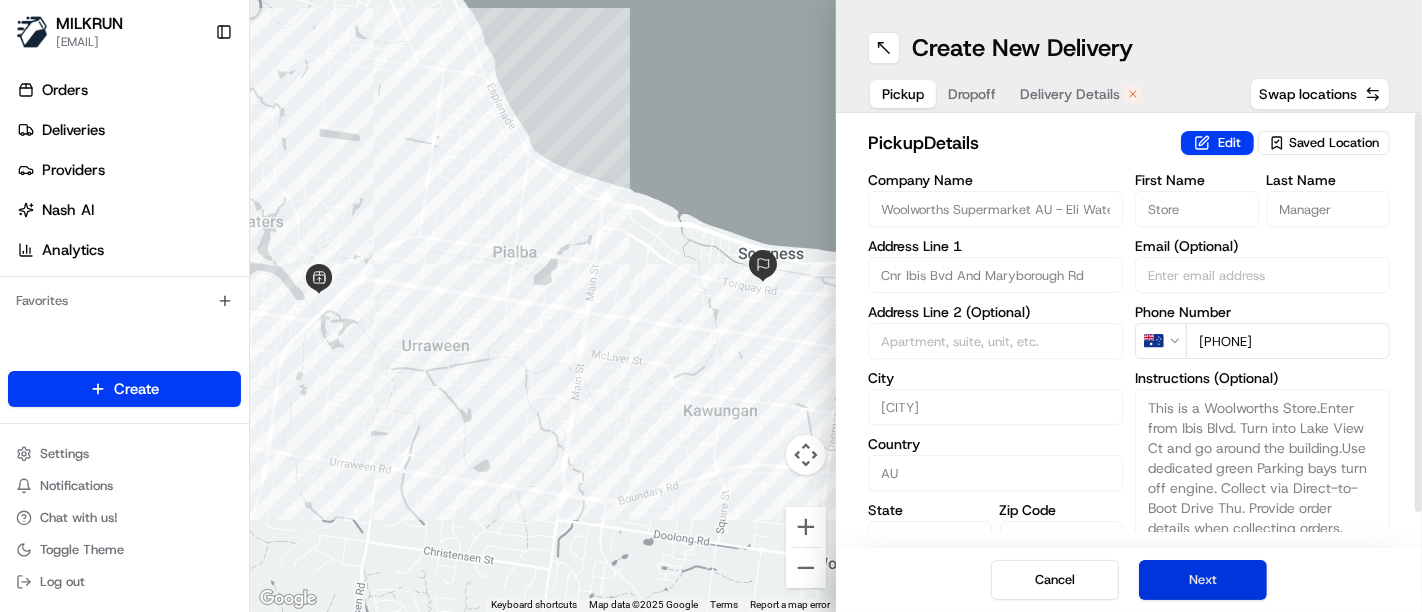 click on "Next" at bounding box center (1203, 580) 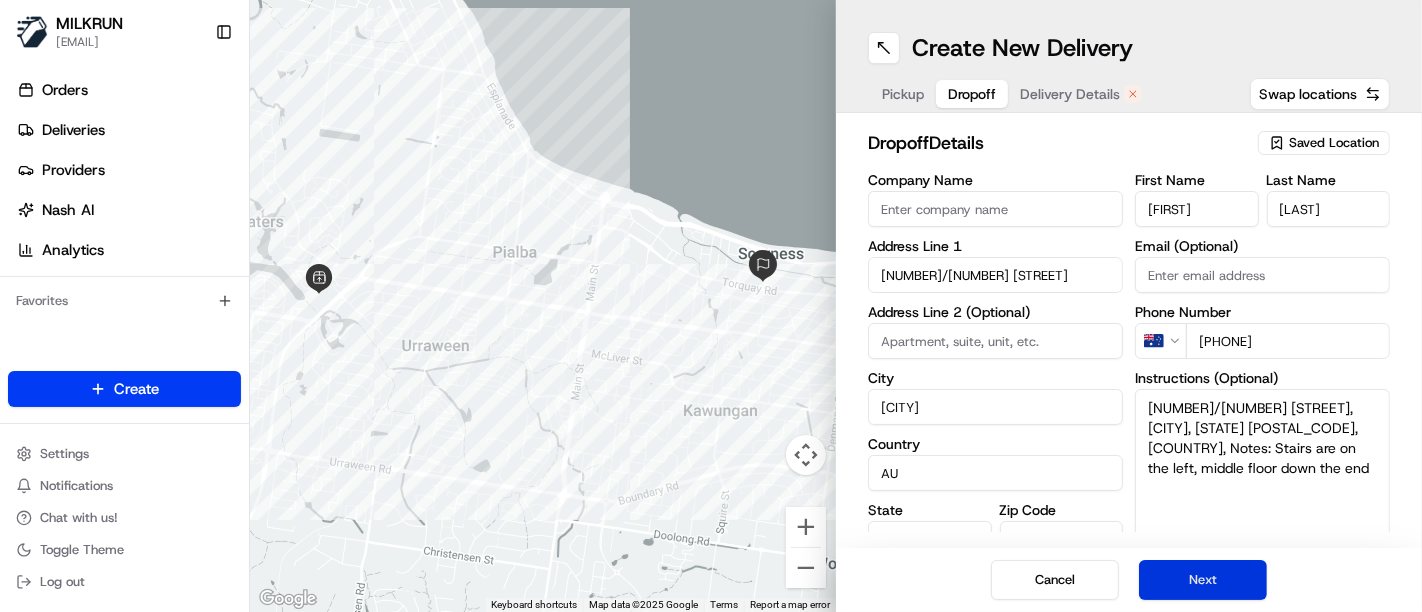 click on "Next" at bounding box center (1203, 580) 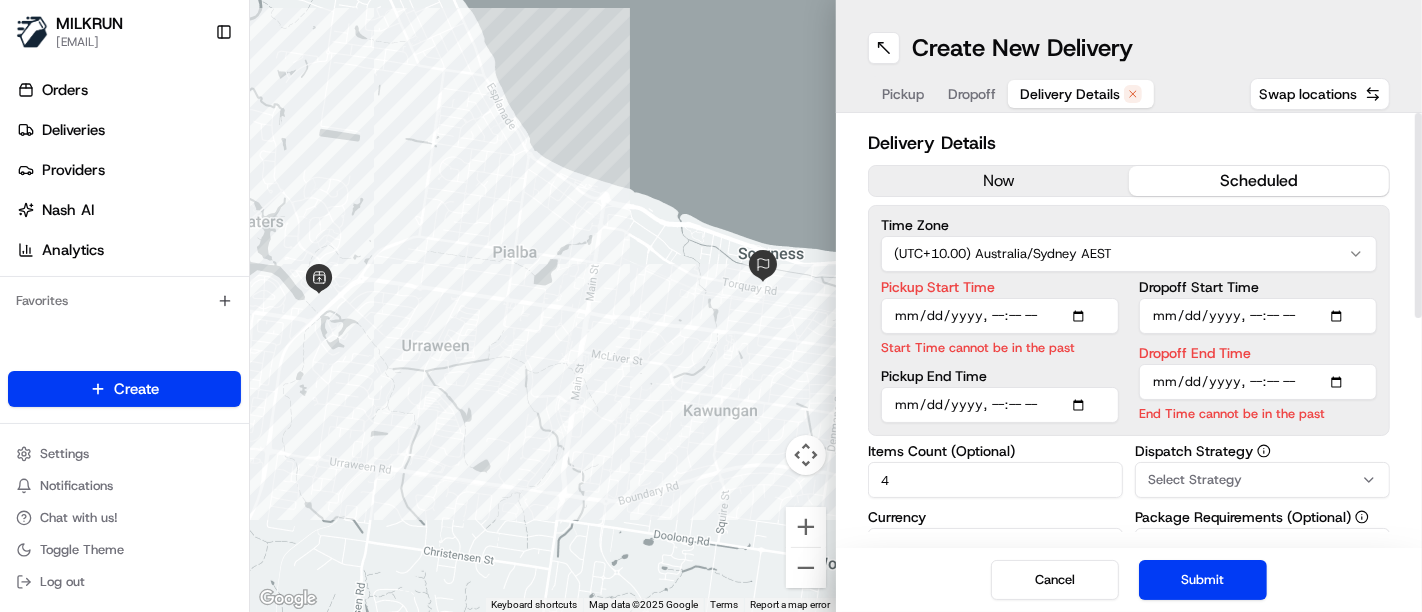 click on "now" at bounding box center (999, 181) 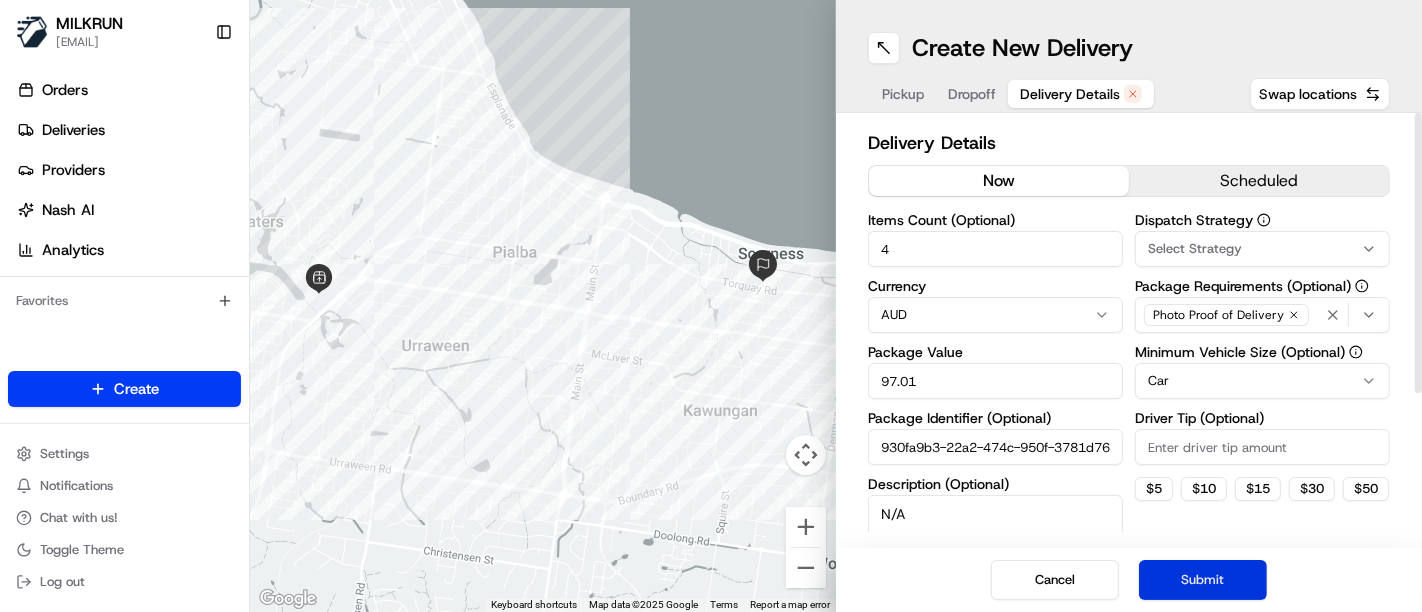 click on "Submit" at bounding box center [1203, 580] 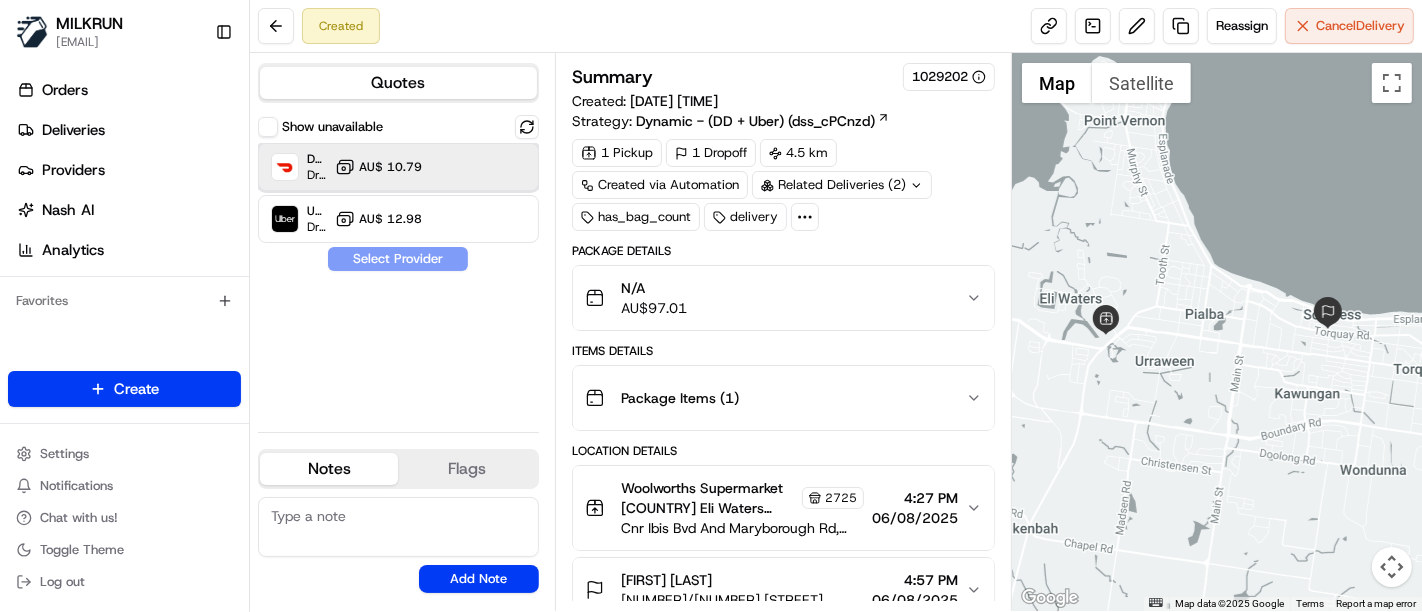 click on "DoorDash Drive Dropoff ETA   52 minutes AU$   10.79" at bounding box center (398, 167) 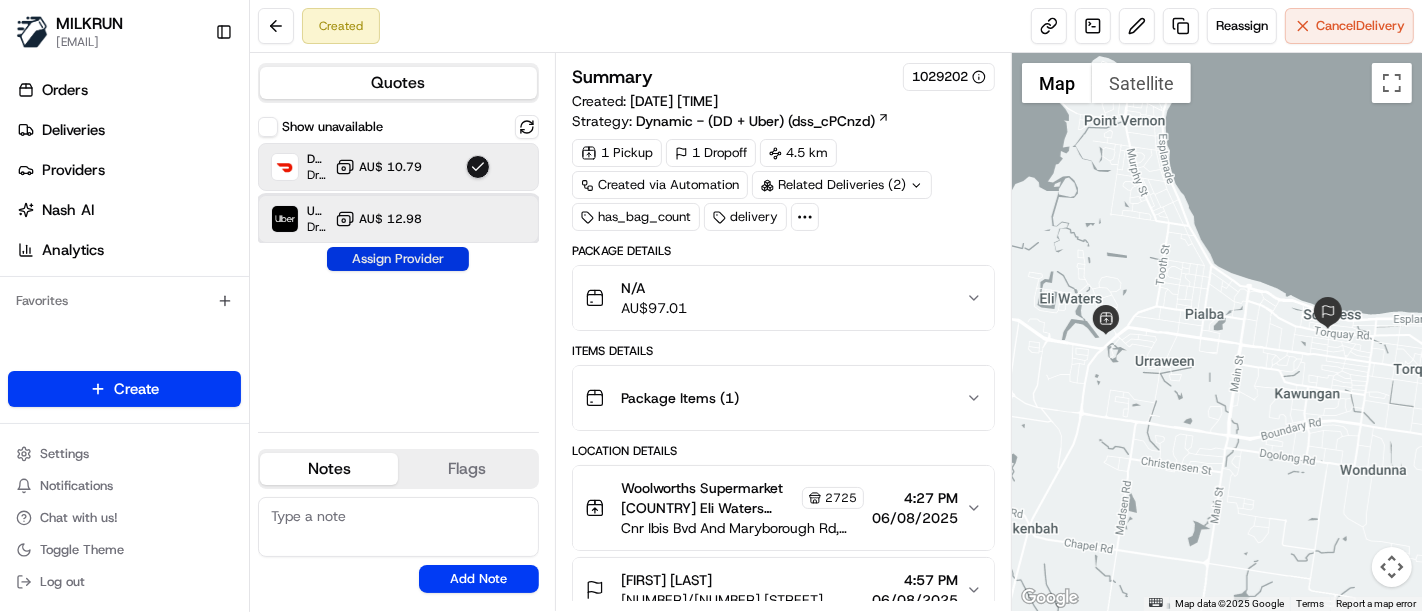 drag, startPoint x: 426, startPoint y: 232, endPoint x: 409, endPoint y: 259, distance: 31.906113 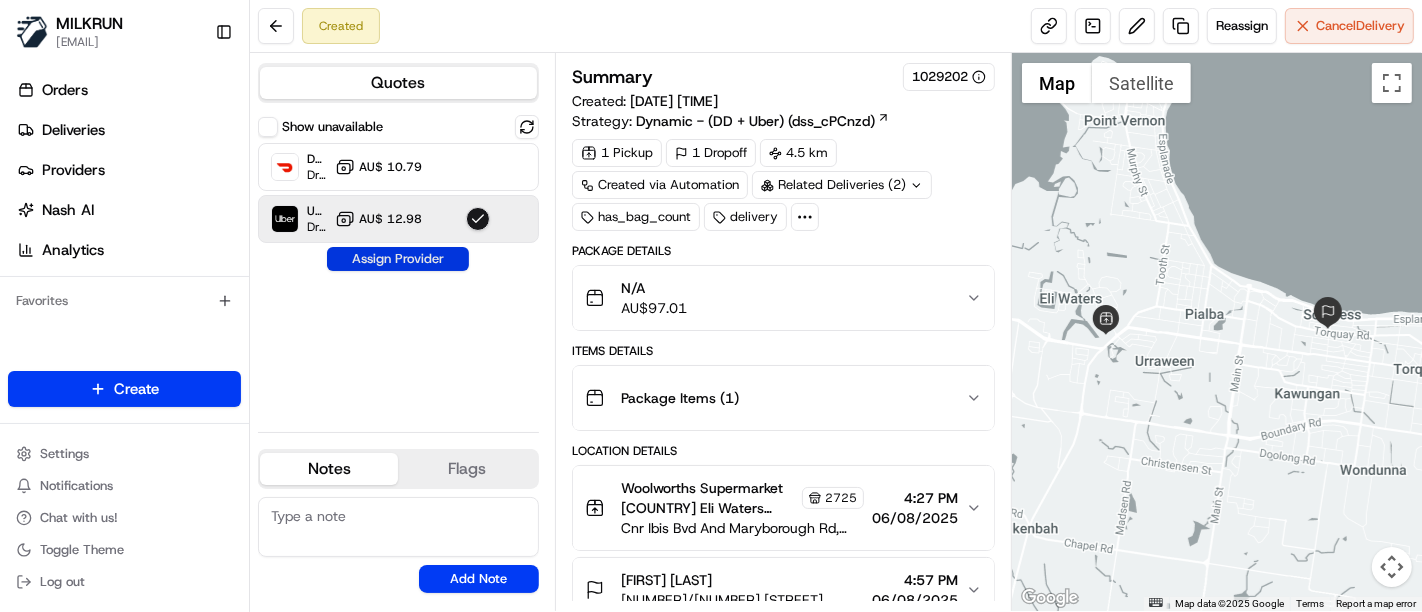 click on "Assign Provider" at bounding box center (398, 259) 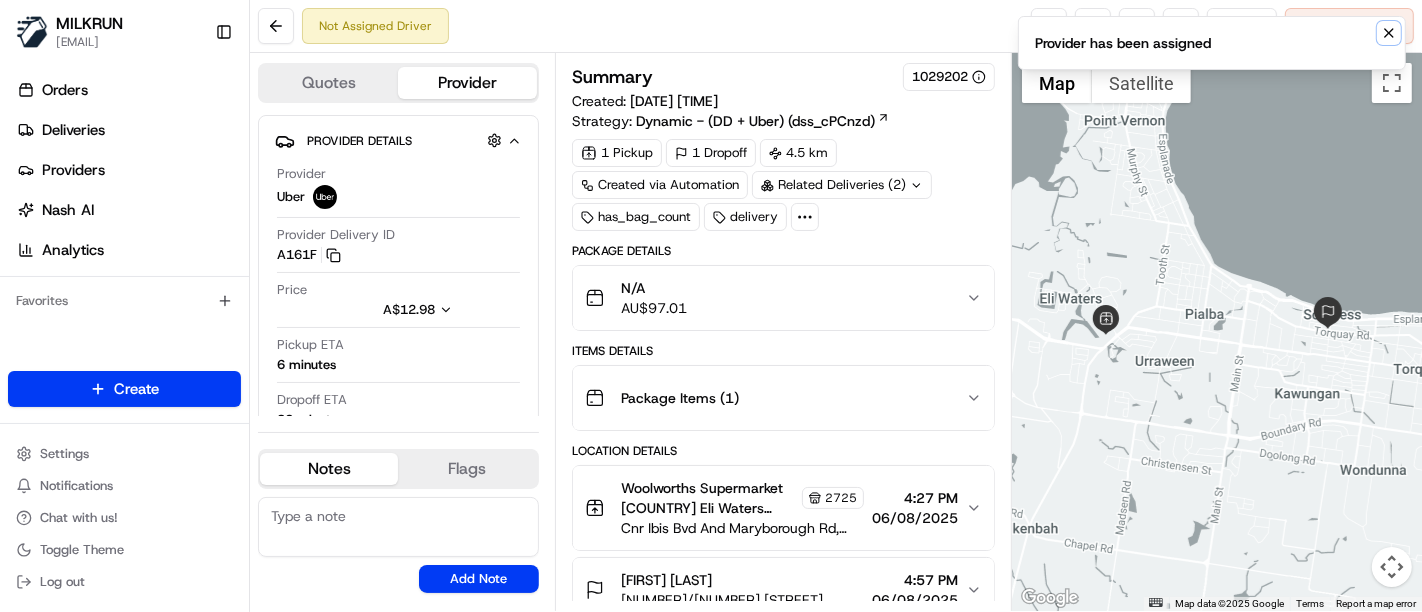 click 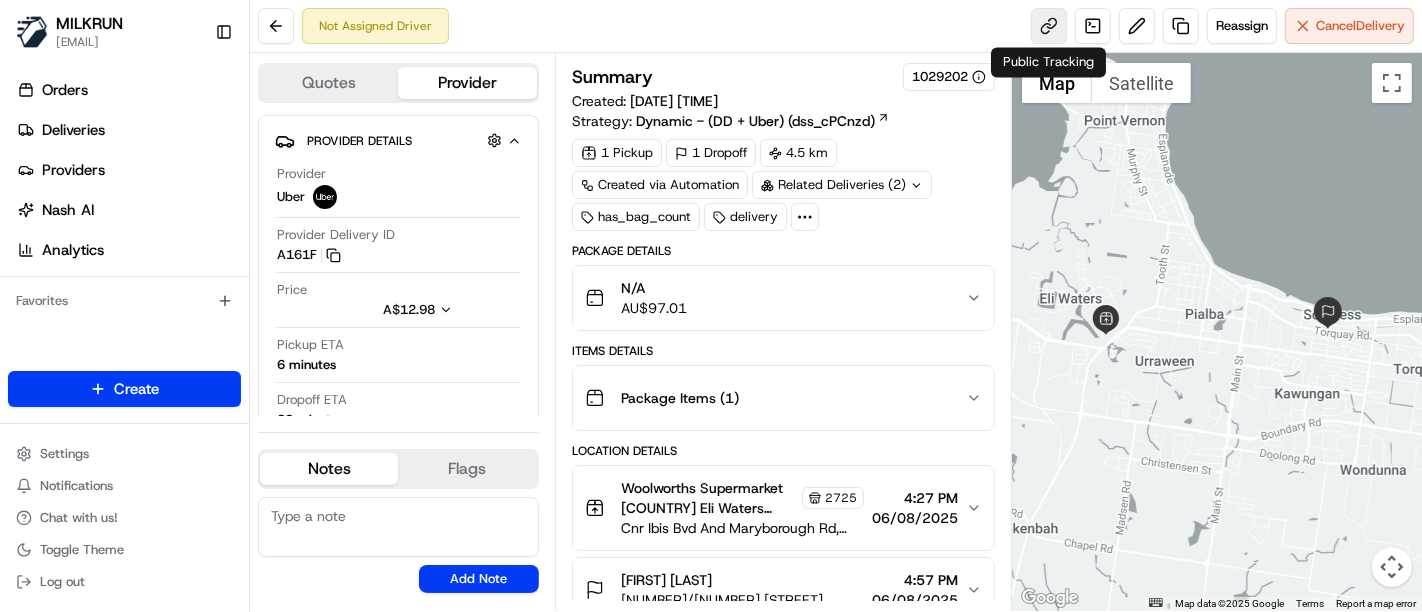 click at bounding box center (1049, 26) 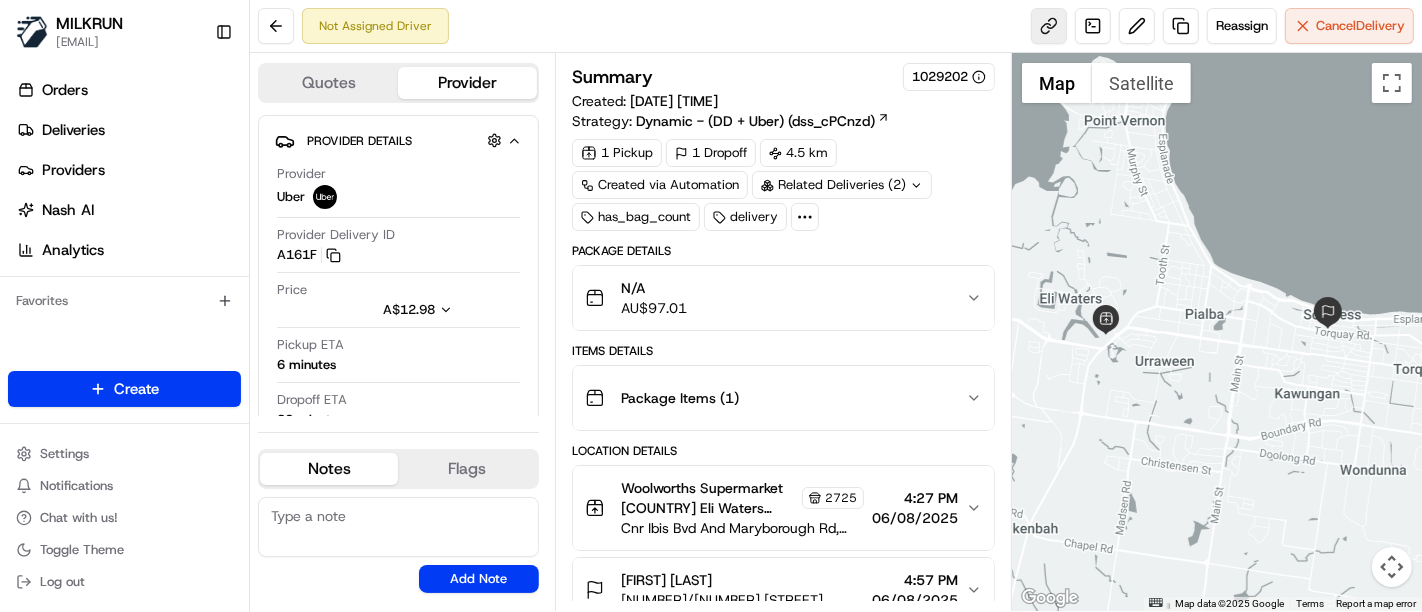 click at bounding box center (1049, 26) 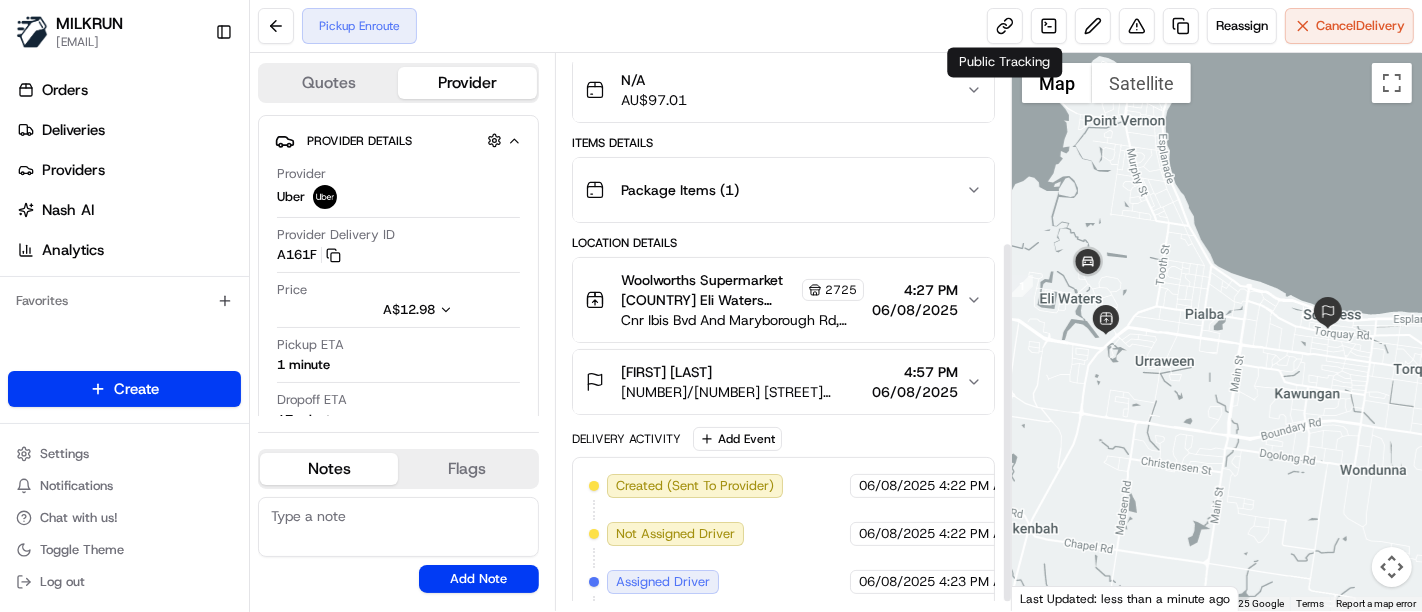 scroll, scrollTop: 305, scrollLeft: 0, axis: vertical 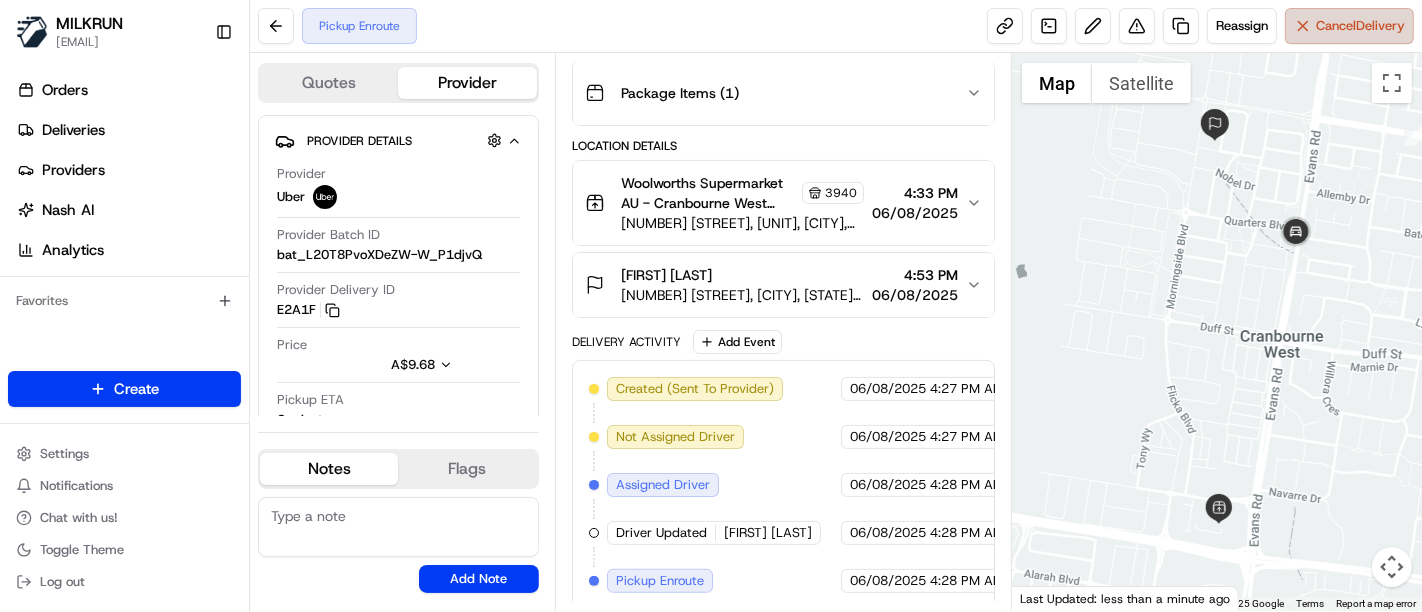 drag, startPoint x: 1276, startPoint y: 18, endPoint x: 1286, endPoint y: 25, distance: 12.206555 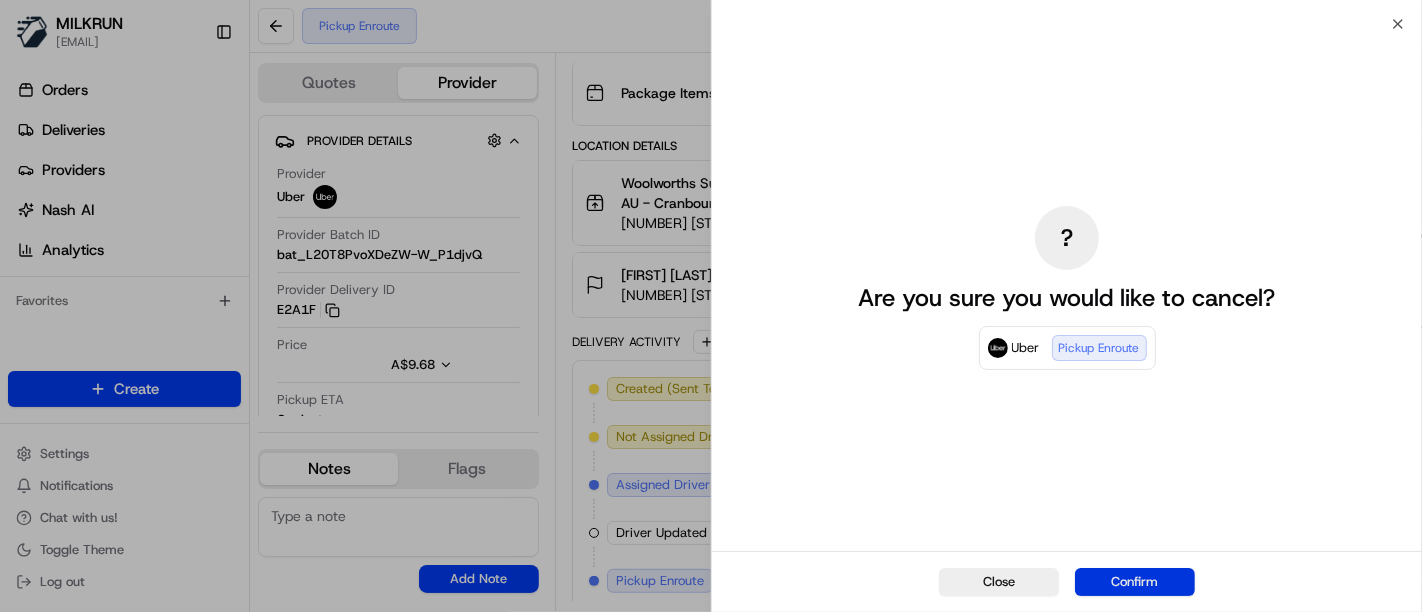 click on "Confirm" at bounding box center [1135, 582] 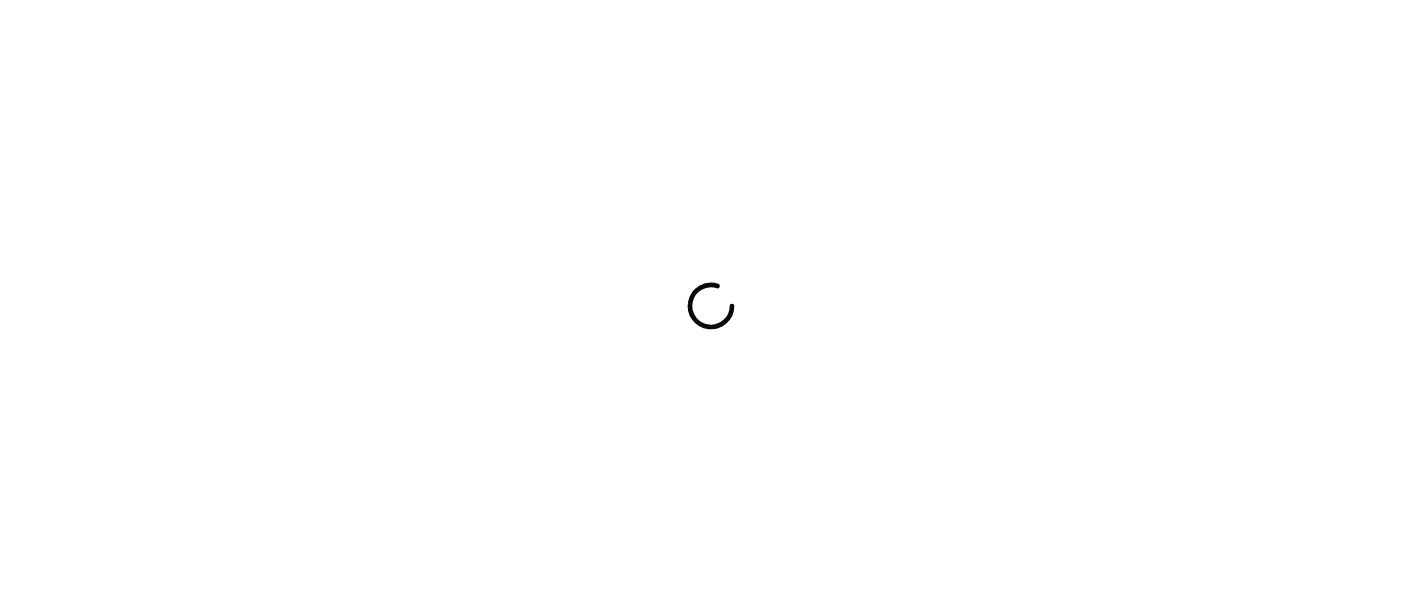scroll, scrollTop: 0, scrollLeft: 0, axis: both 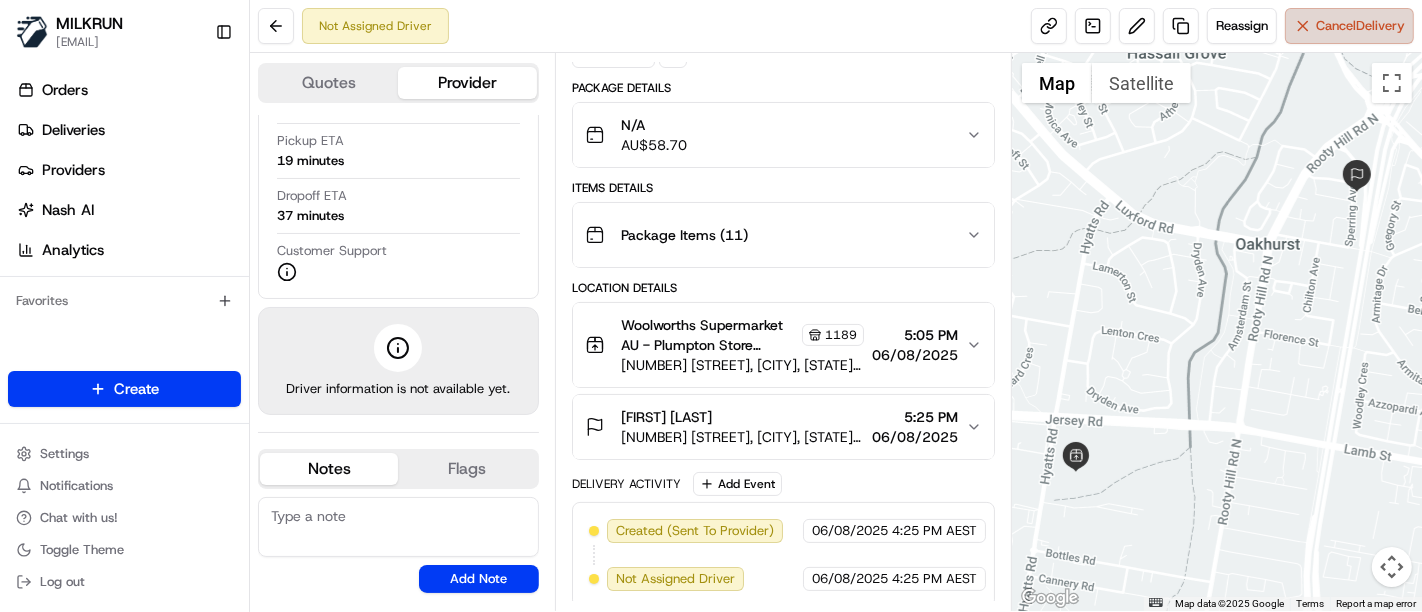 click on "Cancel  Delivery" at bounding box center (1360, 26) 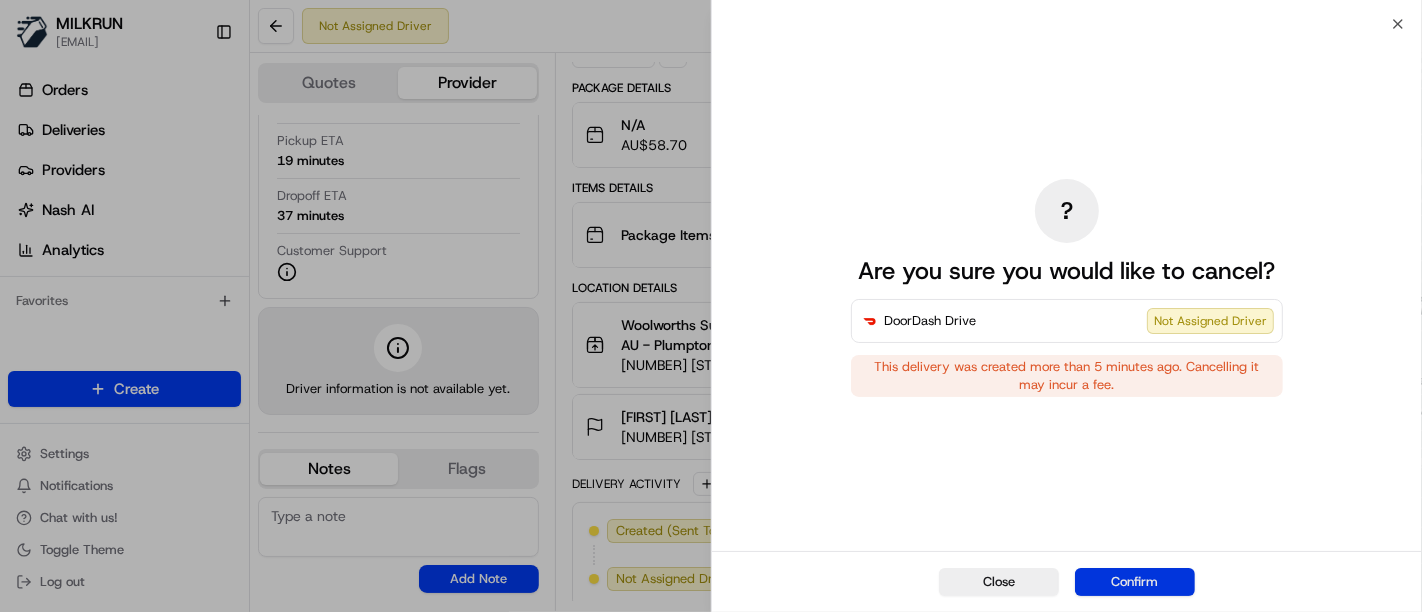 click on "Confirm" at bounding box center [1135, 582] 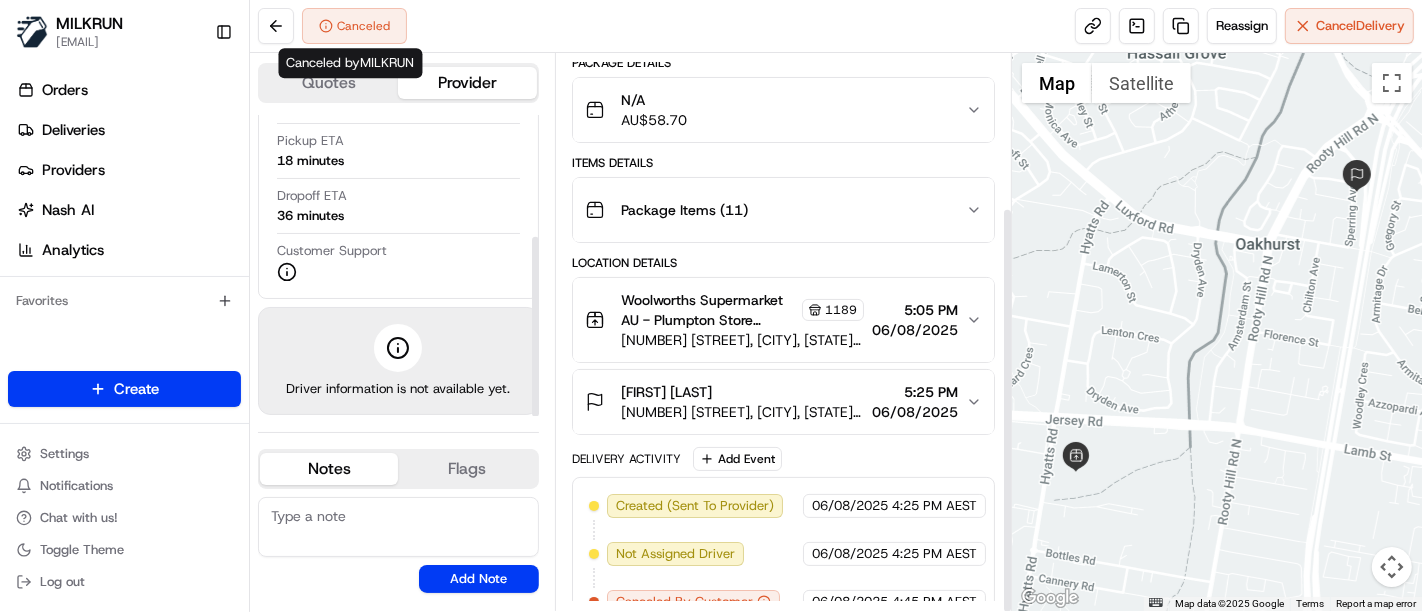 scroll, scrollTop: 210, scrollLeft: 0, axis: vertical 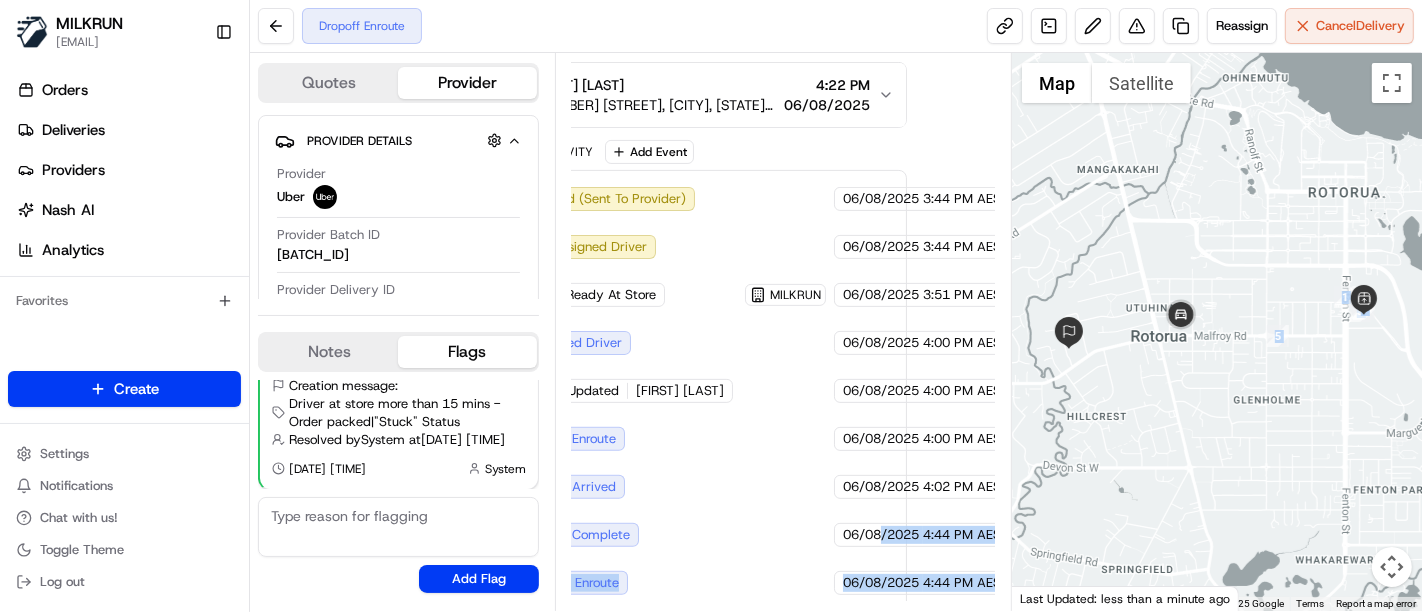 drag, startPoint x: 942, startPoint y: 541, endPoint x: 960, endPoint y: 424, distance: 118.37652 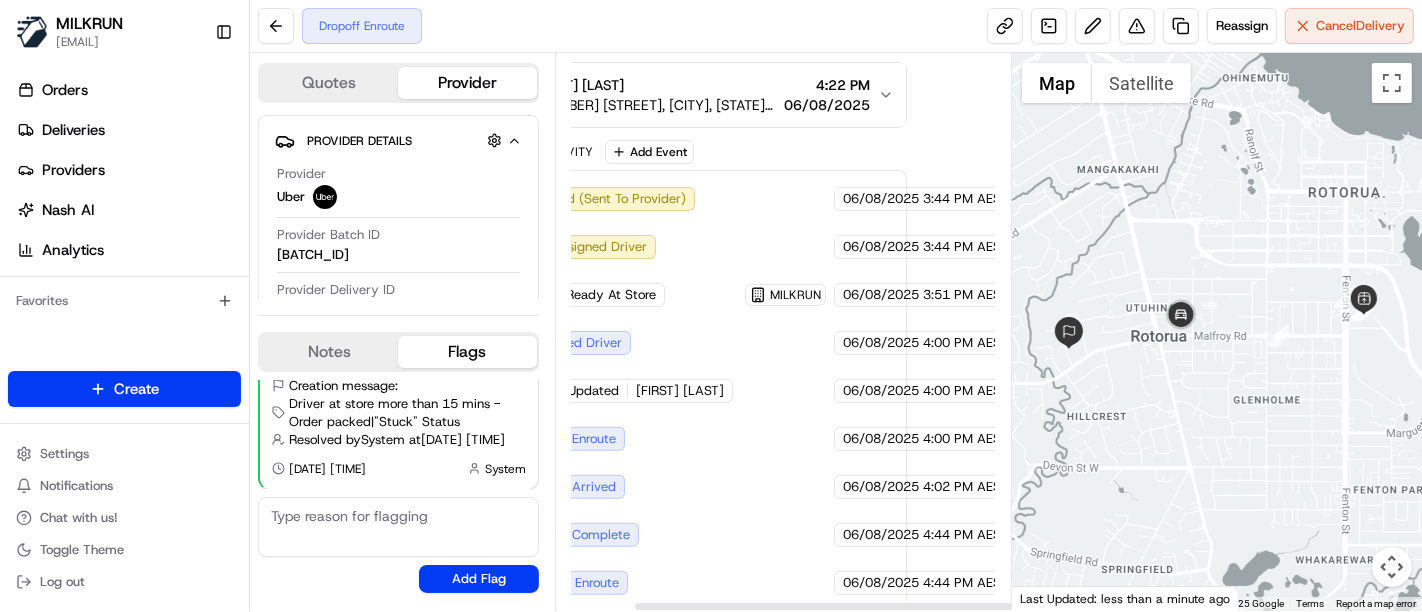 click on "4:00 PM AEST" at bounding box center (965, 343) 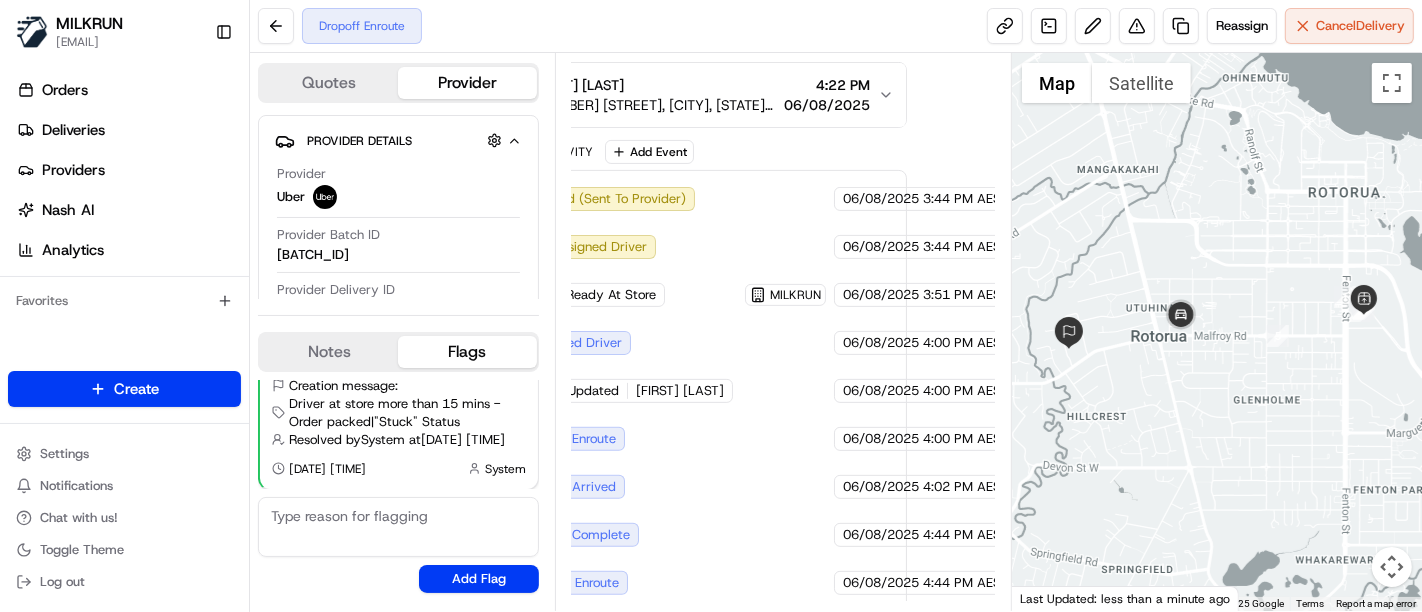 scroll, scrollTop: 495, scrollLeft: 87, axis: both 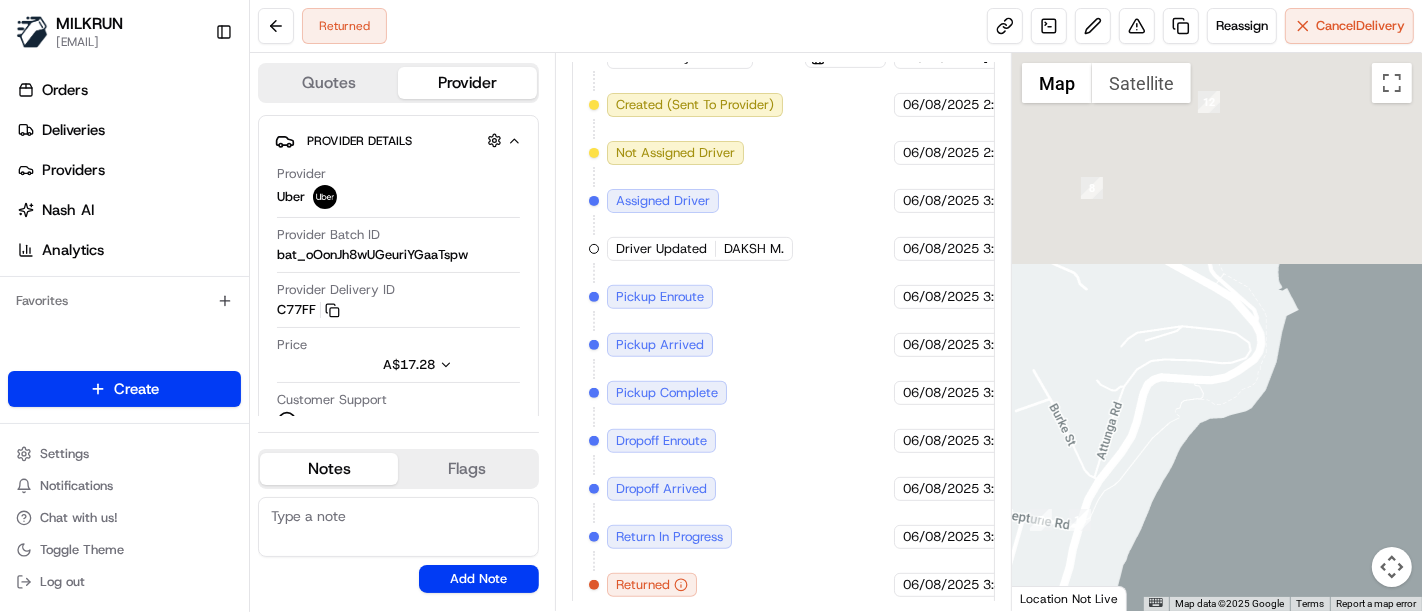 drag, startPoint x: 1391, startPoint y: 215, endPoint x: 1169, endPoint y: 538, distance: 391.93494 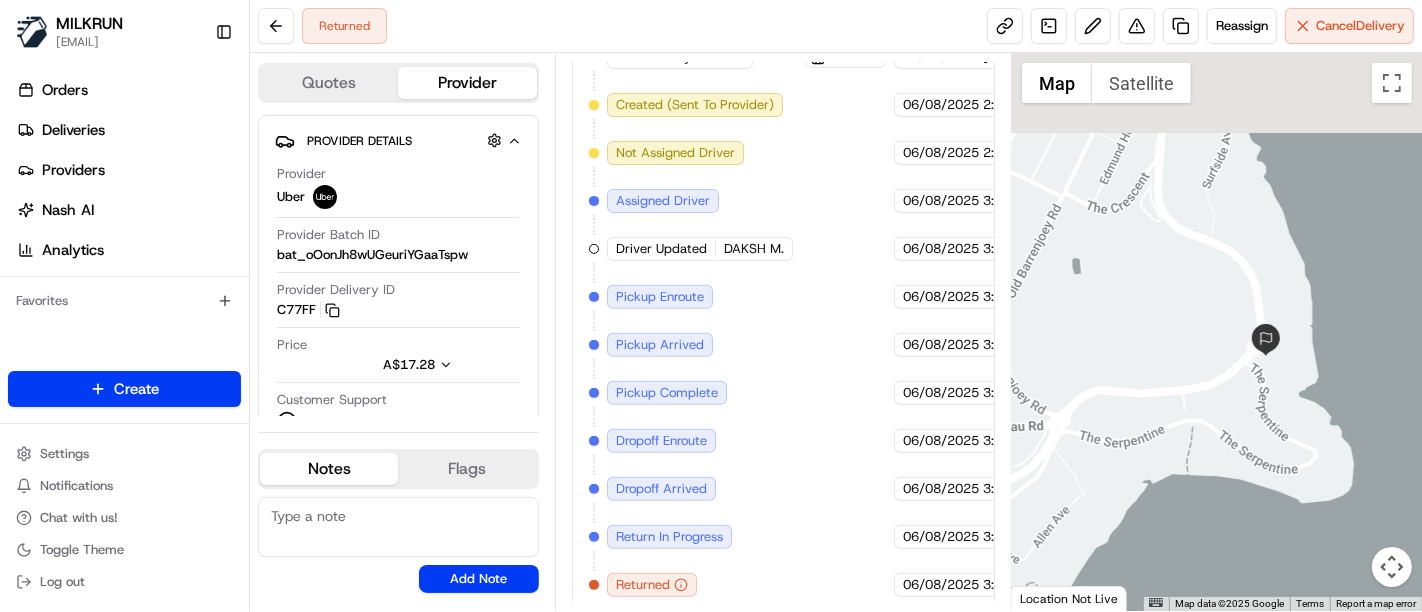 drag, startPoint x: 1234, startPoint y: 353, endPoint x: 1126, endPoint y: 521, distance: 199.7198 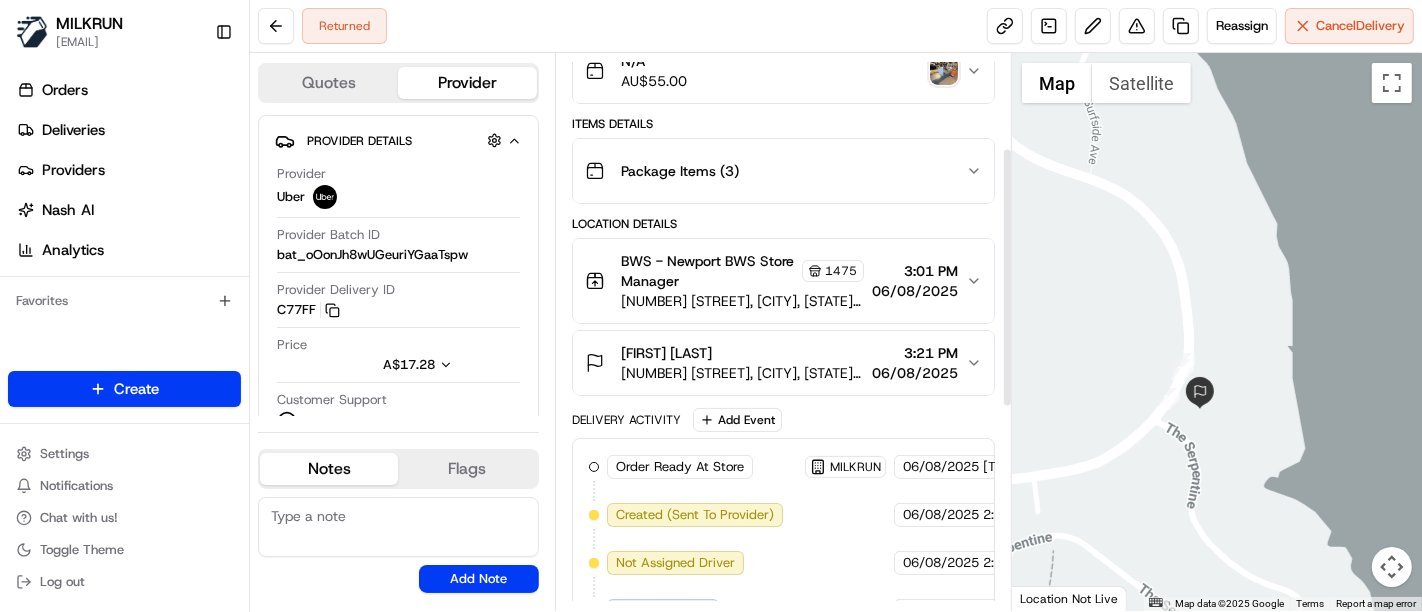 scroll, scrollTop: 193, scrollLeft: 0, axis: vertical 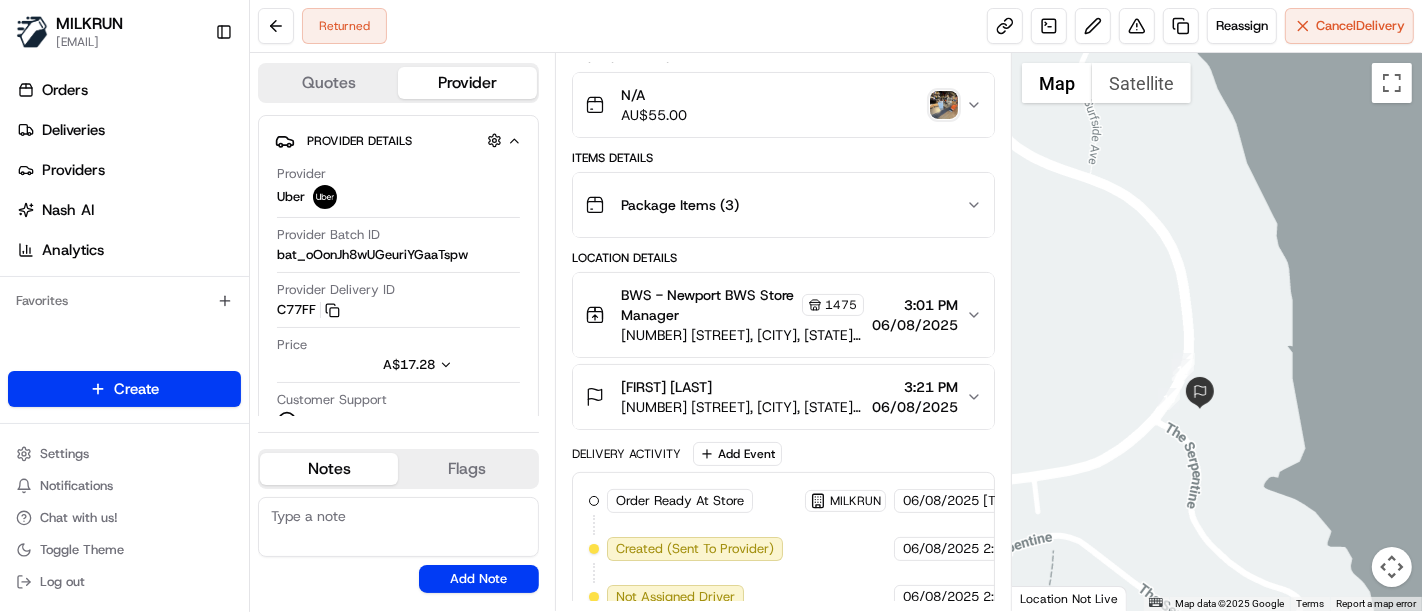 click at bounding box center [944, 105] 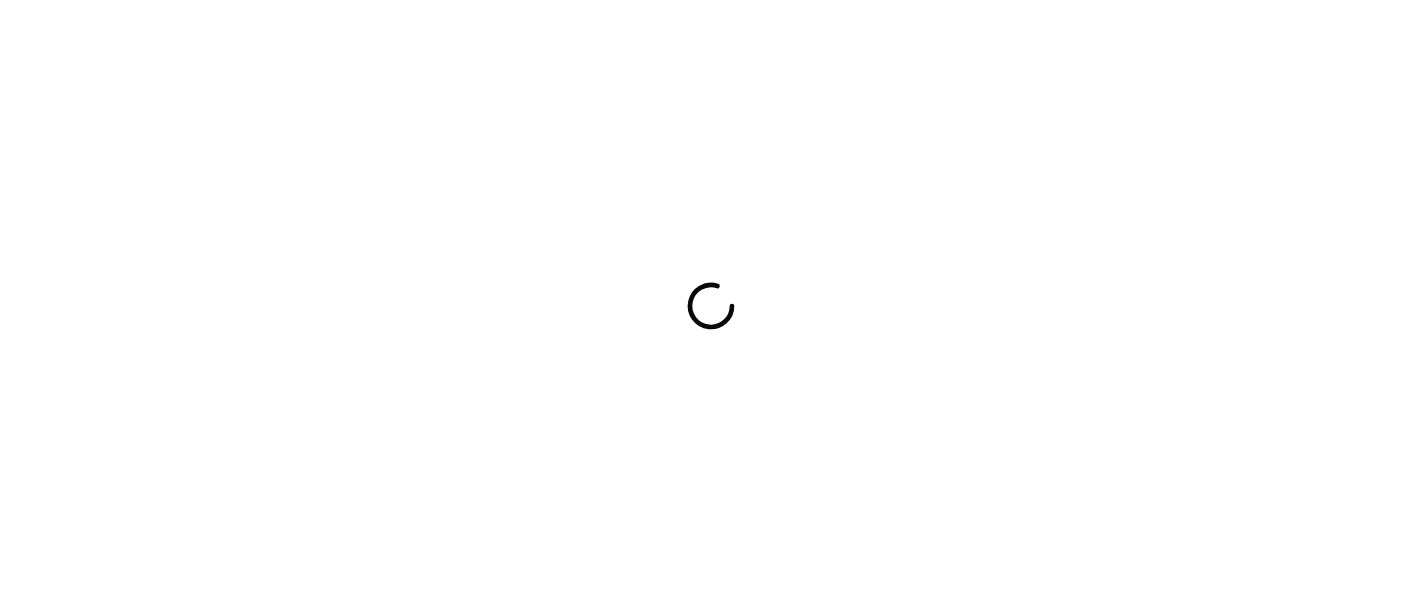 scroll, scrollTop: 0, scrollLeft: 0, axis: both 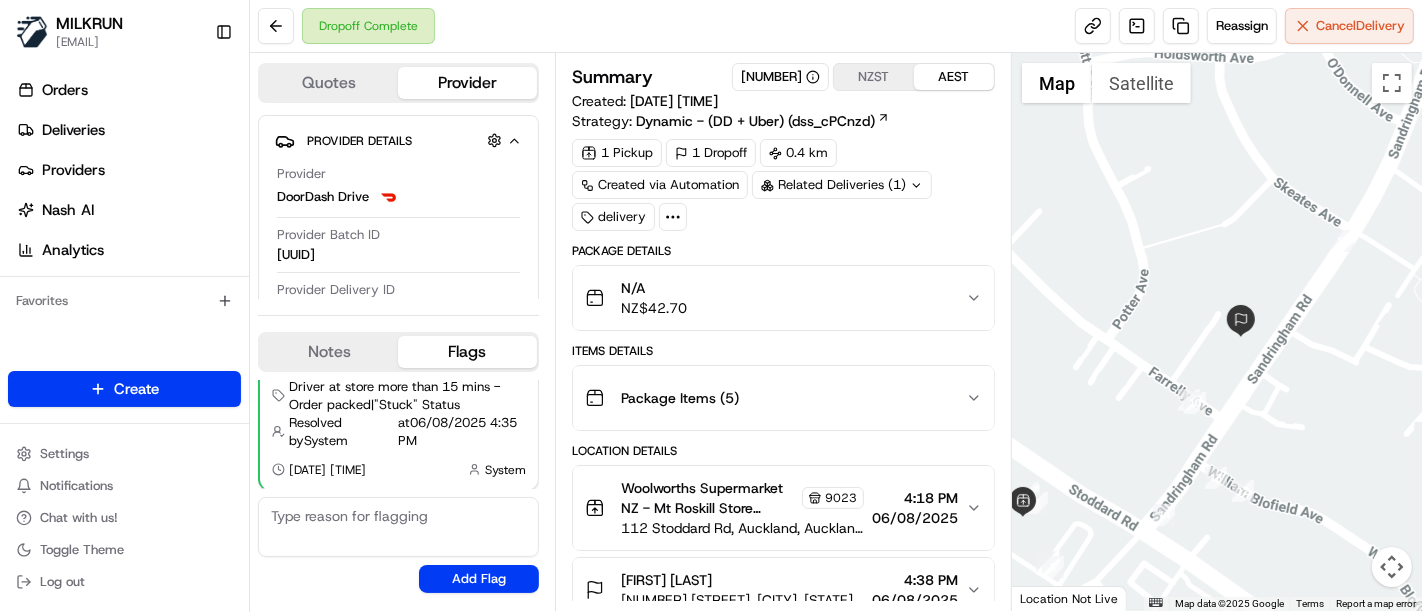 drag, startPoint x: 1265, startPoint y: 304, endPoint x: 1177, endPoint y: 400, distance: 130.23056 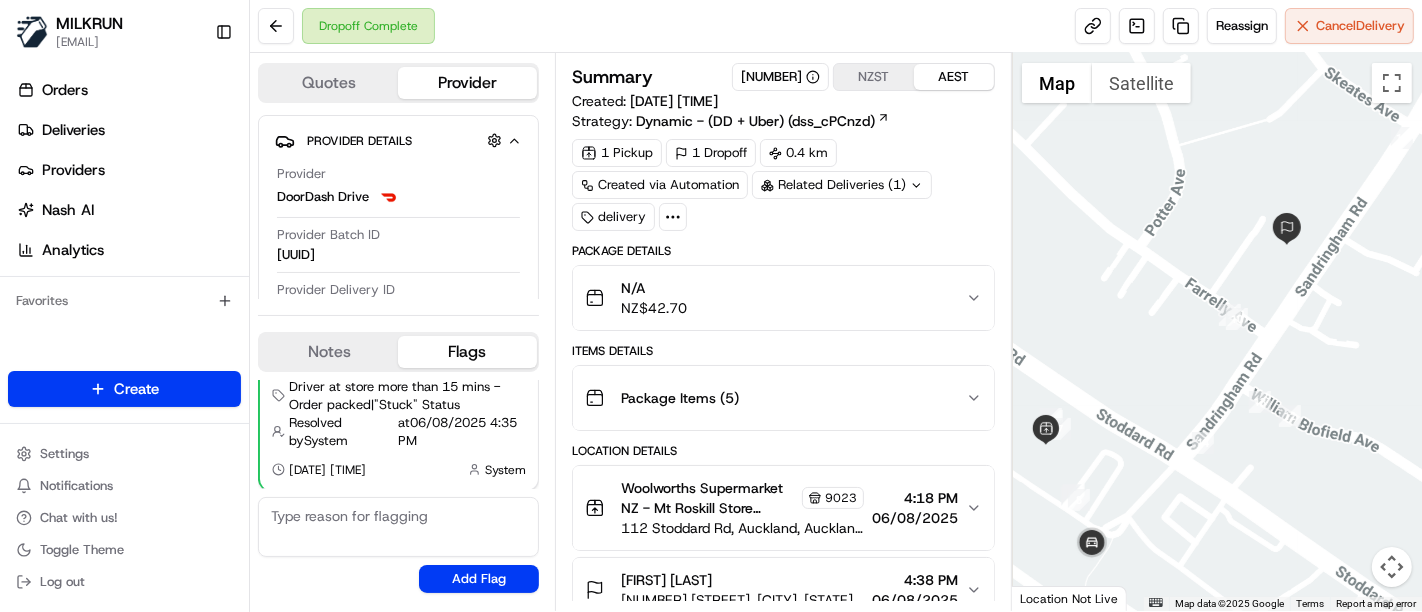 drag, startPoint x: 1215, startPoint y: 465, endPoint x: 1320, endPoint y: 300, distance: 195.57607 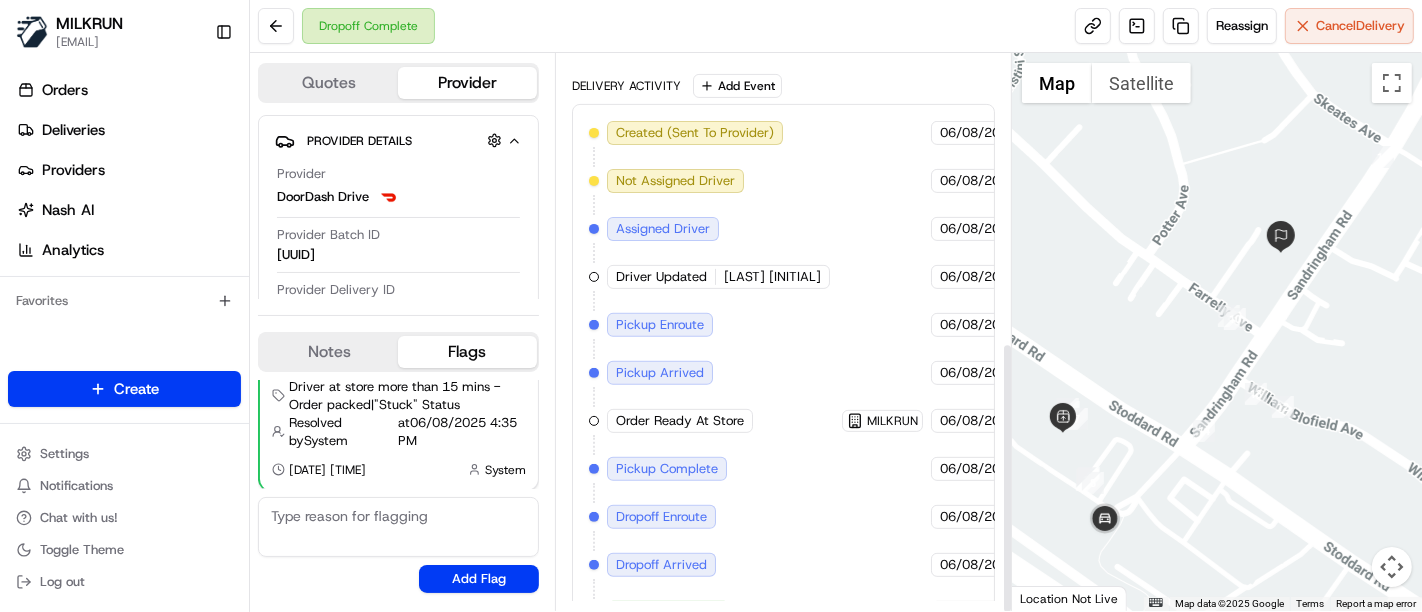scroll, scrollTop: 590, scrollLeft: 0, axis: vertical 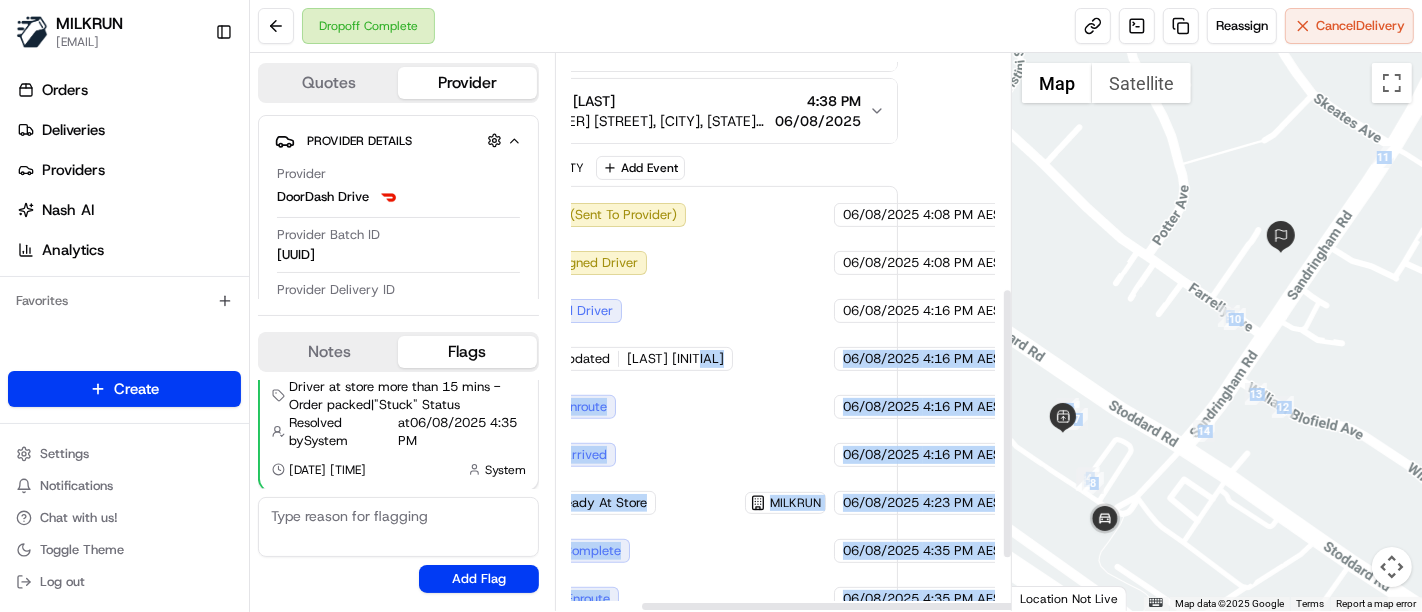 drag, startPoint x: 814, startPoint y: 372, endPoint x: 1028, endPoint y: 355, distance: 214.67418 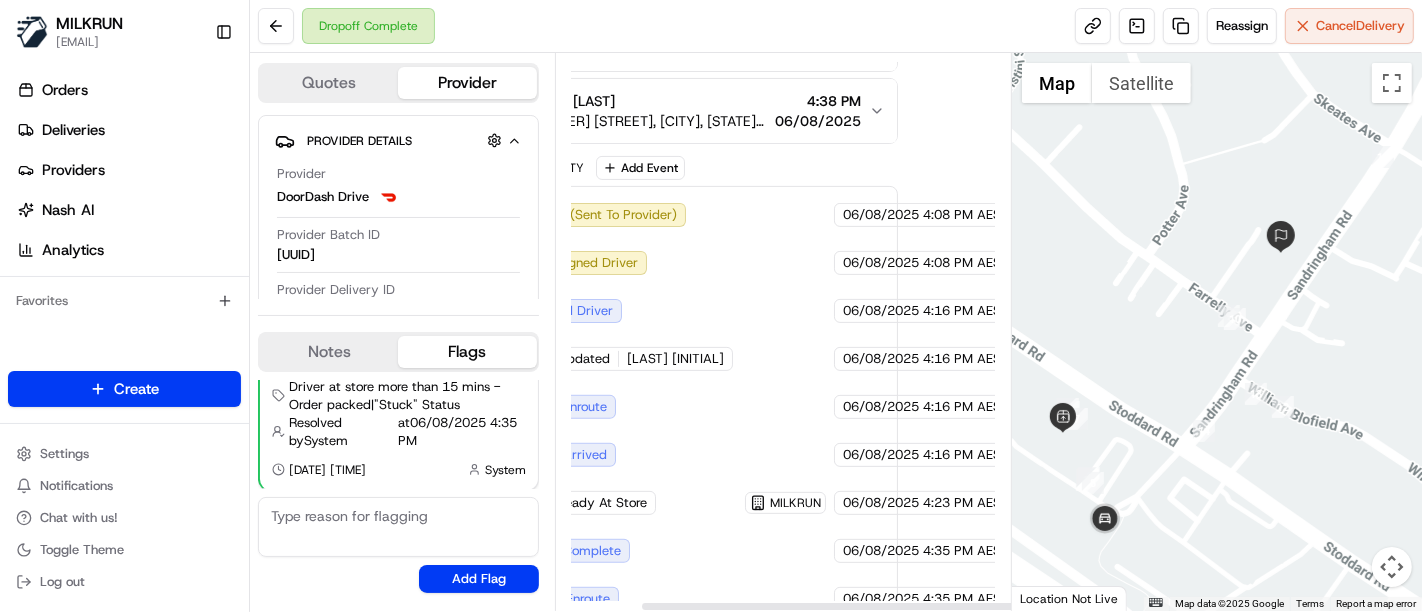 click on "4:08 PM AEST" at bounding box center [965, 263] 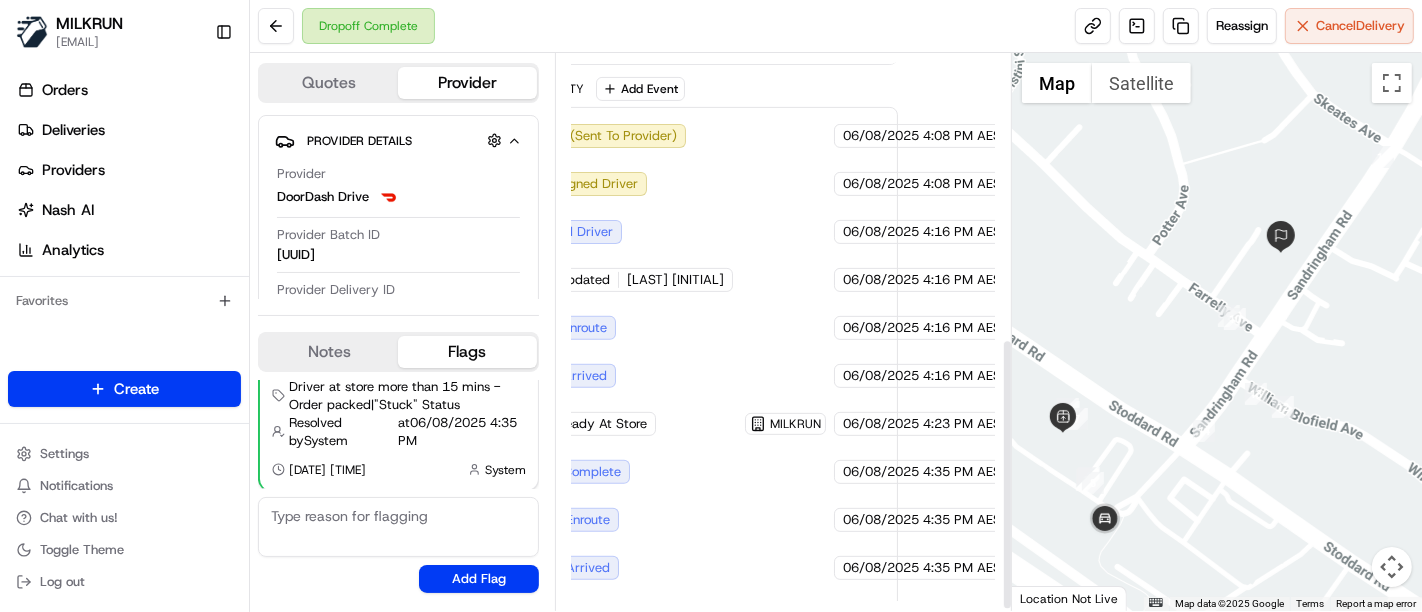 scroll, scrollTop: 590, scrollLeft: 97, axis: both 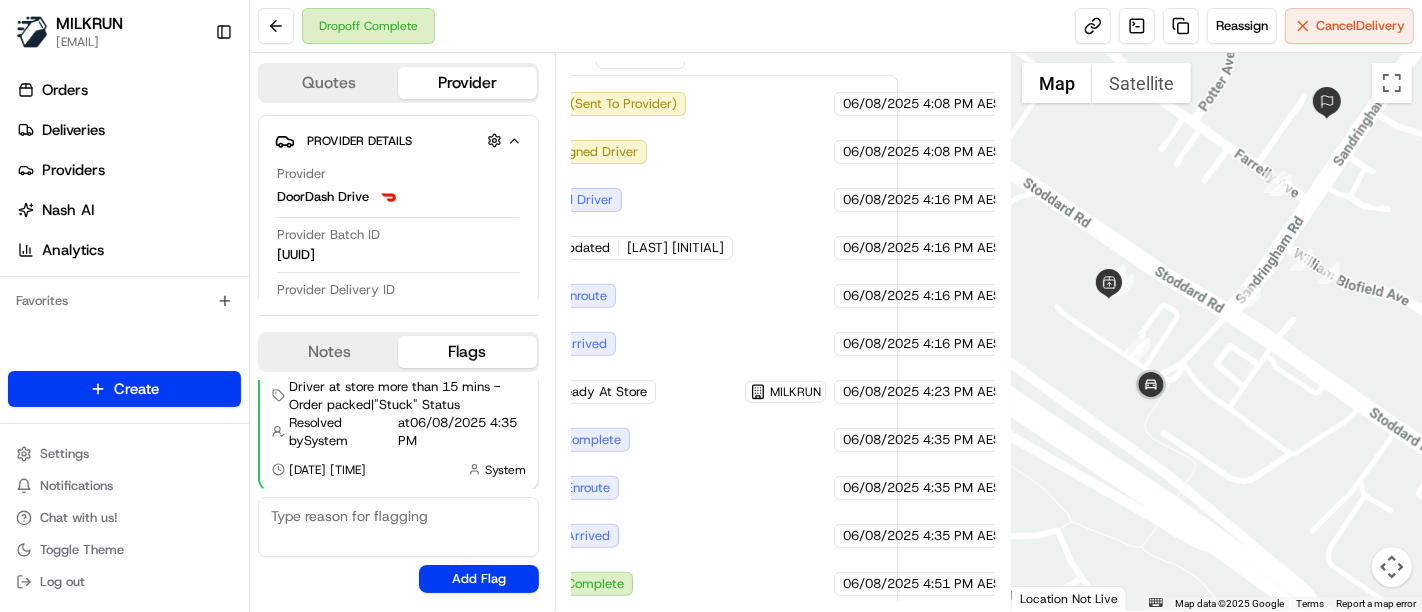 drag, startPoint x: 1249, startPoint y: 498, endPoint x: 1385, endPoint y: 366, distance: 189.52573 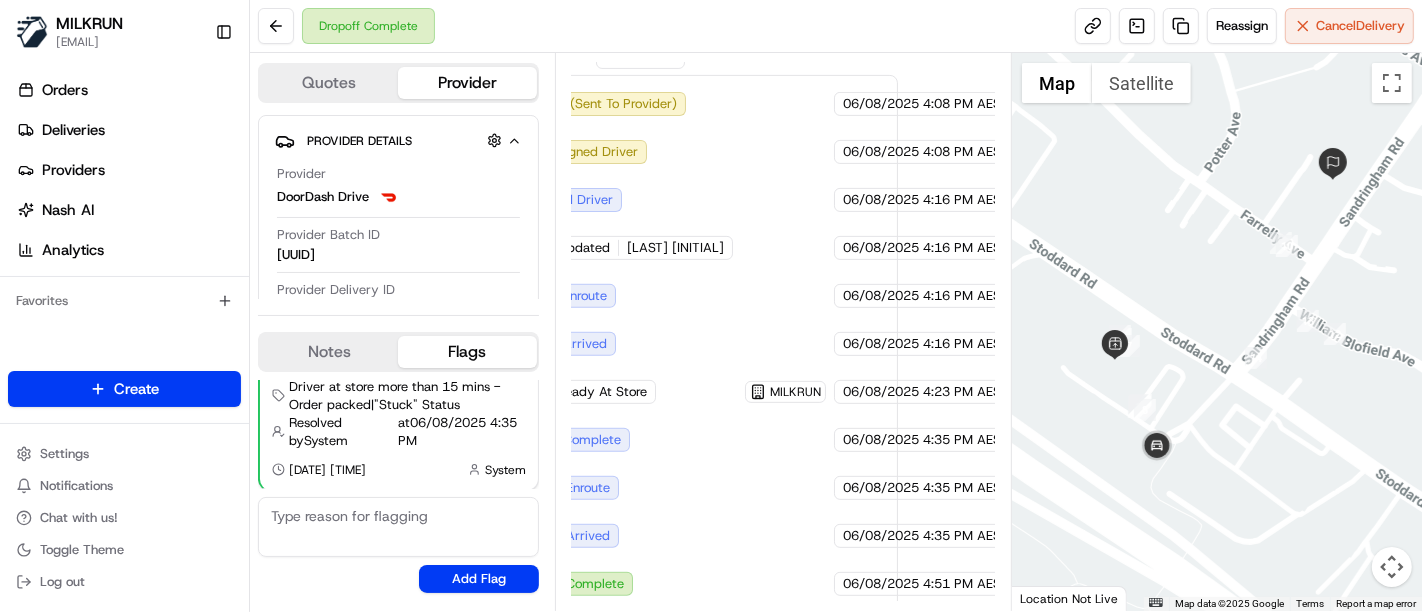 drag, startPoint x: 1195, startPoint y: 230, endPoint x: 1088, endPoint y: 287, distance: 121.235306 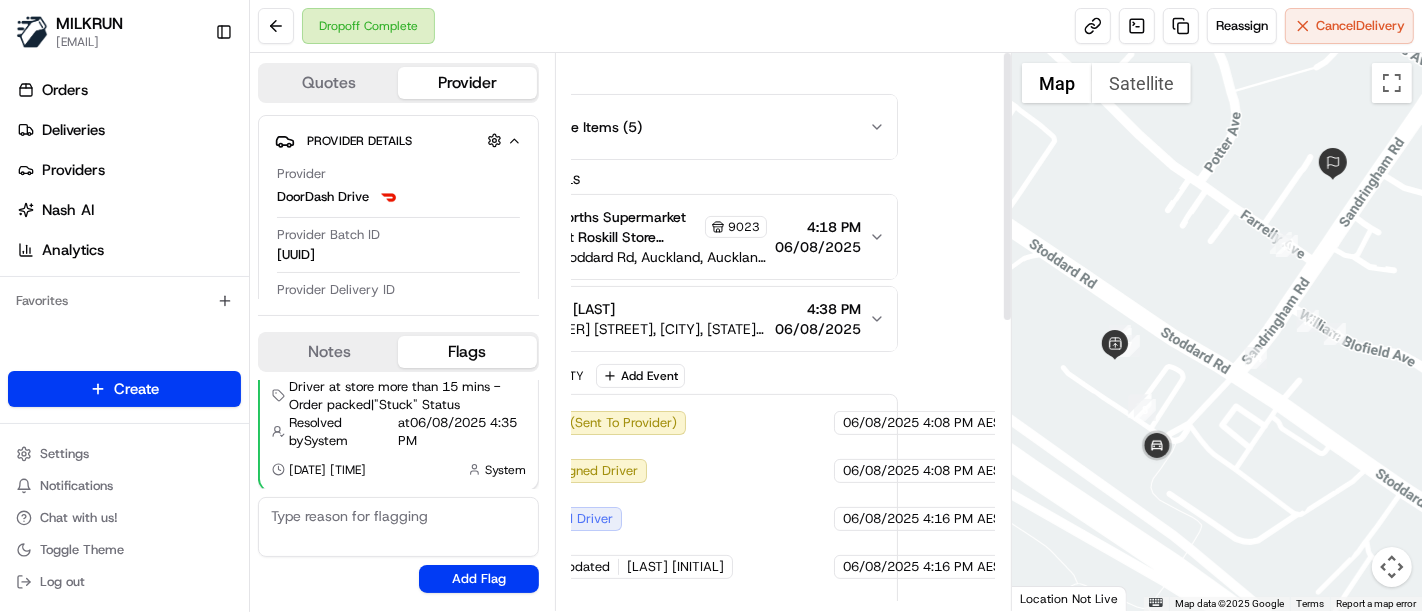 scroll, scrollTop: 0, scrollLeft: 97, axis: horizontal 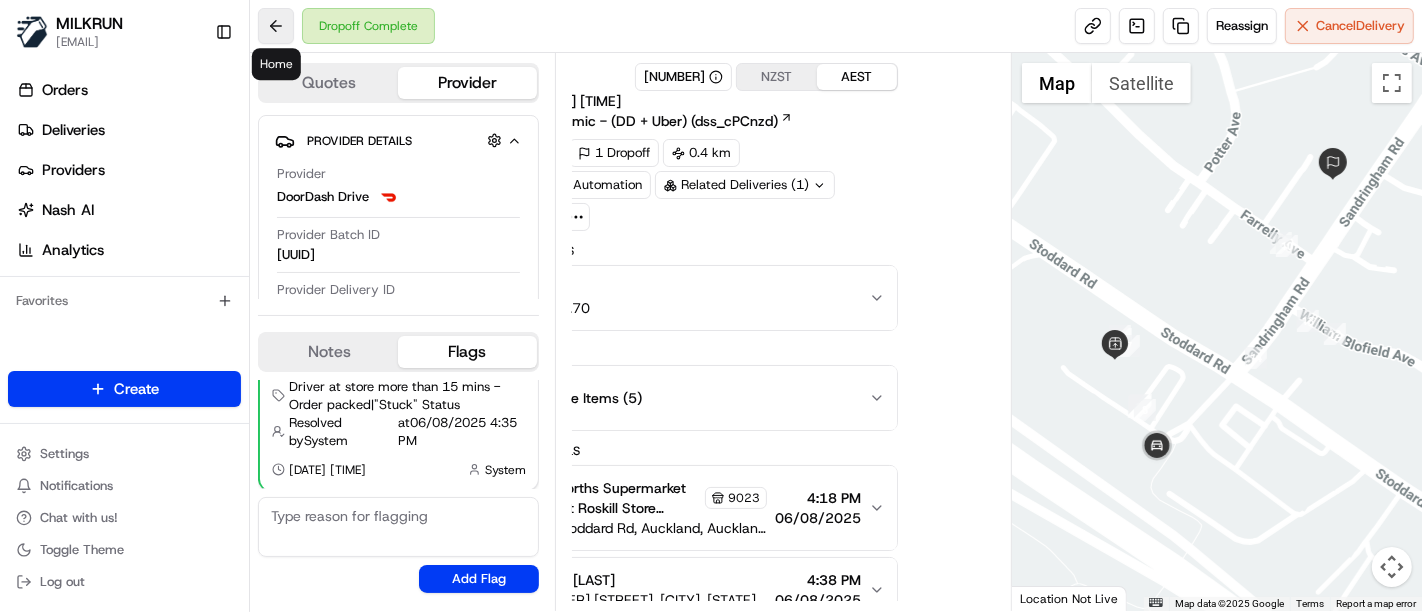 click at bounding box center [276, 26] 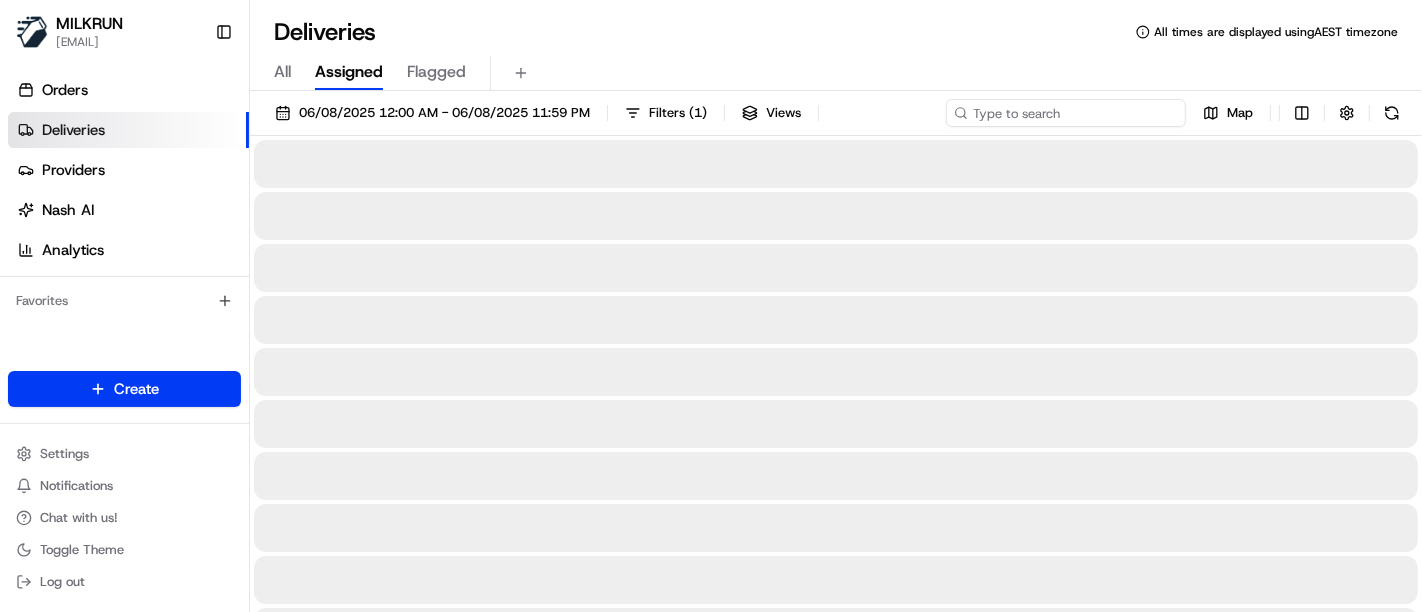 click at bounding box center (1066, 113) 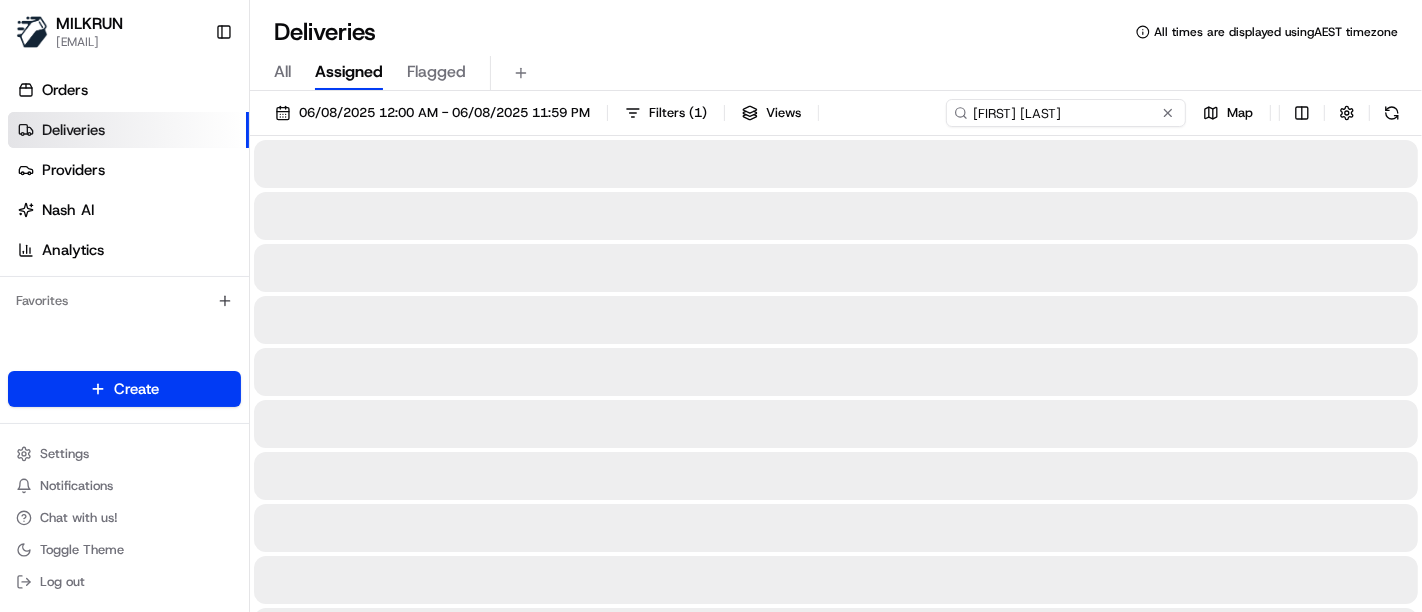 type on "sheena West" 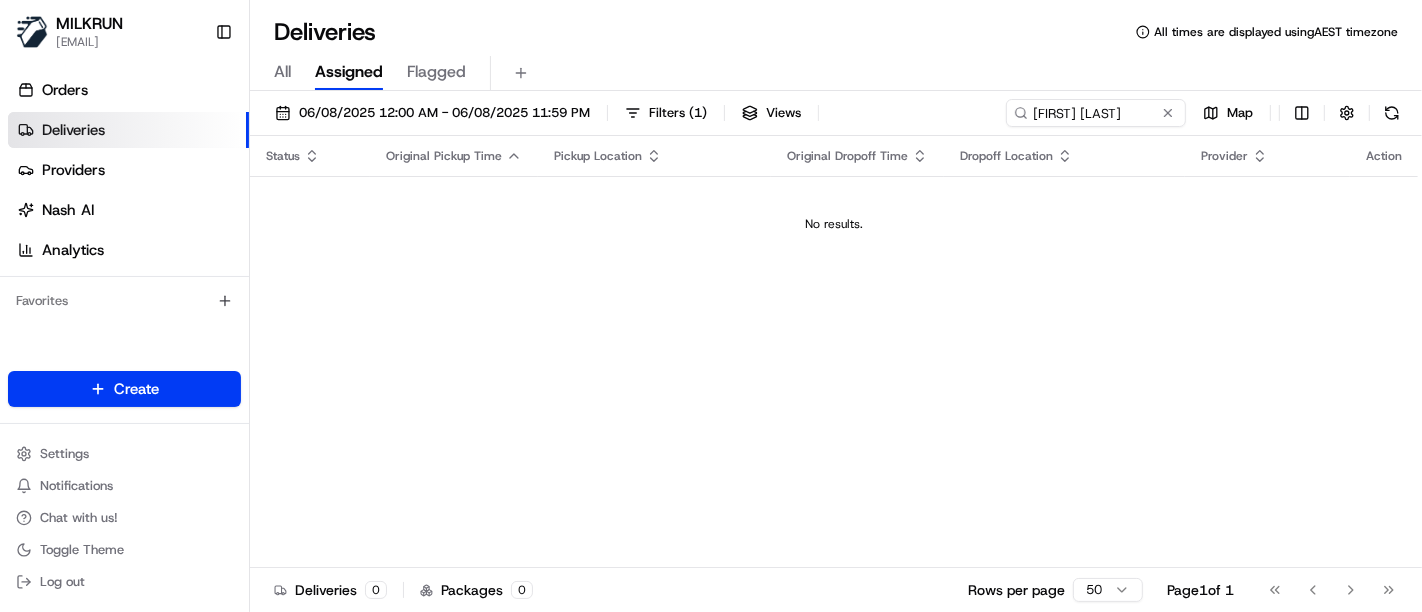 drag, startPoint x: 1015, startPoint y: 381, endPoint x: 80, endPoint y: 8, distance: 1006.65485 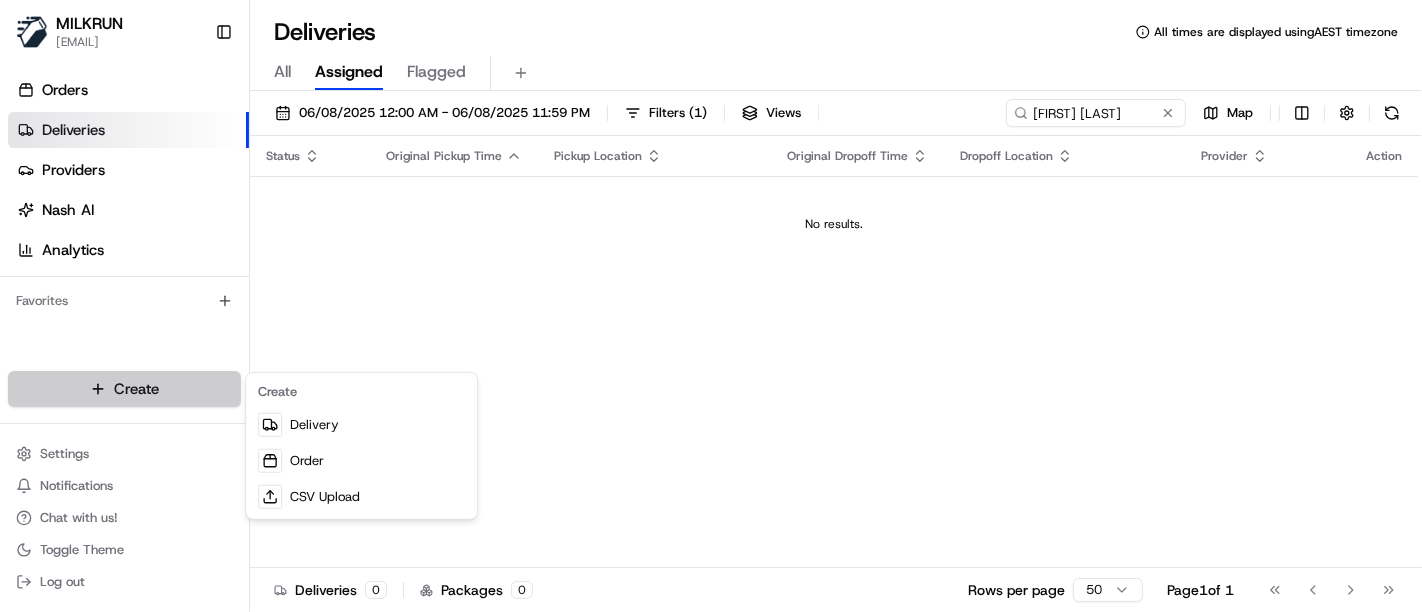 click on "MILKRUN toman@woolworths.com.au Toggle Sidebar Orders Deliveries Providers Nash AI Analytics Favorites Main Menu Members & Organization Organization Users Roles Preferences Customization Tracking Orchestration Automations Locations Pickup Locations Dropoff Locations AI Support Call Agent Billing Billing Refund Requests Integrations Notification Triggers Webhooks API Keys Request Logs Create Settings Notifications Chat with us! Toggle Theme Log out Deliveries All times are displayed using  AEST   timezone All Assigned Flagged 06/08/2025 12:00 AM - 06/08/2025 11:59 PM Filters ( 1 ) Views sheena West Map Status Original Pickup Time Pickup Location Original Dropoff Time Dropoff Location Provider Action No results. Deliveries 0 Packages 0 Rows per page 50 Page  1  of   1 Go to first page Go to previous page Go to next page Go to last page
Create Delivery Order CSV Upload" at bounding box center (711, 306) 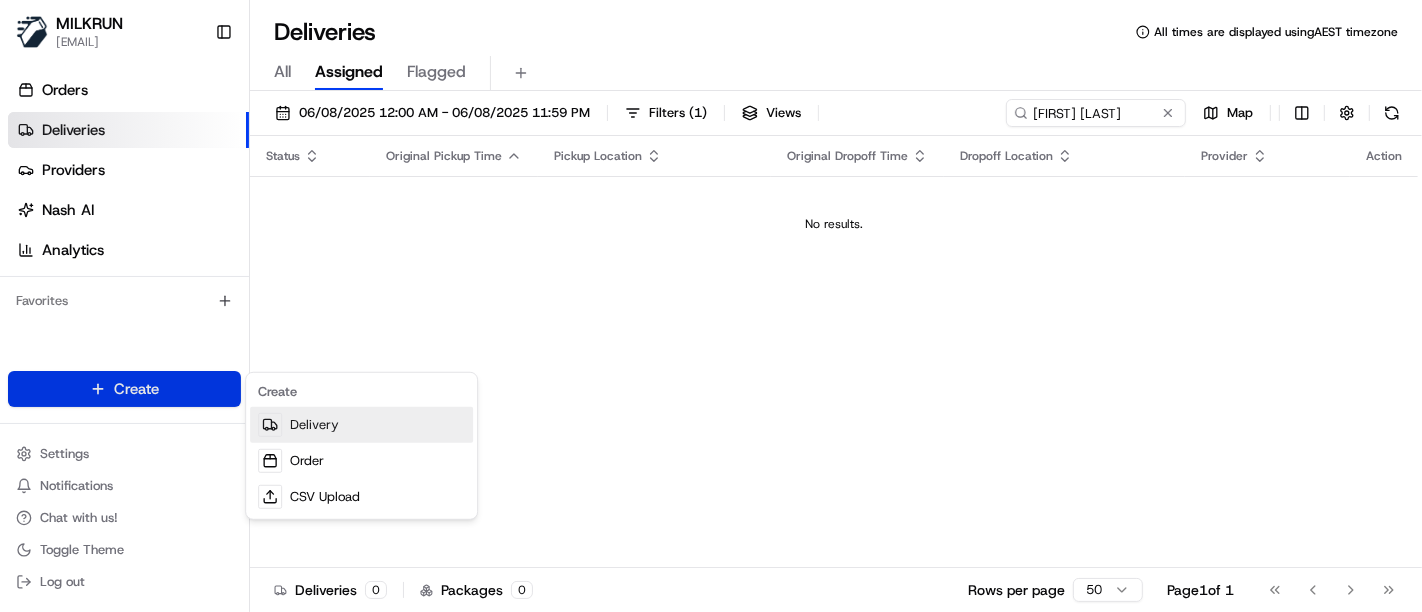 click on "Delivery" at bounding box center [361, 425] 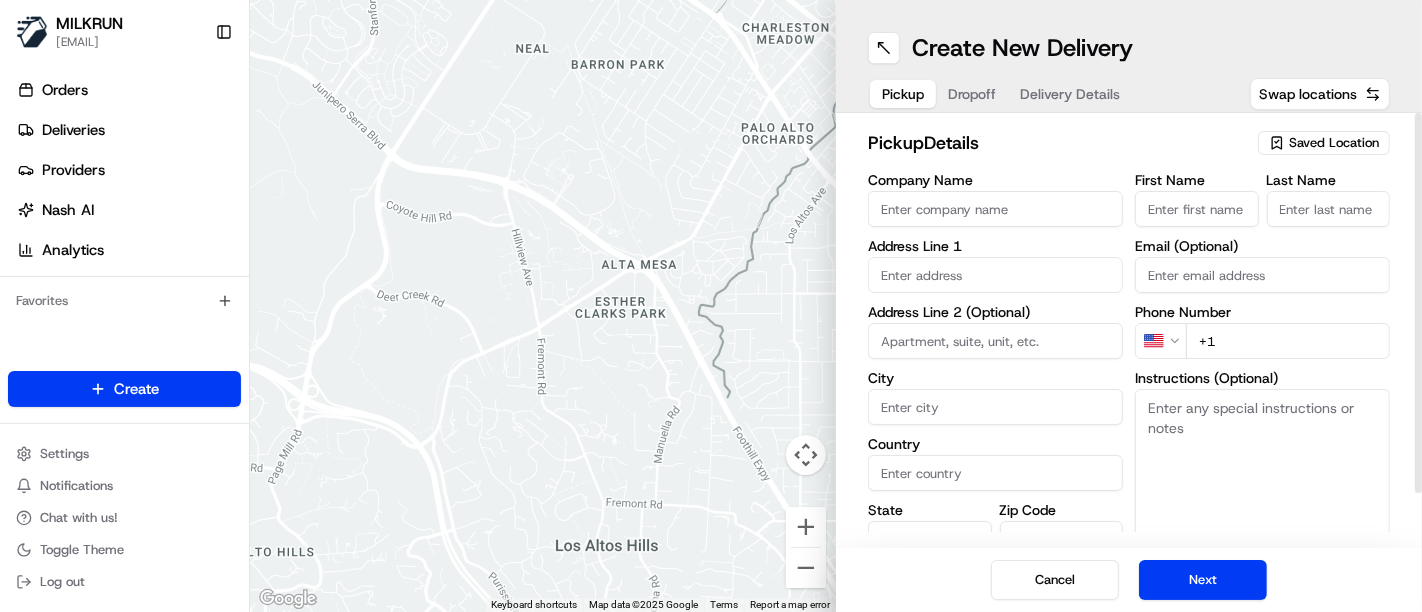 click on "Saved Location" at bounding box center [1334, 143] 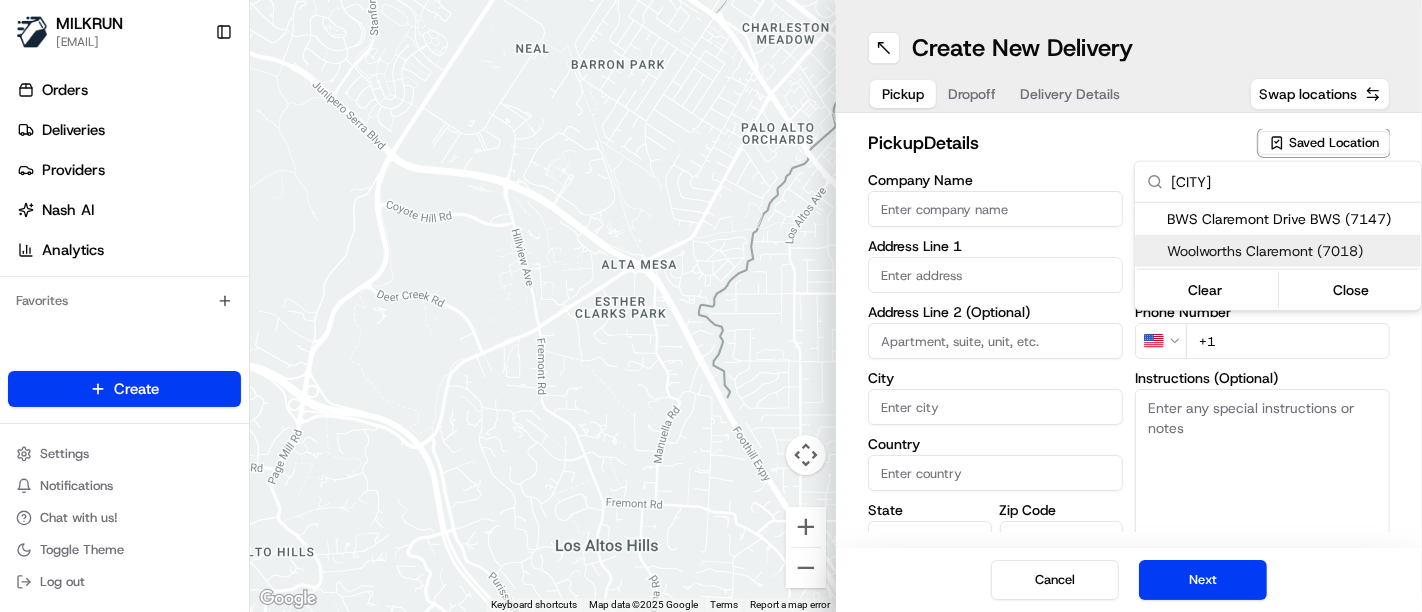 type on "claremont" 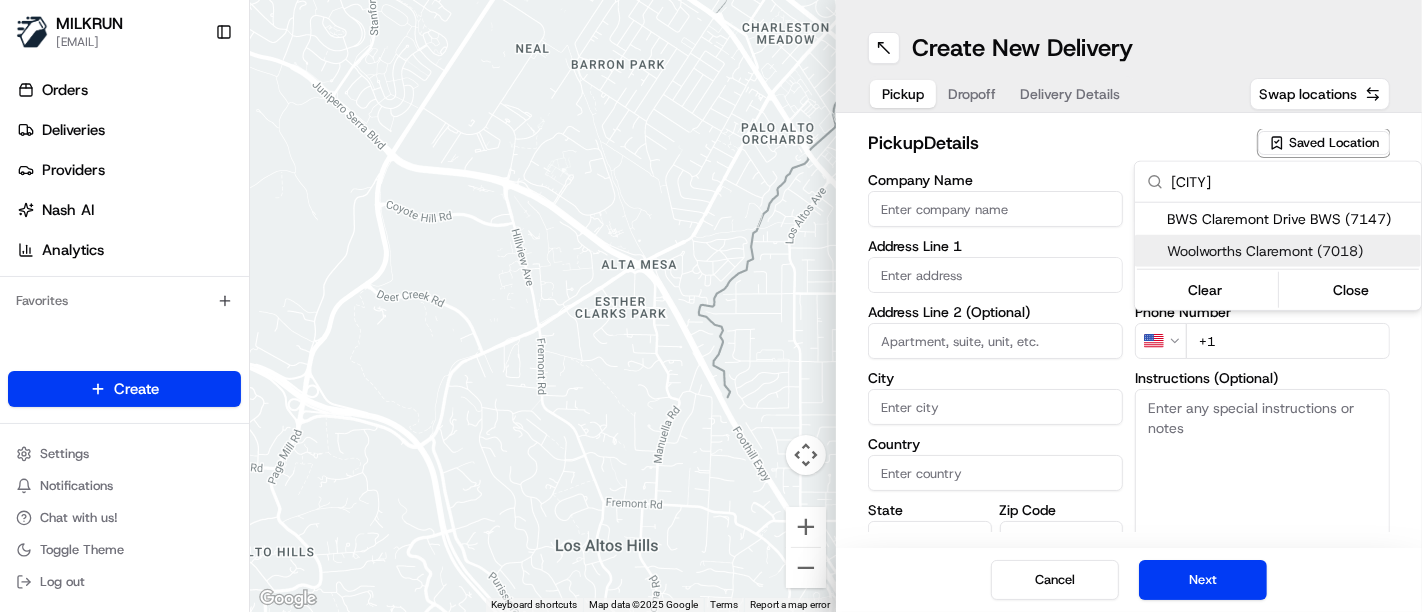 click on "Woolworths Claremont (7018)" at bounding box center (1290, 251) 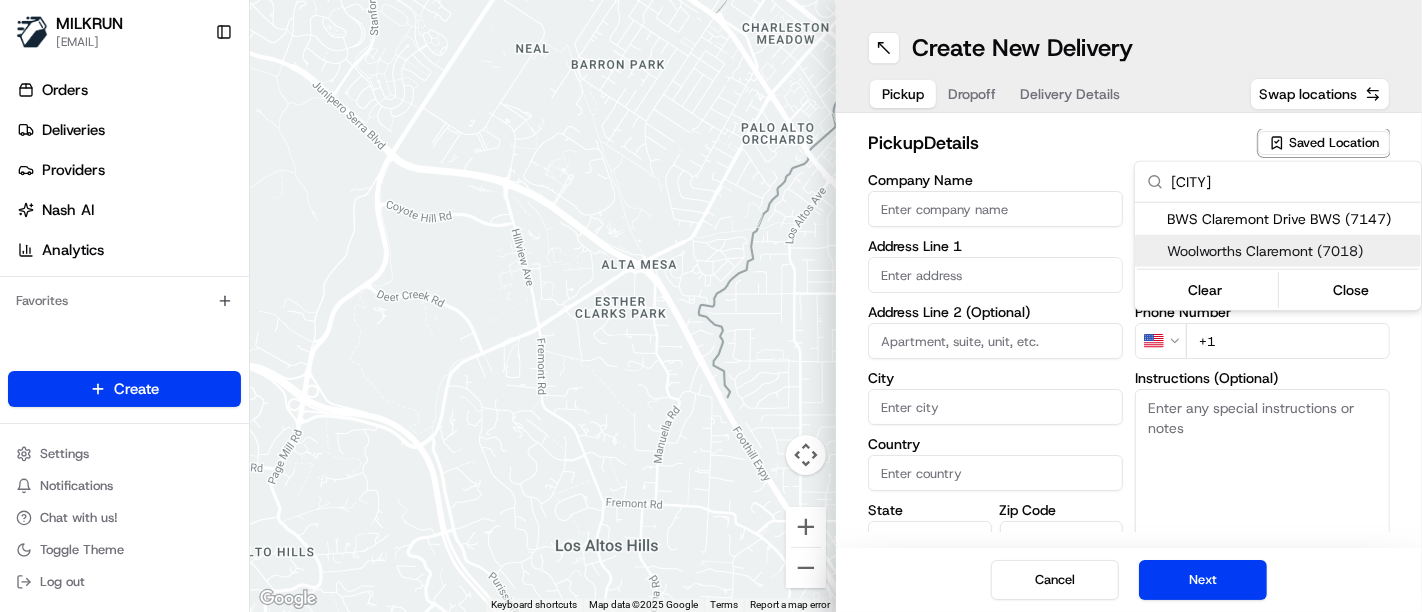 type on "TAS" 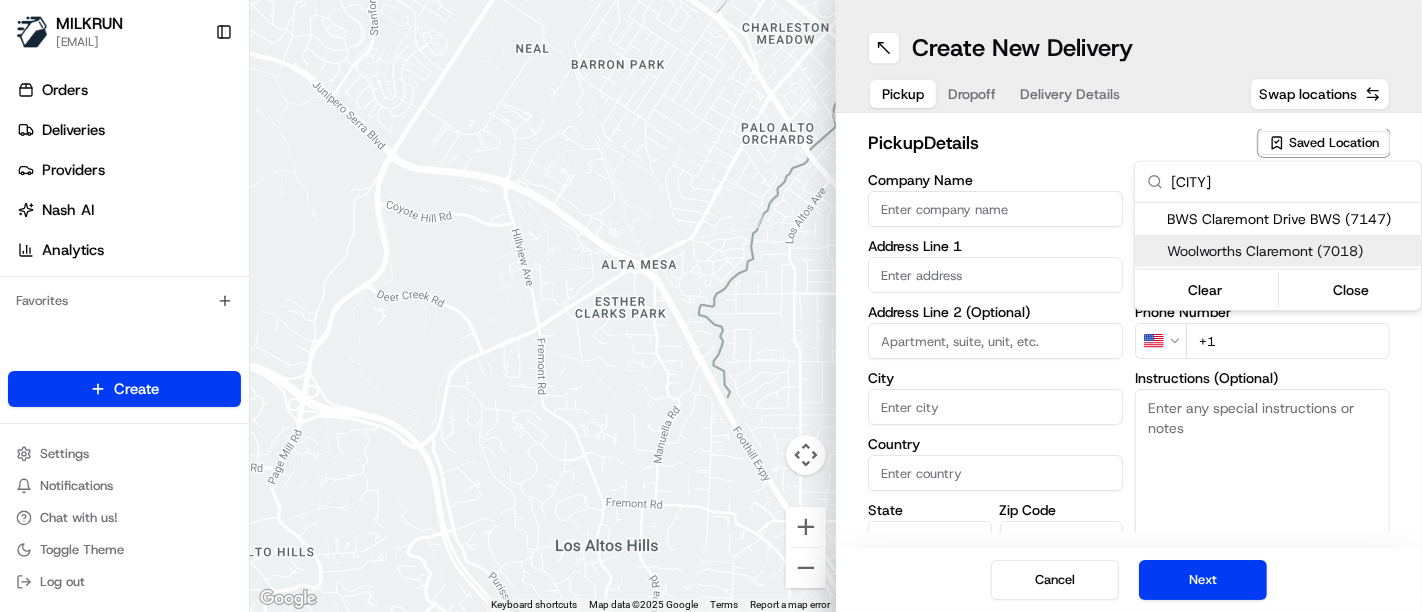 type on "This is a Woolworths Store. Enter Car Park off Bilton St, Main Rd or Box Hill Rd. Notify team member in store at Online Room on arrival. Provide order details when collecting orders." 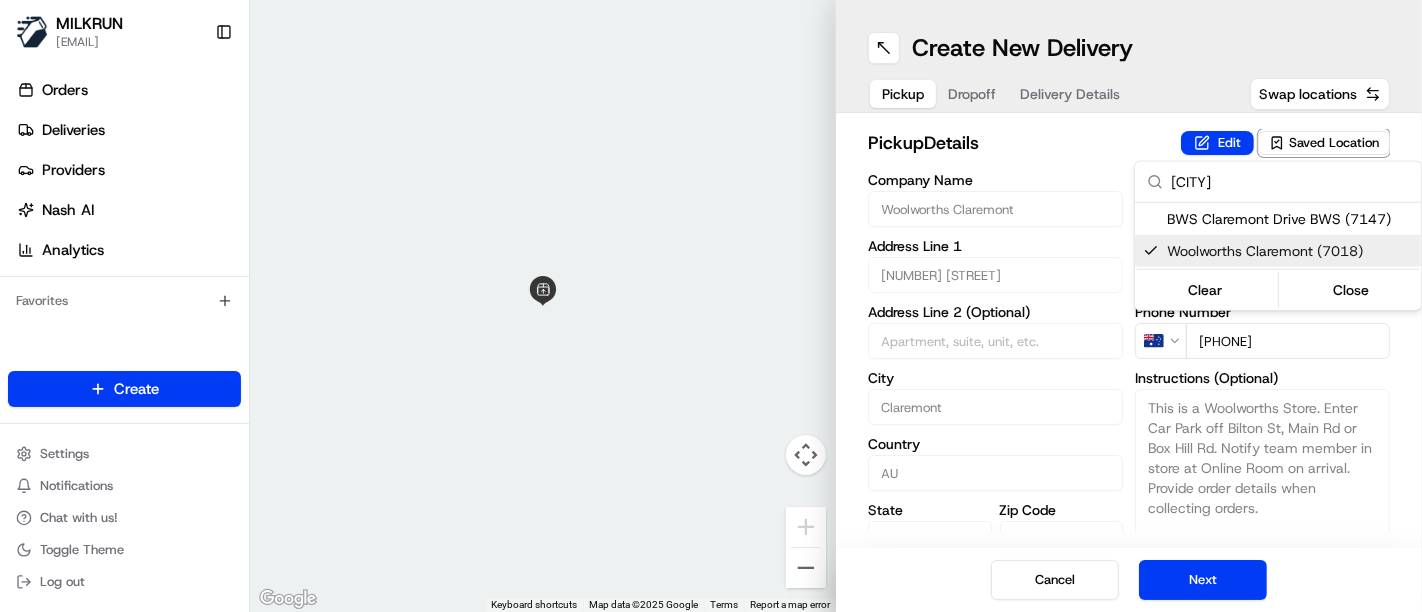 click on "MILKRUN toman@woolworths.com.au Toggle Sidebar Orders Deliveries Providers Nash AI Analytics Favorites Main Menu Members & Organization Organization Users Roles Preferences Customization Tracking Orchestration Automations Locations Pickup Locations Dropoff Locations AI Support Call Agent Billing Billing Refund Requests Integrations Notification Triggers Webhooks API Keys Request Logs Create Settings Notifications Chat with us! Toggle Theme Log out ← Move left → Move right ↑ Move up ↓ Move down + Zoom in - Zoom out Home Jump left by 75% End Jump right by 75% Page Up Jump up by 75% Page Down Jump down by 75% Keyboard shortcuts Map Data Map data ©2025 Google Map data ©2025 Google 2 m  Click to toggle between metric and imperial units Terms Report a map error Create New Delivery Pickup Dropoff Delivery Details Swap locations pickup  Details  Edit Saved Location Company Name Woolworths Claremont Address Line 1 35 Main Rd Address Line 2 (Optional) City Claremont Country AU State TAS 7011" at bounding box center (711, 306) 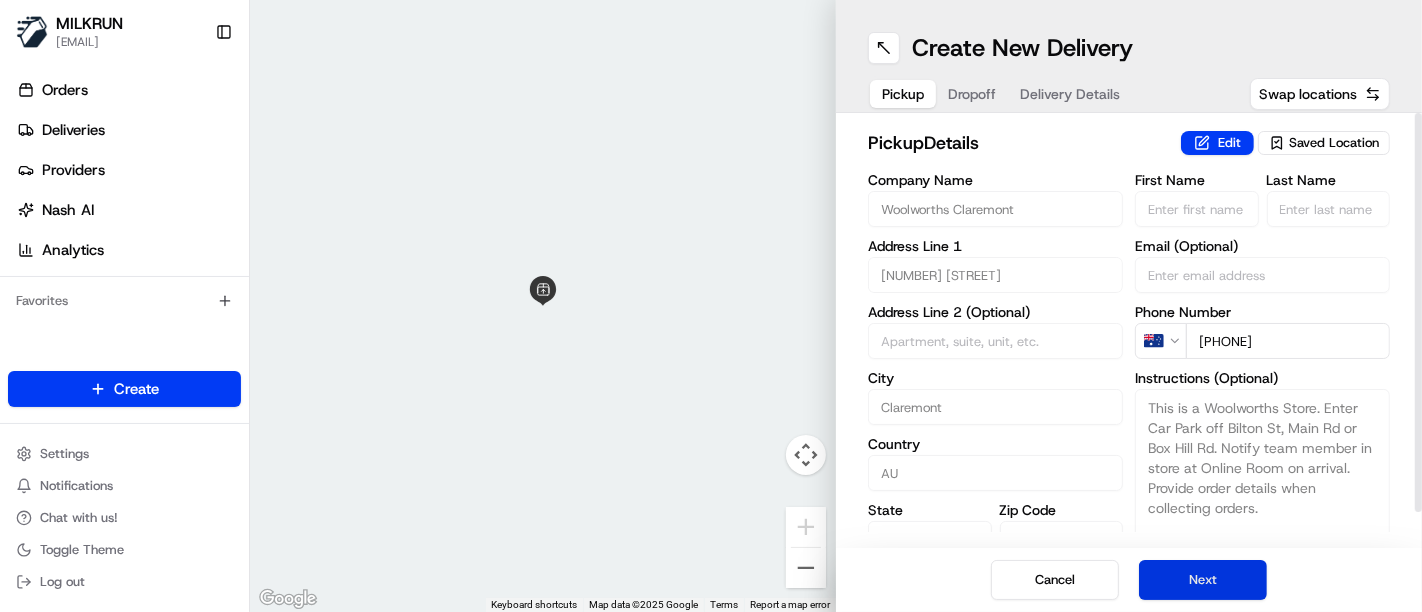 click on "Next" at bounding box center [1203, 580] 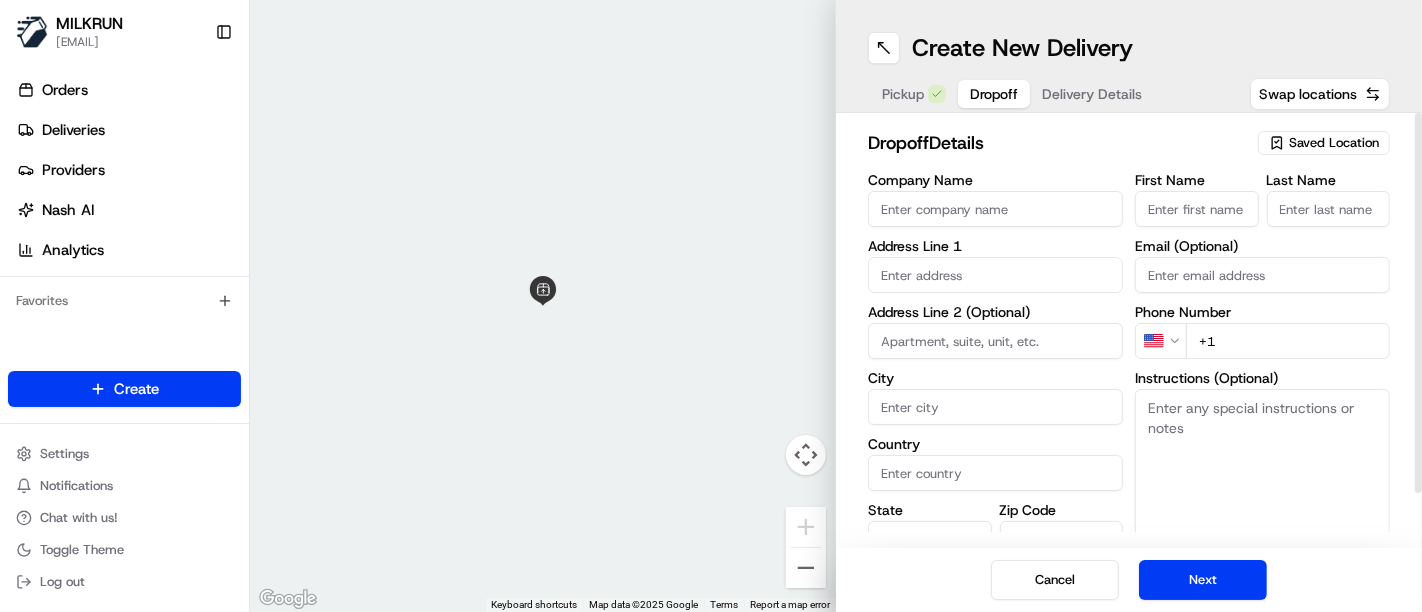 click on "First Name" at bounding box center (1197, 209) 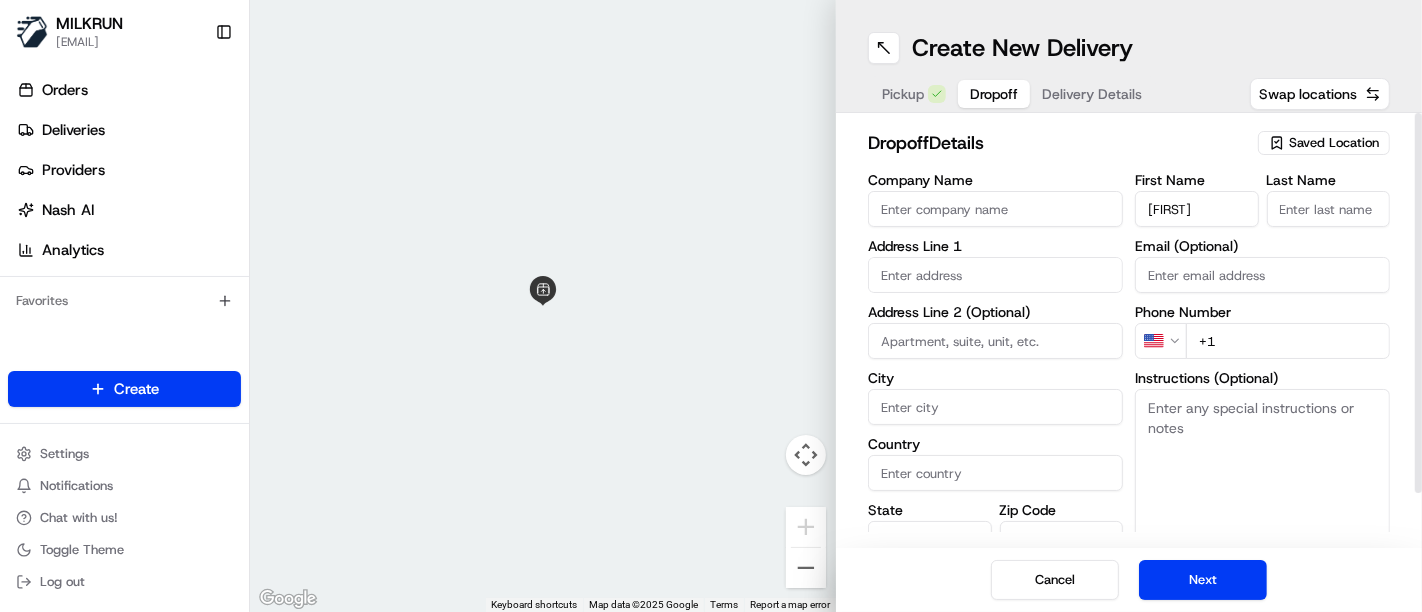type on "Alison" 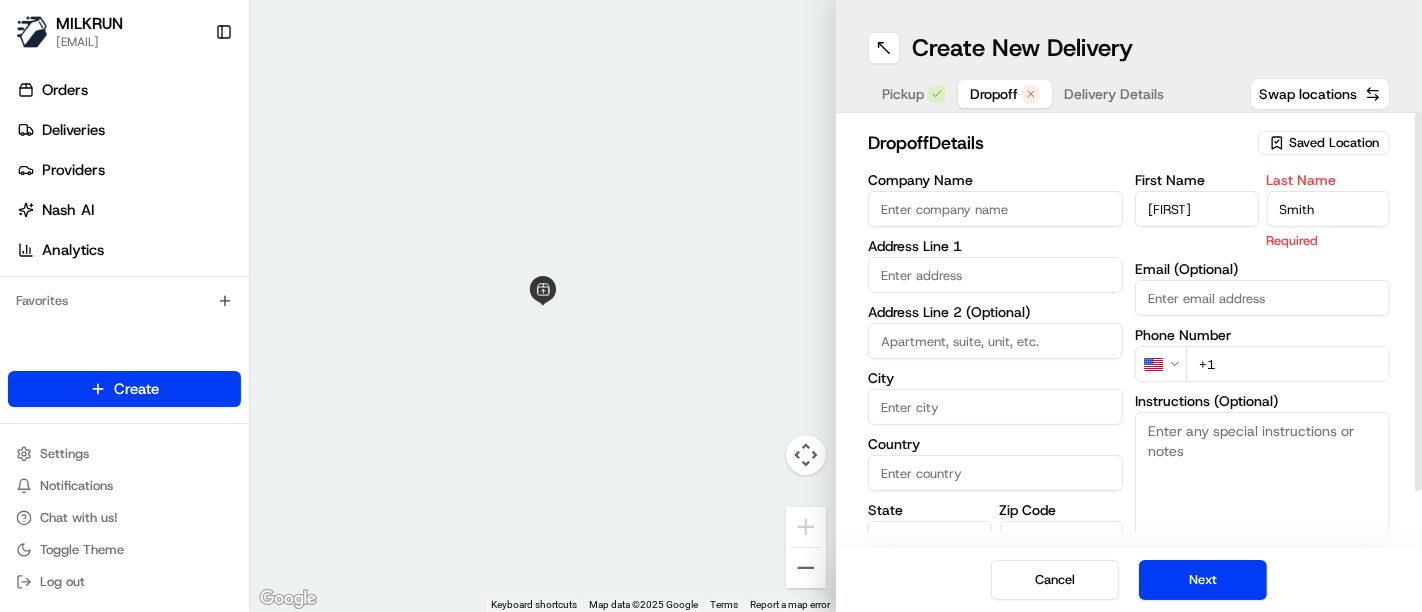 type on "Smith" 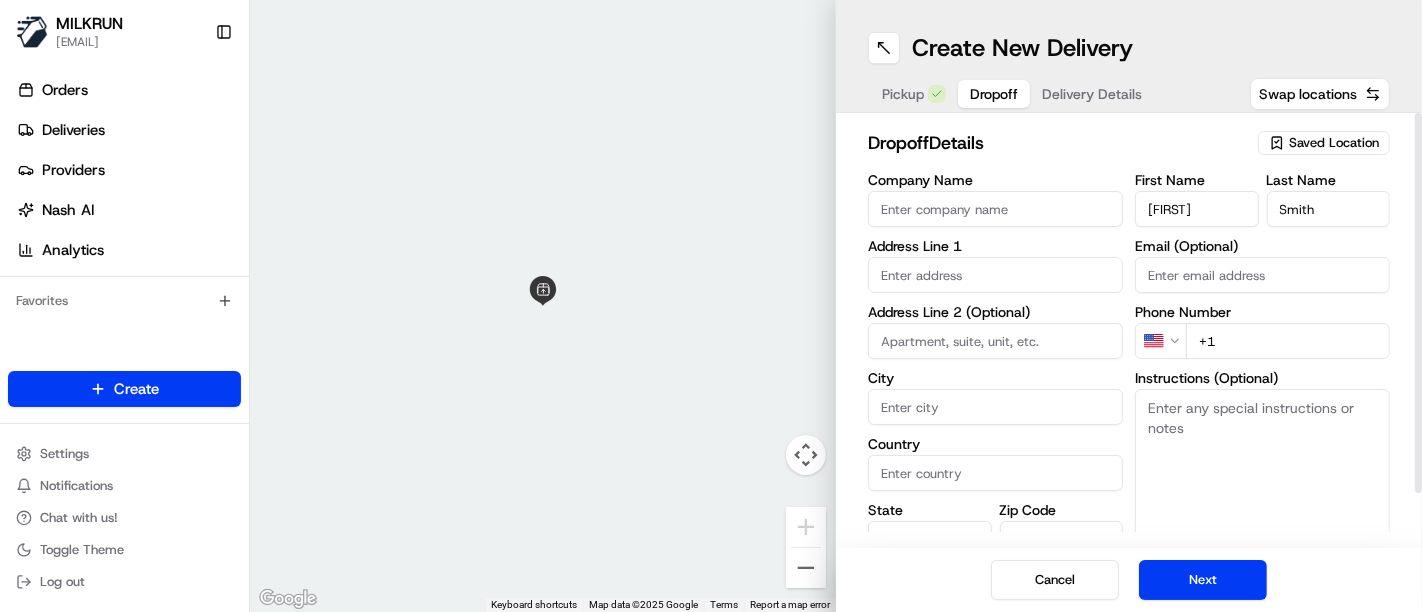 click at bounding box center [995, 275] 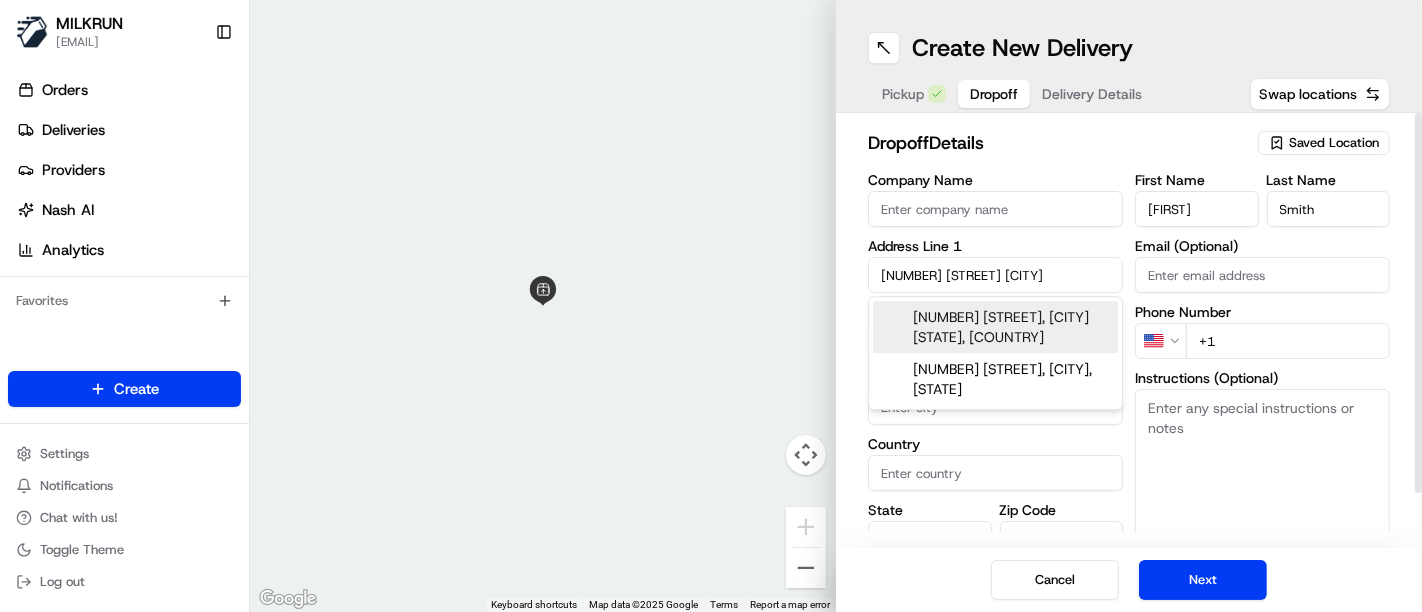 click on "49 Russell Road, Claremont TAS, Australia" at bounding box center (995, 327) 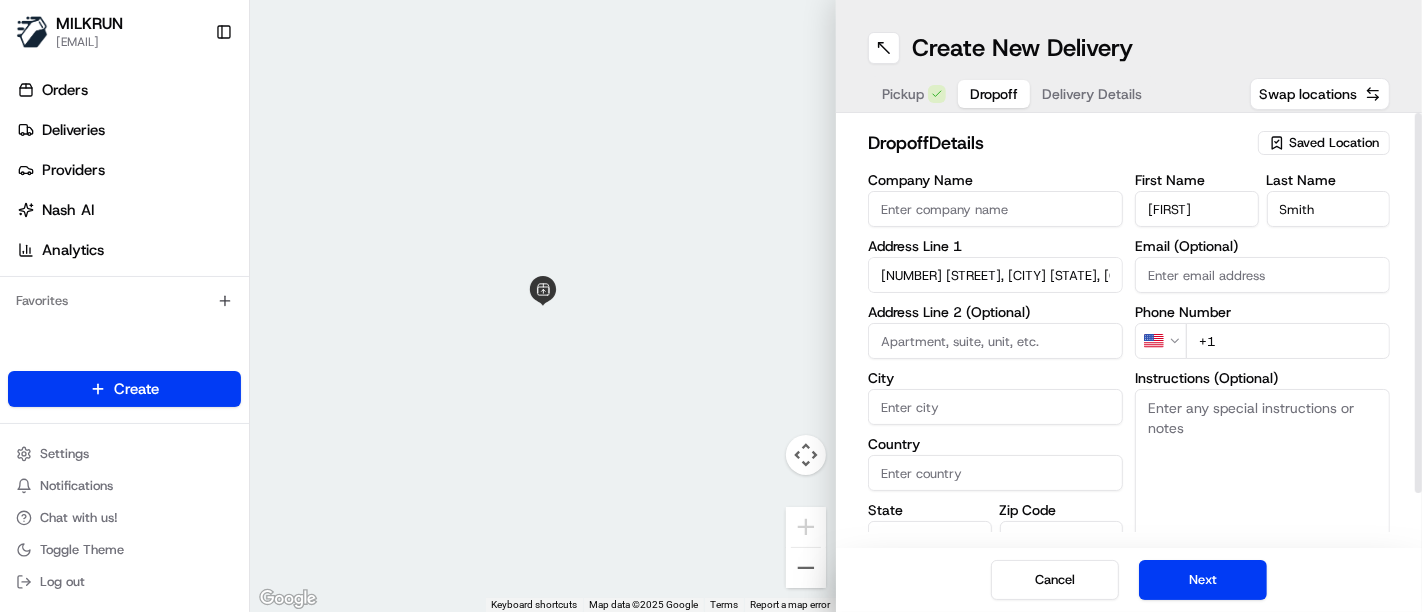 type on "49 Russell Rd, Claremont TAS 7011, Australia" 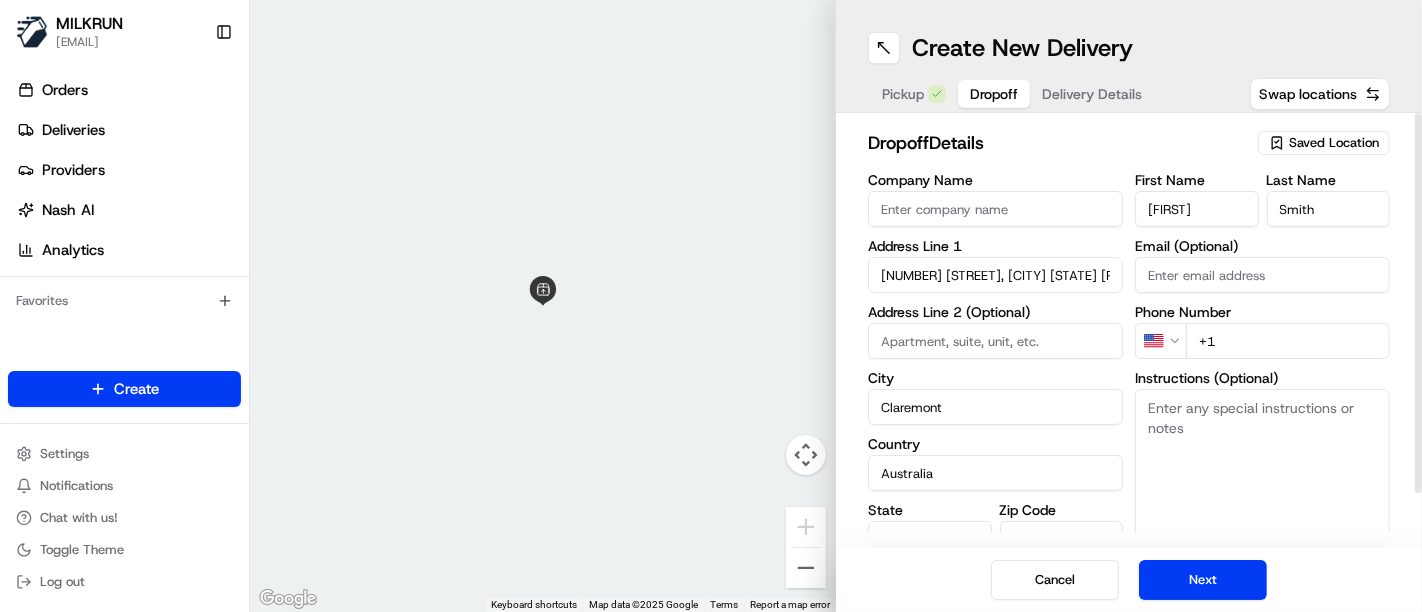 type on "49 Russell Road" 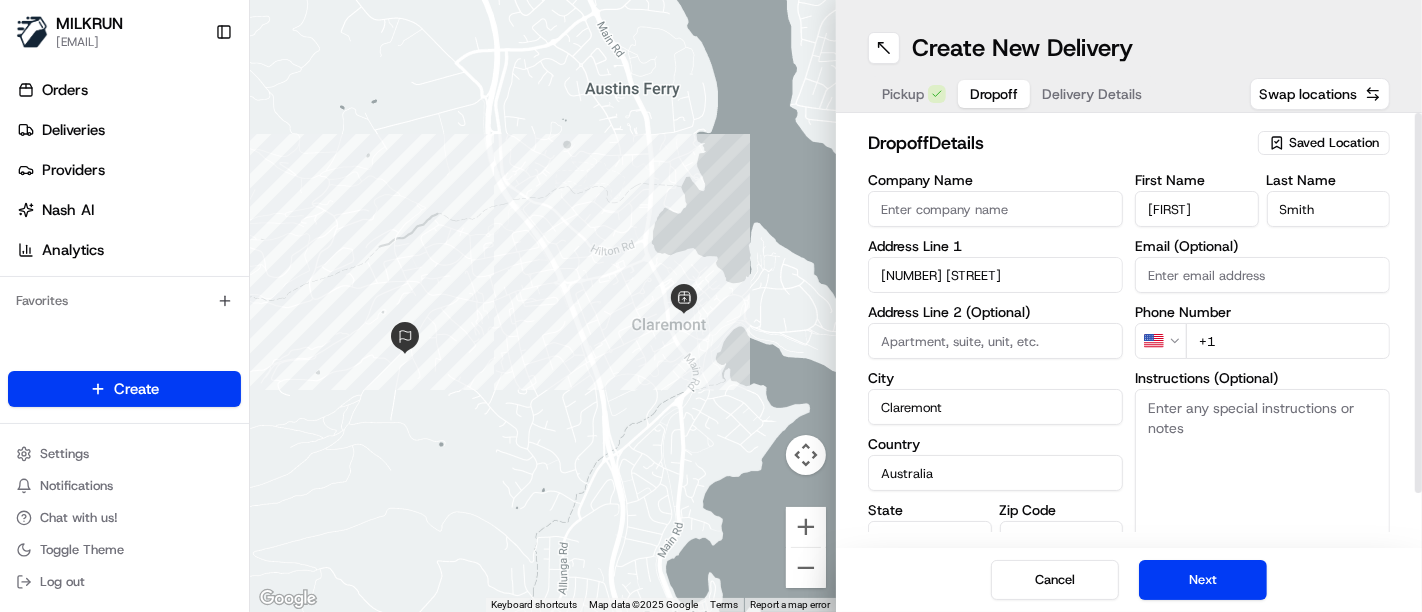 drag, startPoint x: 1191, startPoint y: 260, endPoint x: 1190, endPoint y: 289, distance: 29.017237 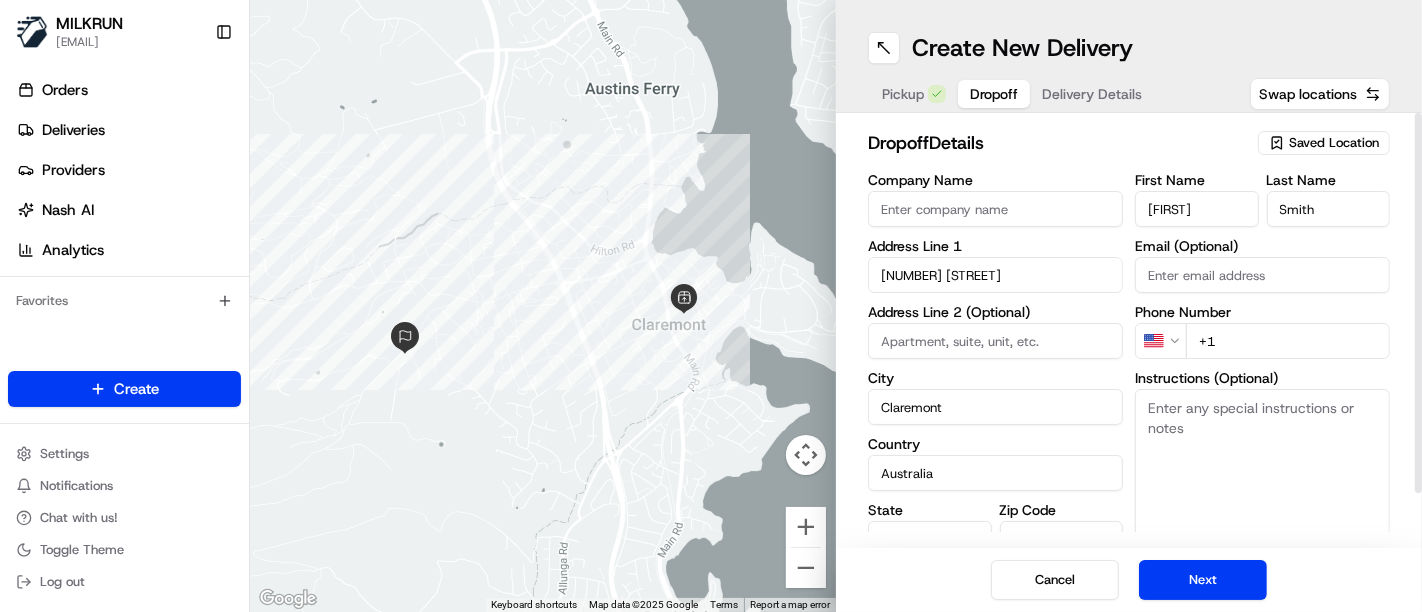 click on "Company Name Address Line 1 49 Russell Road Address Line 2 (Optional) City Claremont Country Australia State TAS Zip Code 7011 Save this Location First Name Alison Last Name Smith Email (Optional) Phone Number US +1 Instructions (Optional) Advanced" at bounding box center (1129, 383) 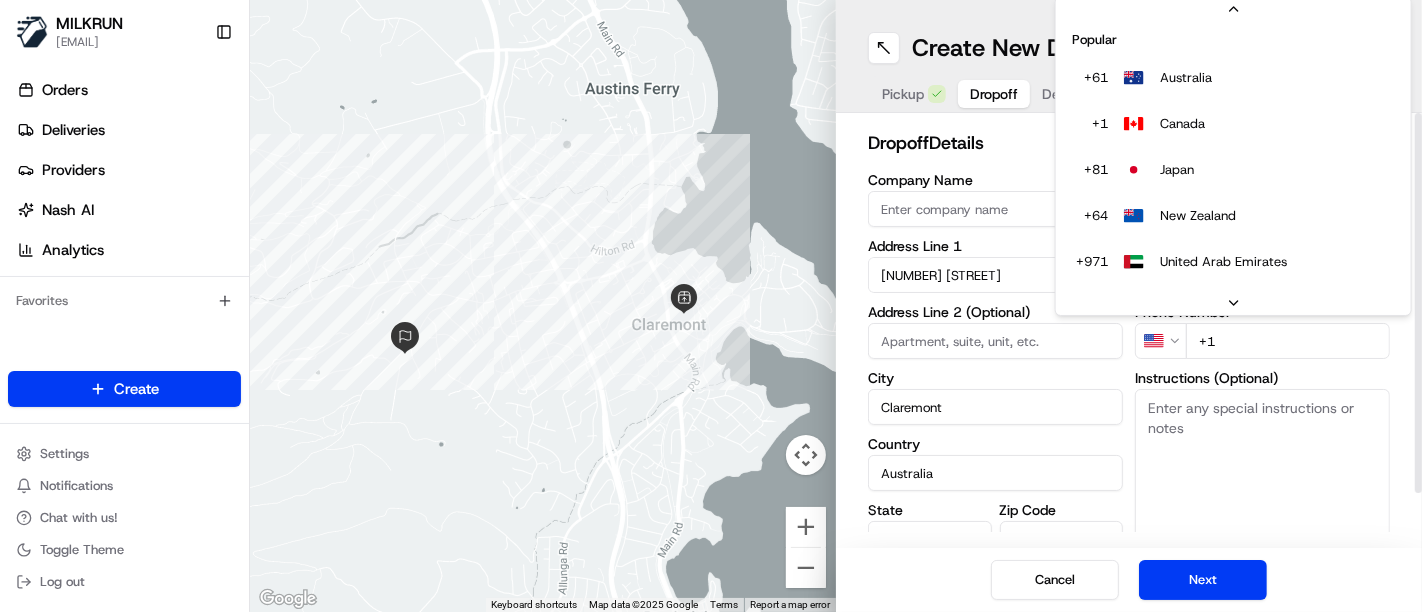 scroll, scrollTop: 85, scrollLeft: 0, axis: vertical 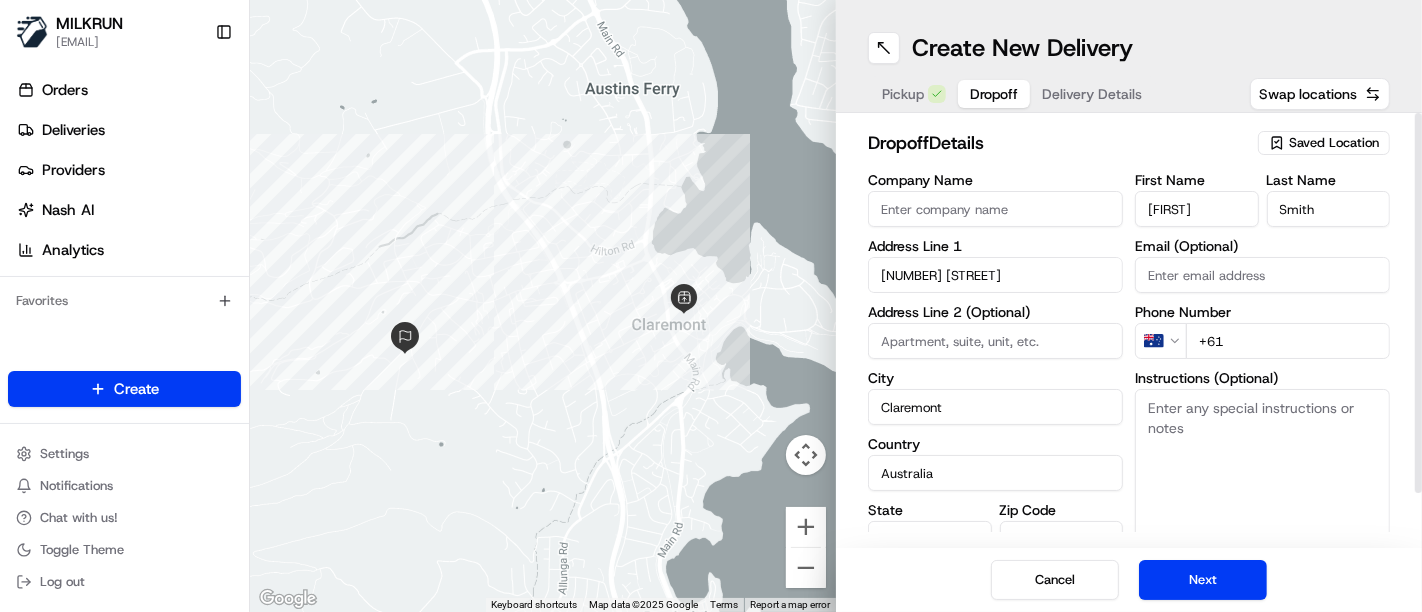 click on "+61" at bounding box center (1288, 341) 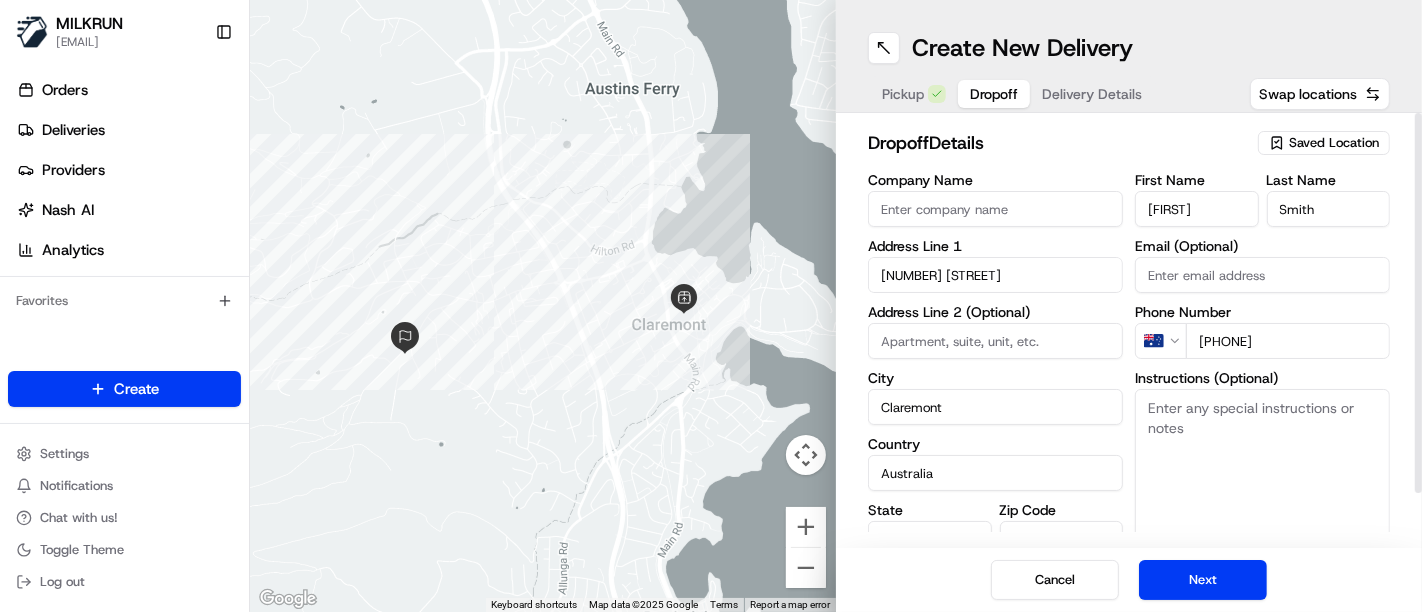 click on "+61 0447 017 463" at bounding box center (1288, 341) 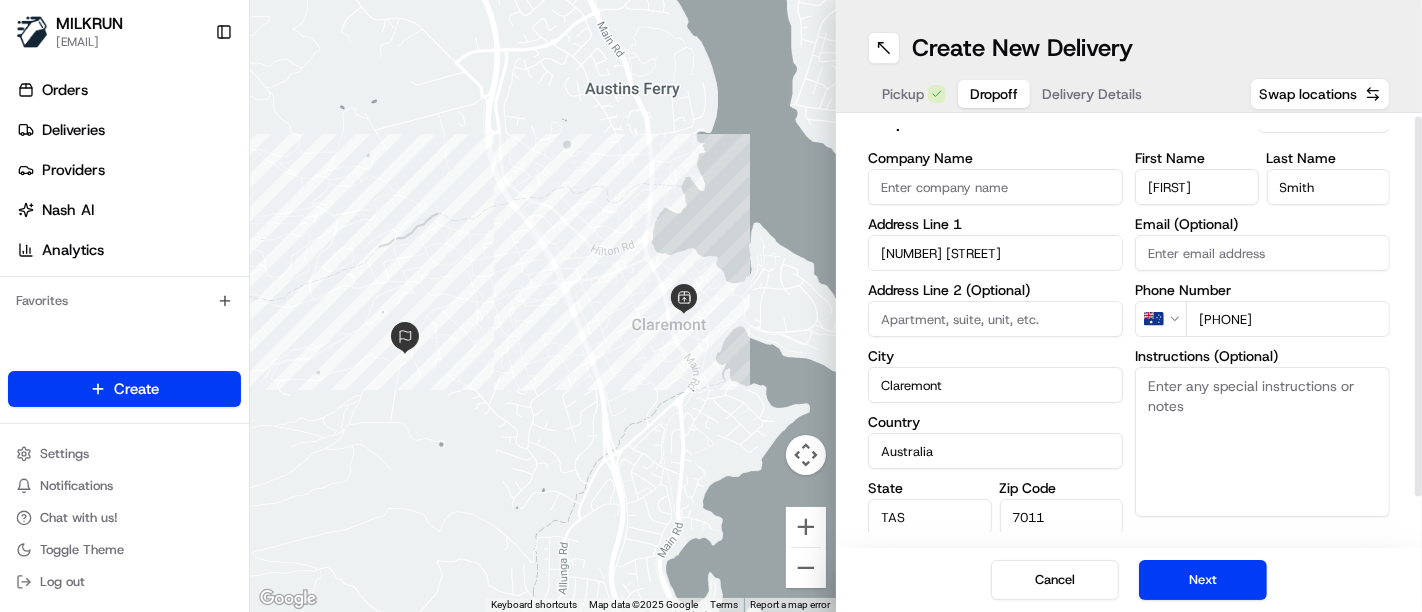 scroll, scrollTop: 60, scrollLeft: 0, axis: vertical 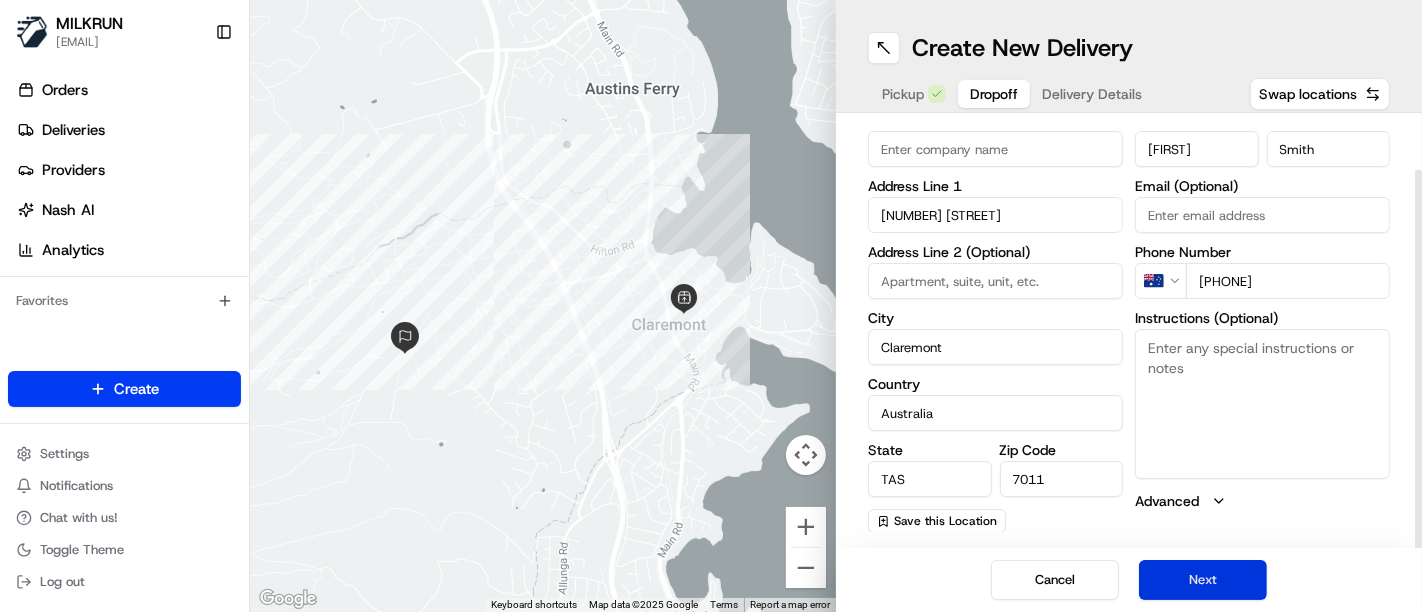click on "Next" at bounding box center [1203, 580] 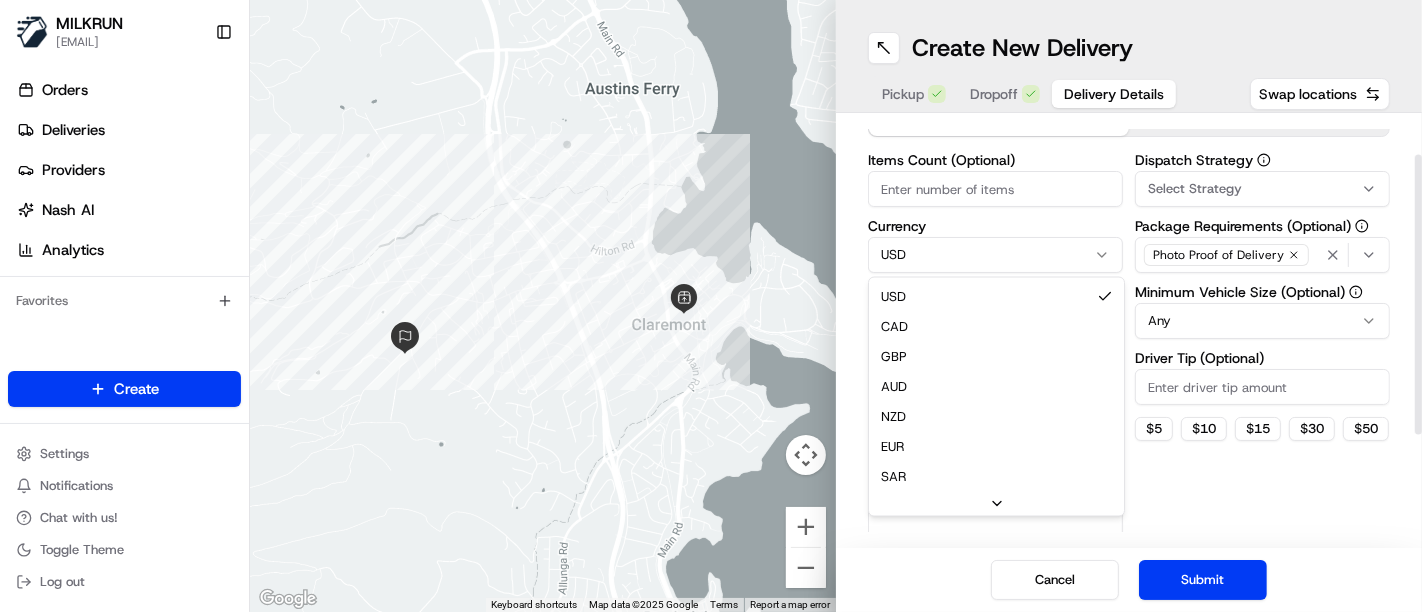 click on "MILKRUN toman@woolworths.com.au Toggle Sidebar Orders Deliveries Providers Nash AI Analytics Favorites Main Menu Members & Organization Organization Users Roles Preferences Customization Tracking Orchestration Automations Locations Pickup Locations Dropoff Locations AI Support Call Agent Billing Billing Refund Requests Integrations Notification Triggers Webhooks API Keys Request Logs Create Settings Notifications Chat with us! Toggle Theme Log out ← Move left → Move right ↑ Move up ↓ Move down + Zoom in - Zoom out Home Jump left by 75% End Jump right by 75% Page Up Jump up by 75% Page Down Jump down by 75% Keyboard shortcuts Map Data Map data ©2025 Google Map data ©2025 Google 500 m  Click to toggle between metric and imperial units Terms Report a map error Create New Delivery Pickup Dropoff Delivery Details Swap locations Delivery Details now scheduled Items Count (Optional) Currency USD USD CAD GBP AUD NZD EUR SAR MXN AED JPY SGD Package Value Package Identifier (Optional) Any $ 5" at bounding box center [711, 306] 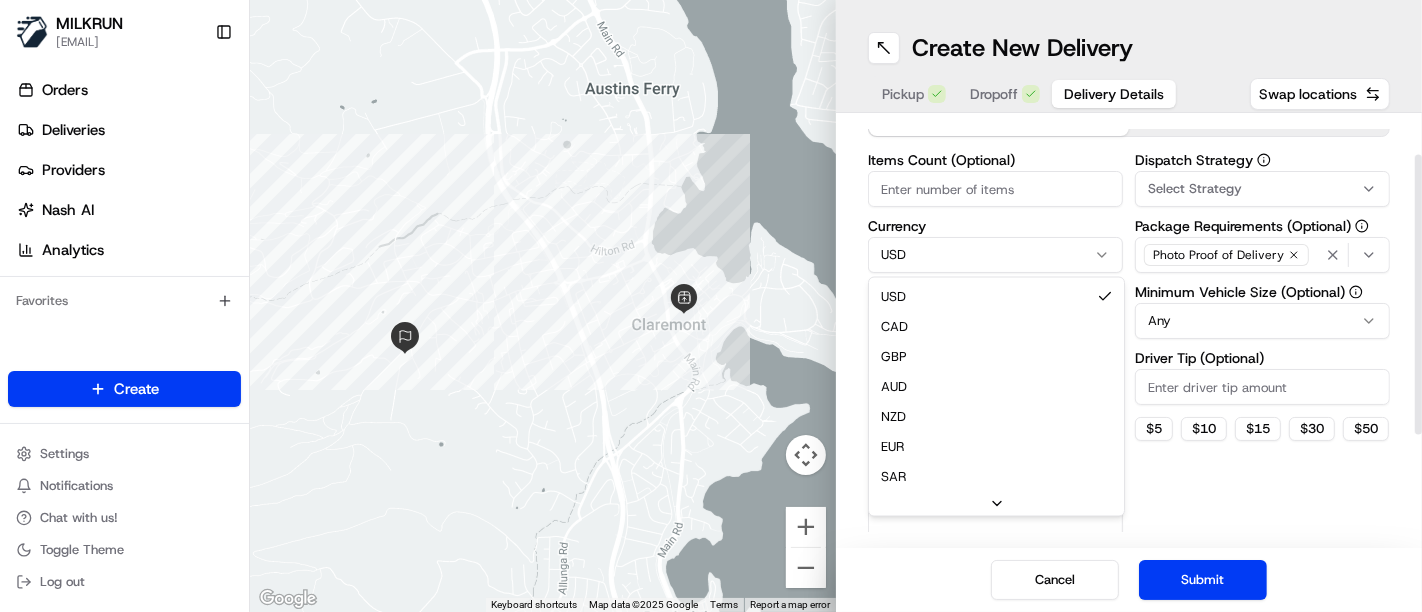 drag, startPoint x: 955, startPoint y: 328, endPoint x: 961, endPoint y: 349, distance: 21.84033 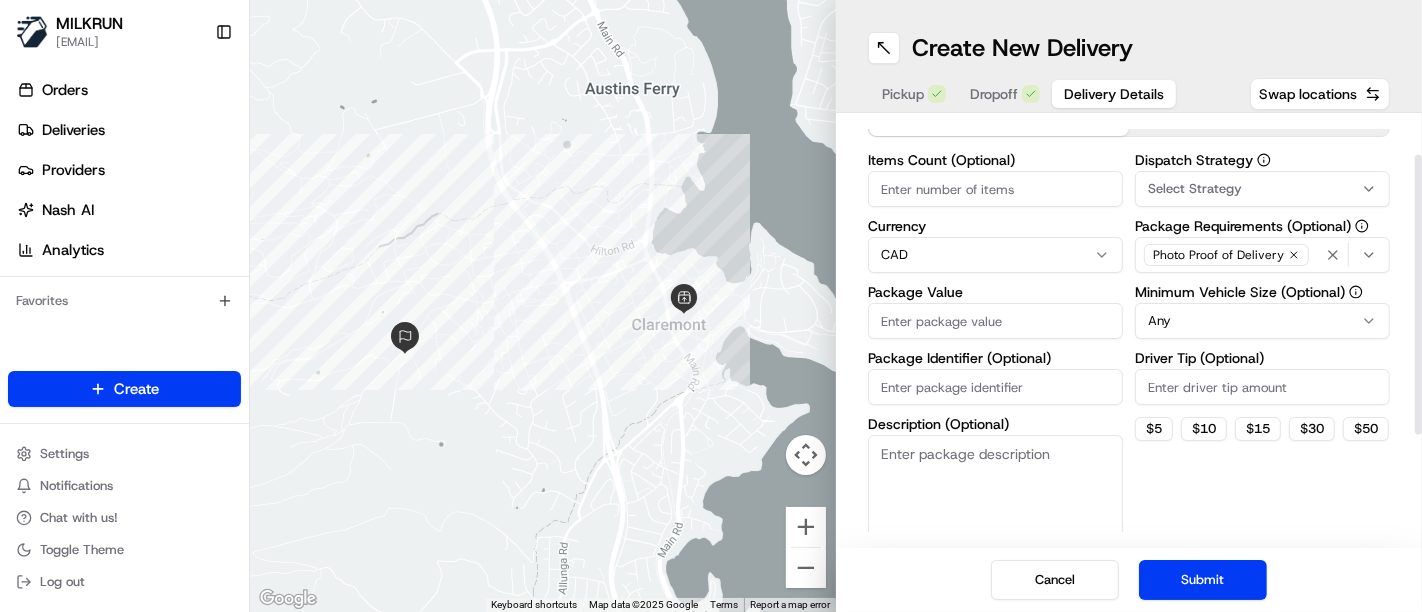 click on "Package Value" at bounding box center (995, 321) 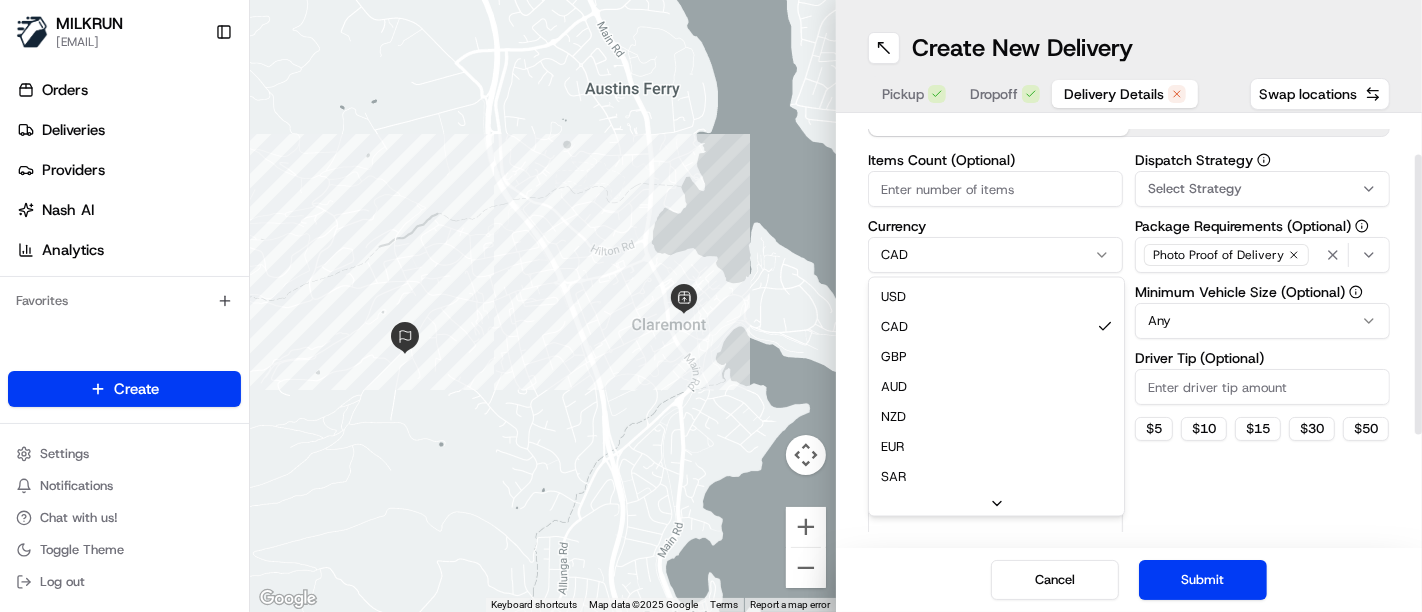 click on "MILKRUN toman@woolworths.com.au Toggle Sidebar Orders Deliveries Providers Nash AI Analytics Favorites Main Menu Members & Organization Organization Users Roles Preferences Customization Tracking Orchestration Automations Locations Pickup Locations Dropoff Locations AI Support Call Agent Billing Billing Refund Requests Integrations Notification Triggers Webhooks API Keys Request Logs Create Settings Notifications Chat with us! Toggle Theme Log out ← Move left → Move right ↑ Move up ↓ Move down + Zoom in - Zoom out Home Jump left by 75% End Jump right by 75% Page Up Jump up by 75% Page Down Jump down by 75% Keyboard shortcuts Map Data Map data ©2025 Google Map data ©2025 Google 500 m  Click to toggle between metric and imperial units Terms Report a map error Create New Delivery Pickup Dropoff Delivery Details Swap locations Delivery Details now scheduled Items Count (Optional) Currency CAD USD CAD GBP AUD NZD EUR SAR MXN AED JPY SGD Package Value Must be a number Dispatch Strategy $" at bounding box center (711, 306) 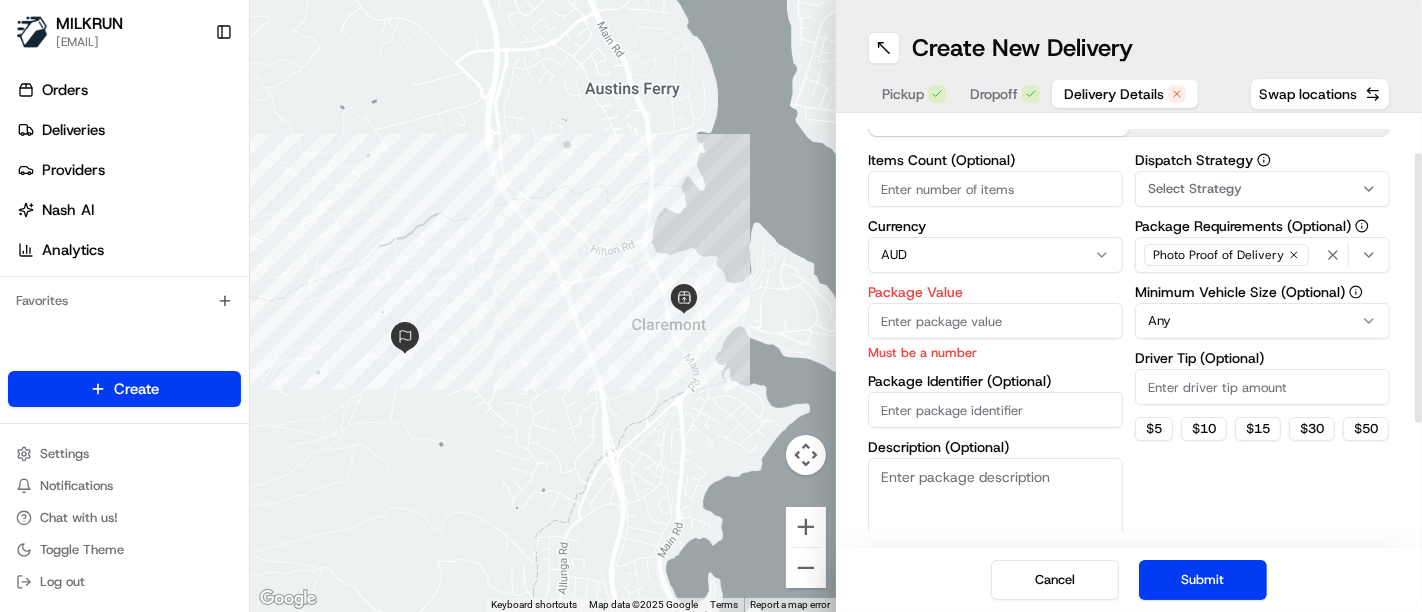 click on "Package Value" at bounding box center [995, 321] 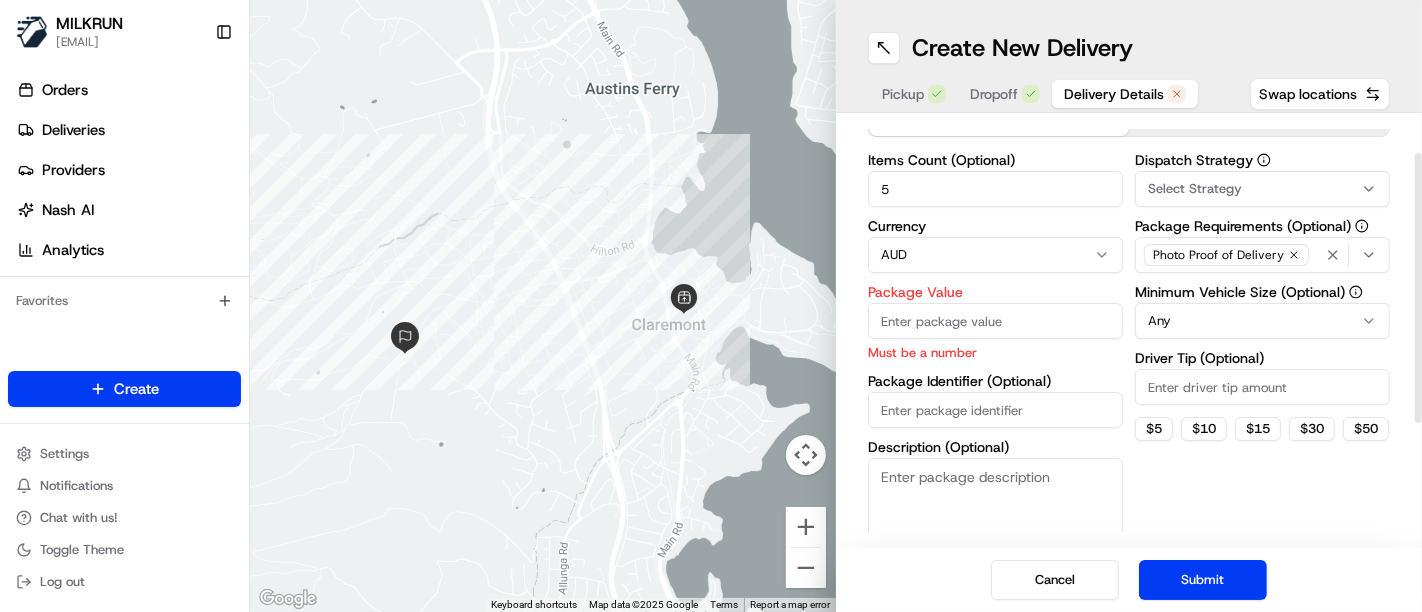 type on "5" 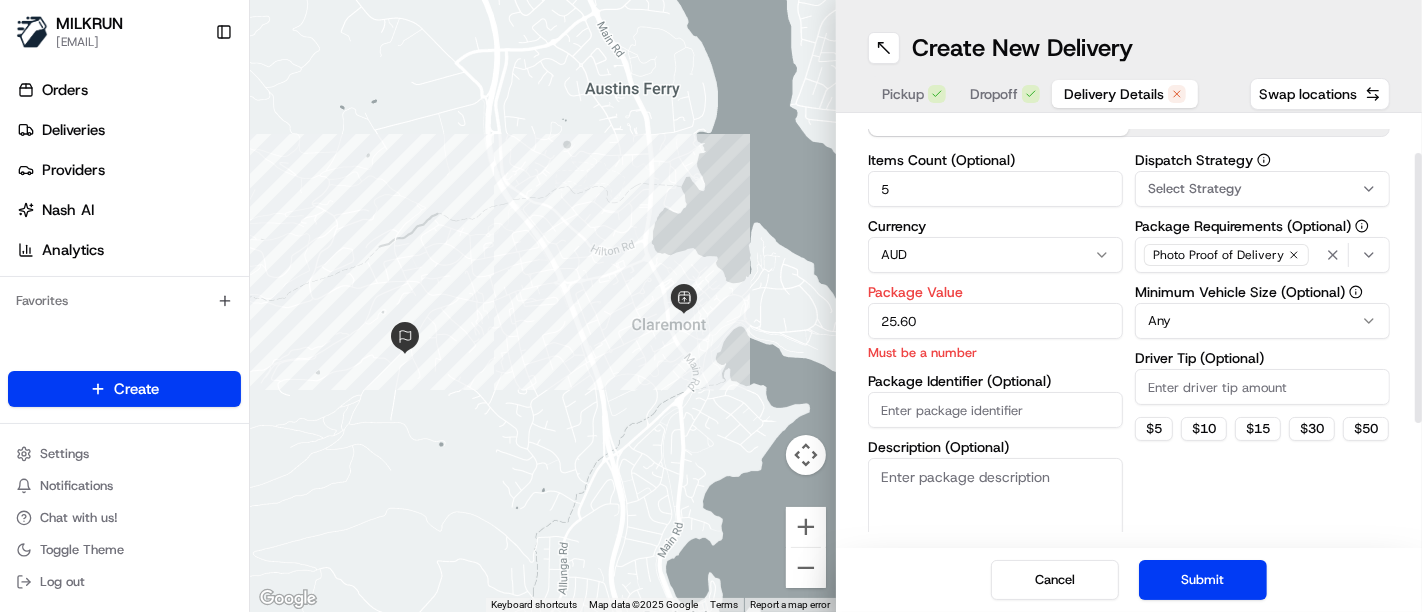 type on "25.60" 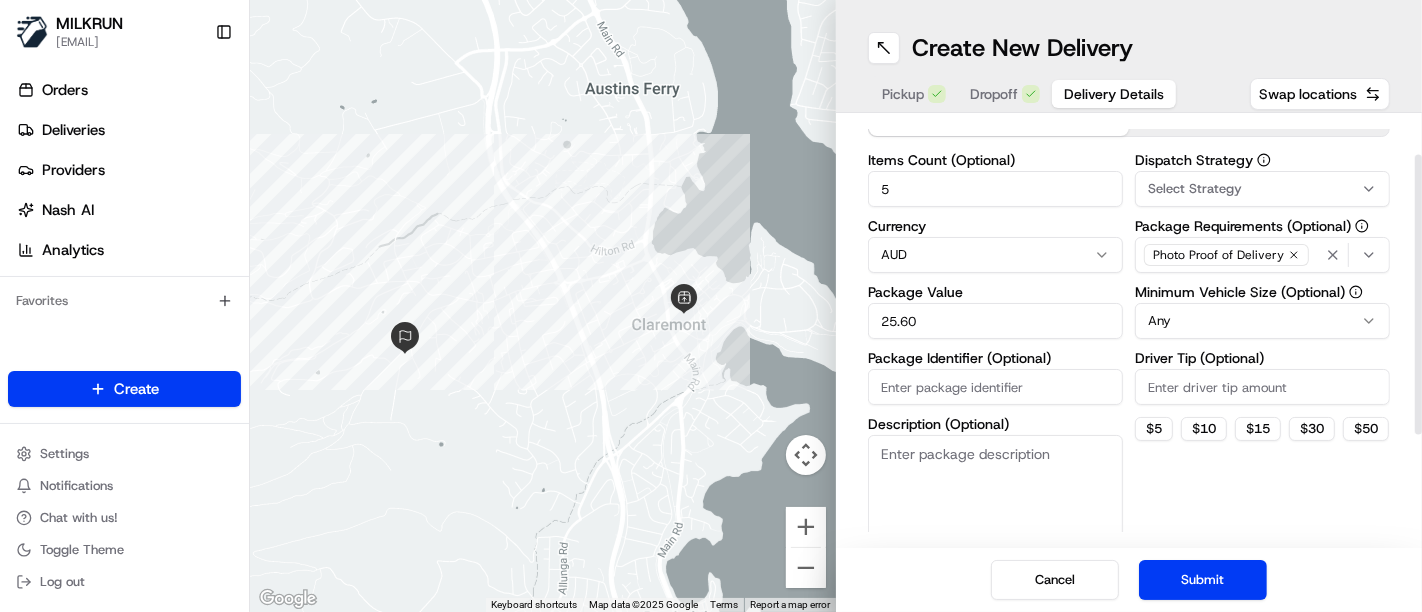 click on "Driver Tip (Optional)" at bounding box center [1262, 387] 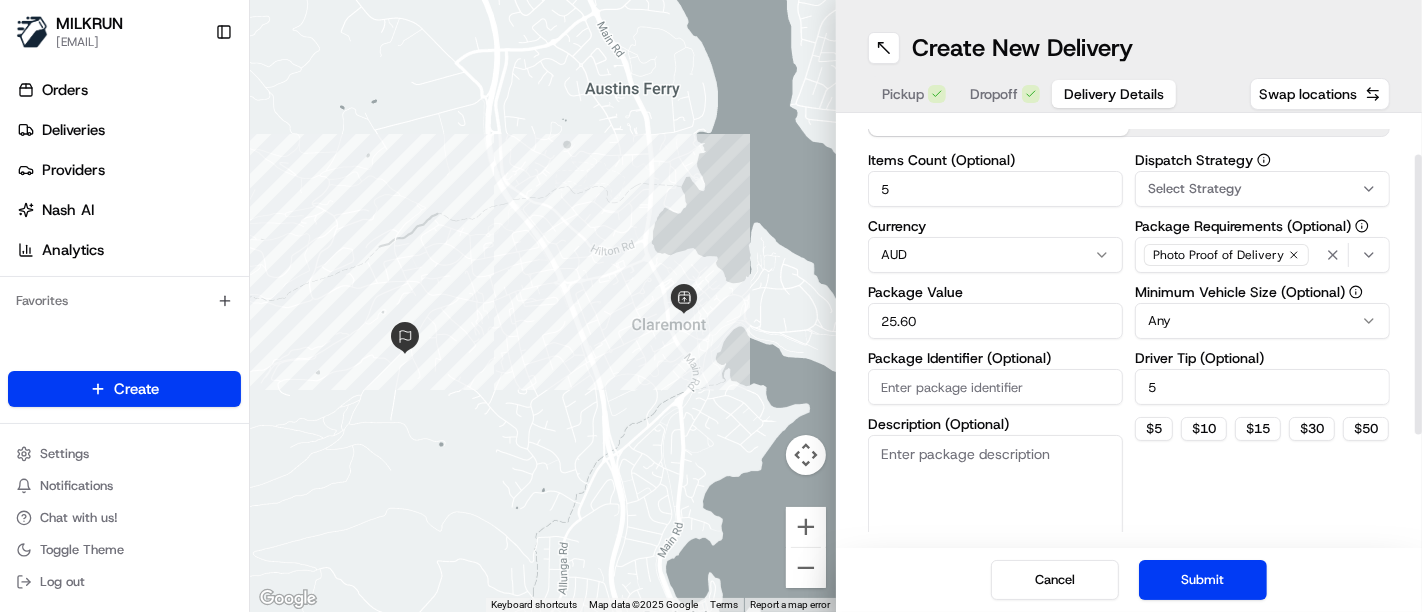 type on "5" 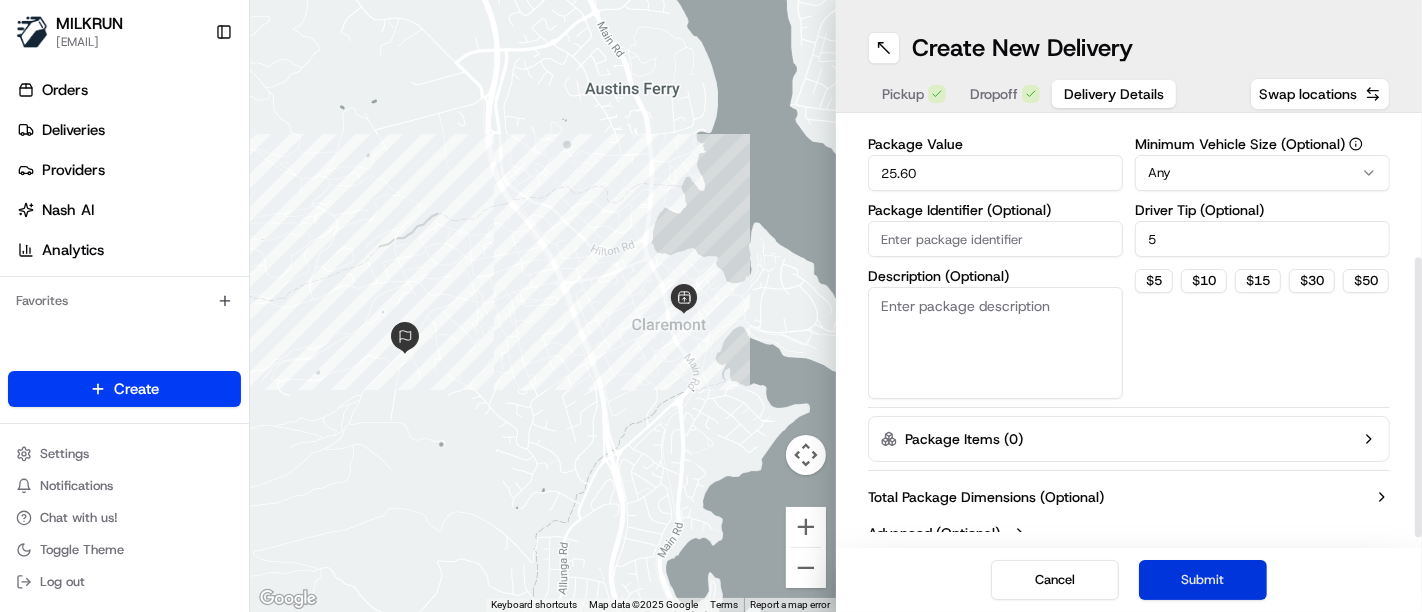 scroll, scrollTop: 225, scrollLeft: 0, axis: vertical 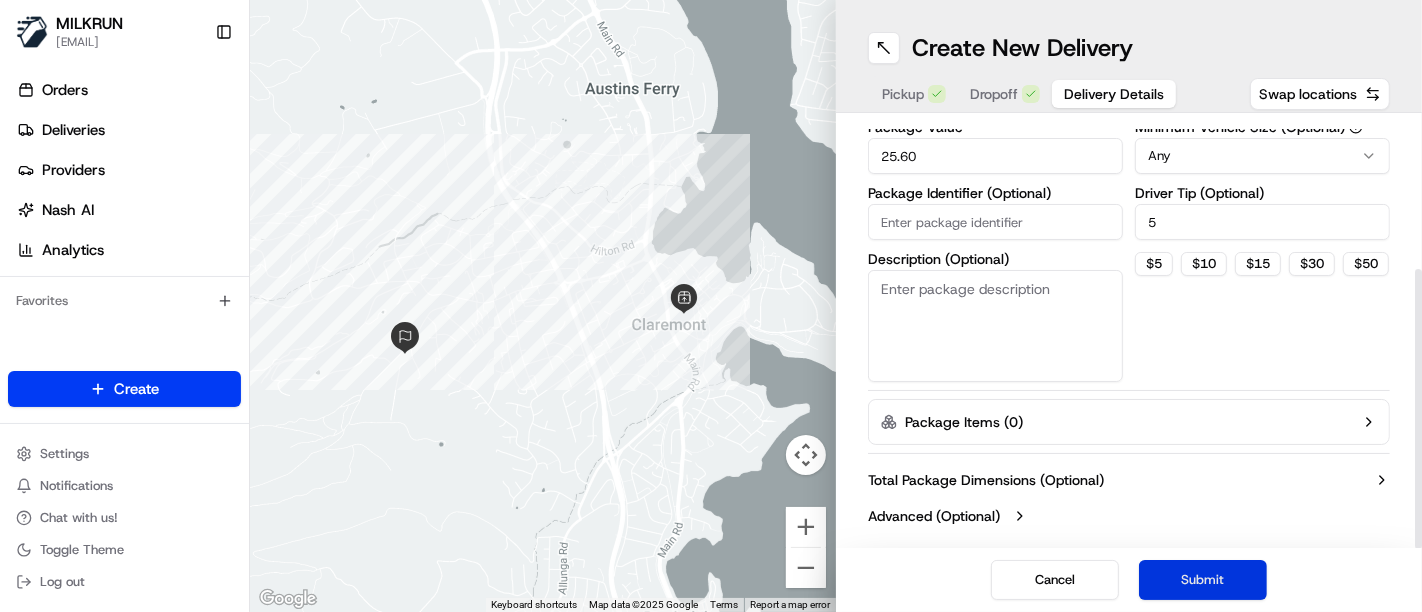 click on "Submit" at bounding box center (1203, 580) 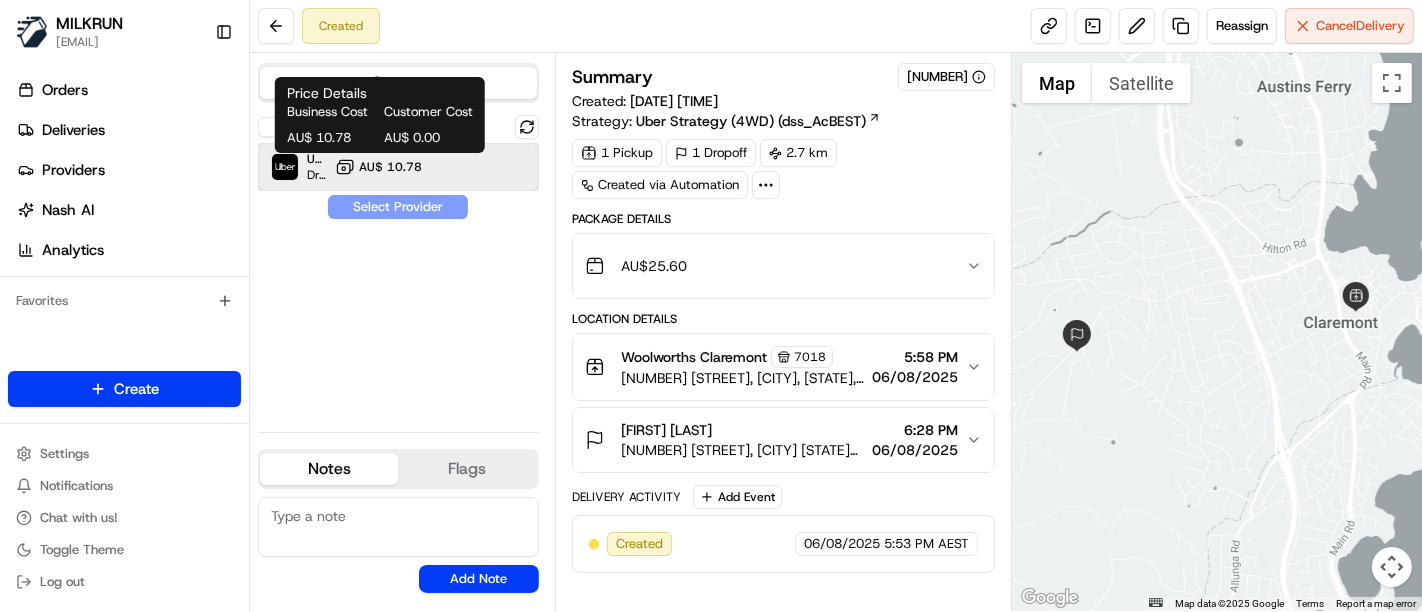 click on "Uber Dropoff ETA   28 minutes AU$   10.78" at bounding box center (398, 167) 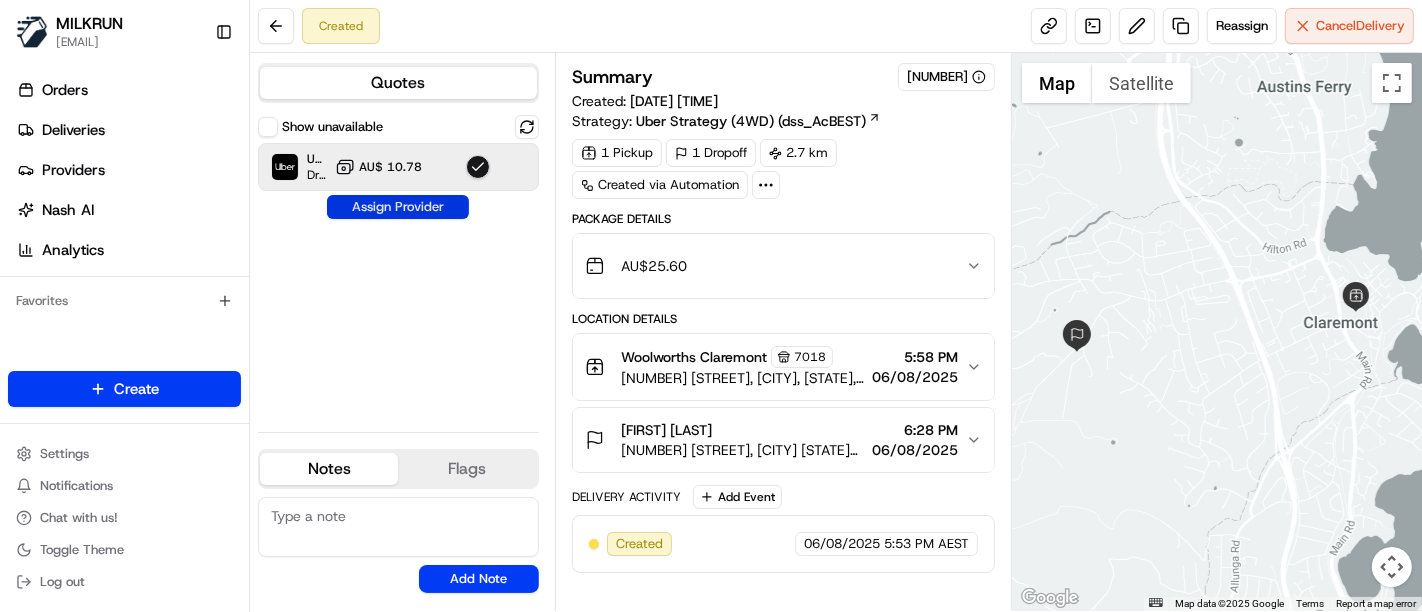 click on "Assign Provider" at bounding box center (398, 207) 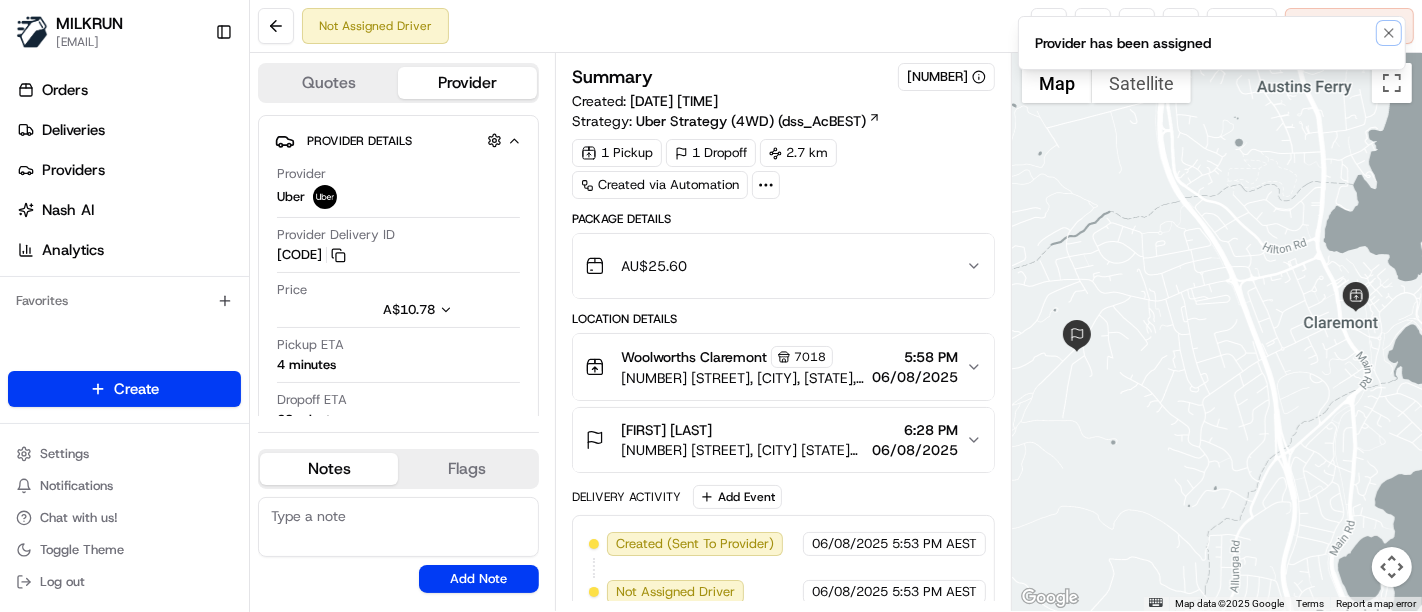 drag, startPoint x: 1391, startPoint y: 27, endPoint x: 1347, endPoint y: 30, distance: 44.102154 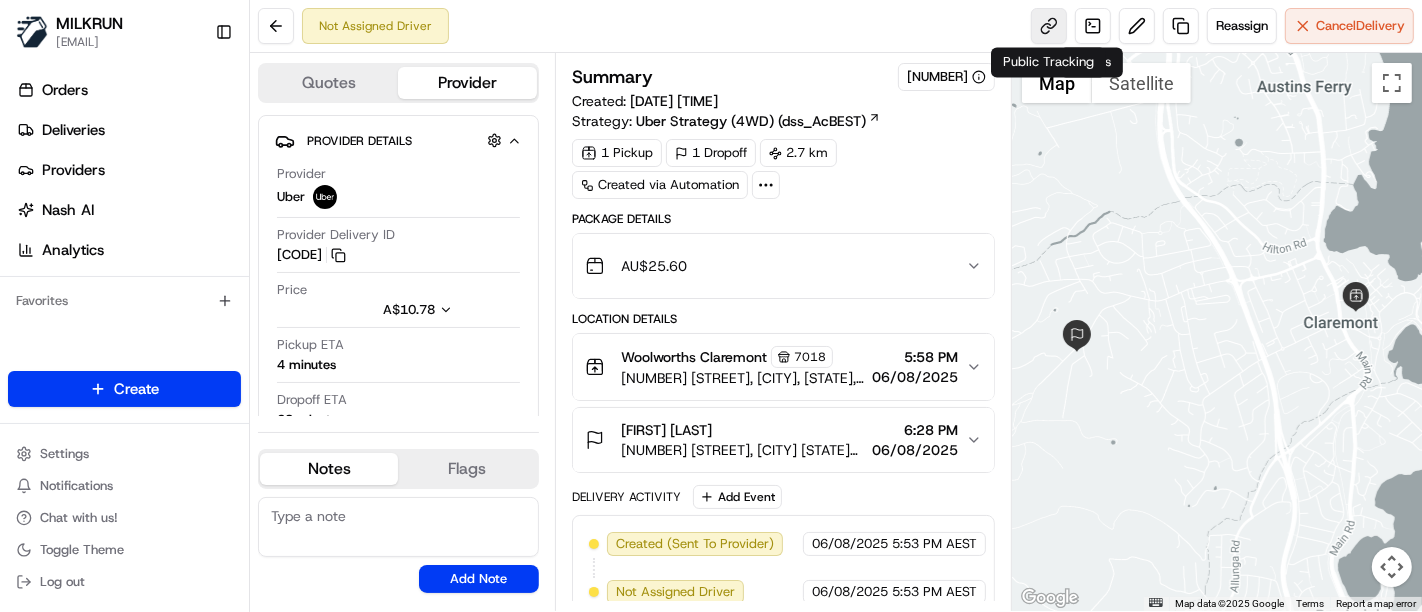 click at bounding box center (1049, 26) 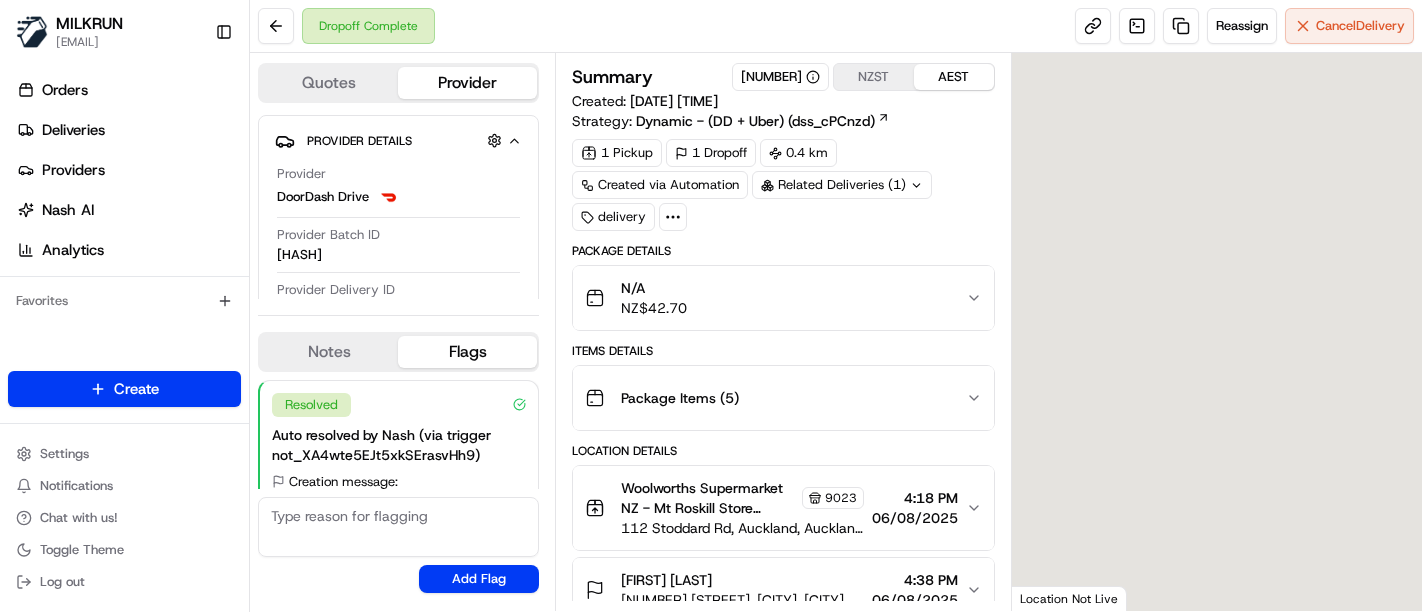 scroll, scrollTop: 0, scrollLeft: 0, axis: both 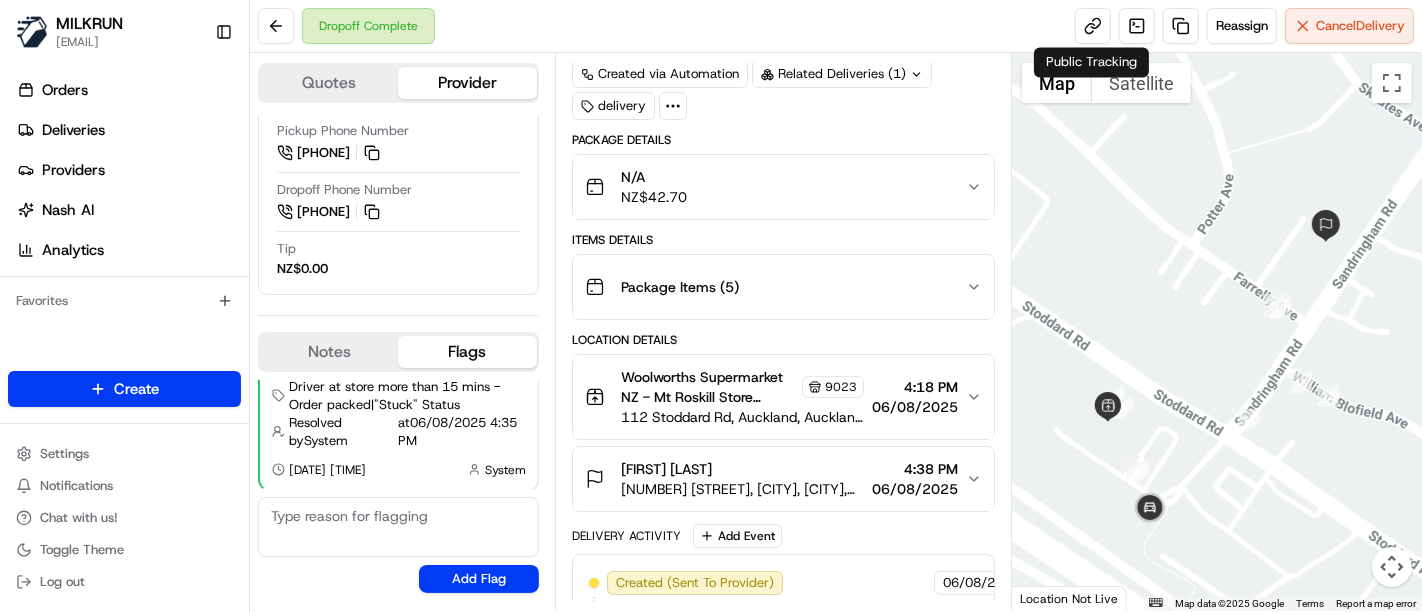 click on "Dropoff Complete Reassign Cancel  Delivery" at bounding box center (836, 26) 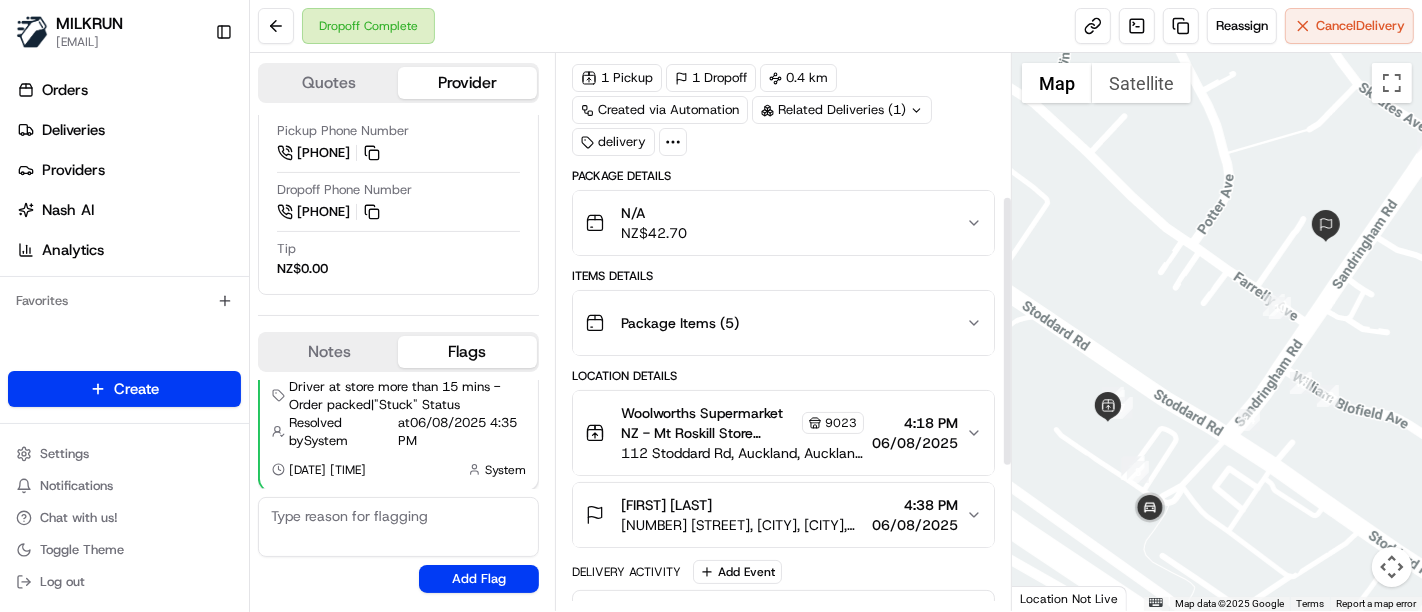 scroll, scrollTop: 0, scrollLeft: 0, axis: both 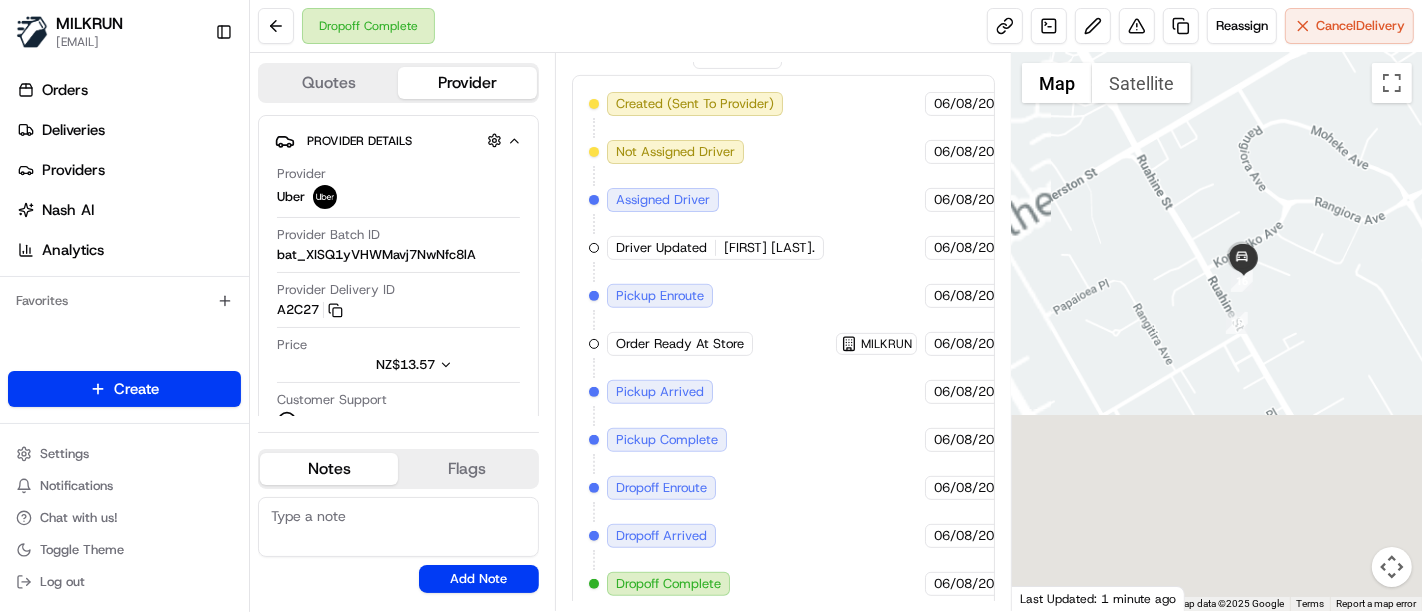 drag, startPoint x: 1188, startPoint y: 420, endPoint x: 1325, endPoint y: 257, distance: 212.92722 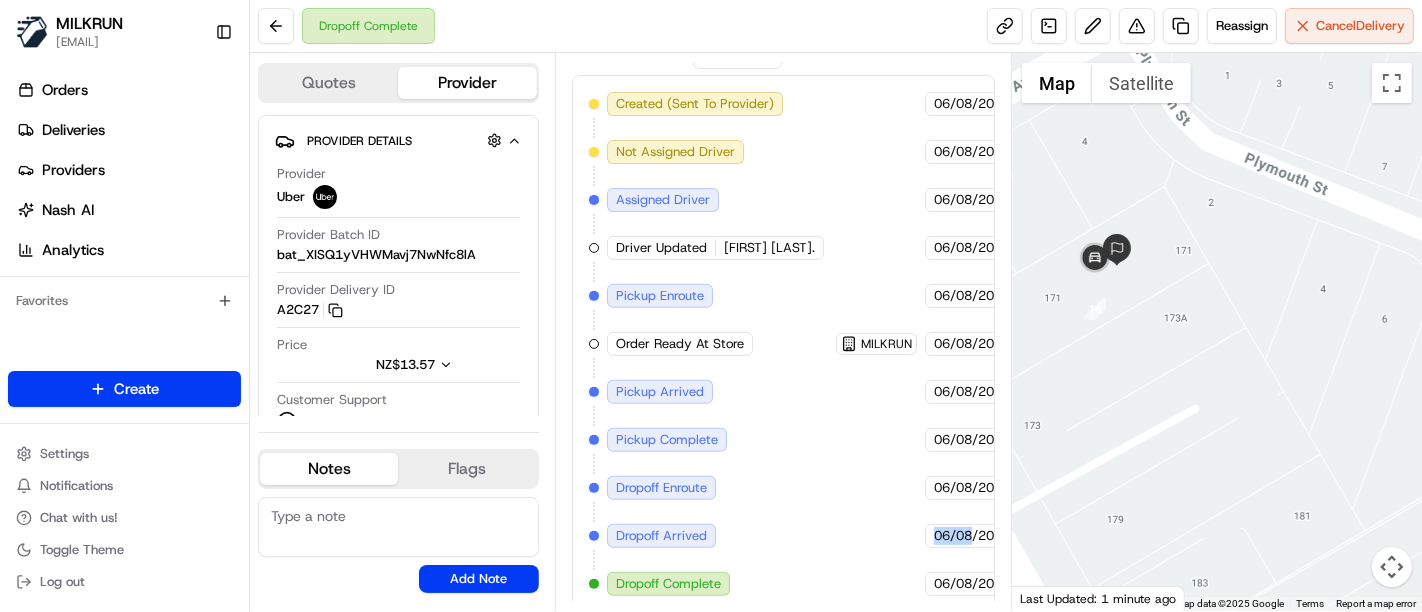 scroll, scrollTop: 590, scrollLeft: 123, axis: both 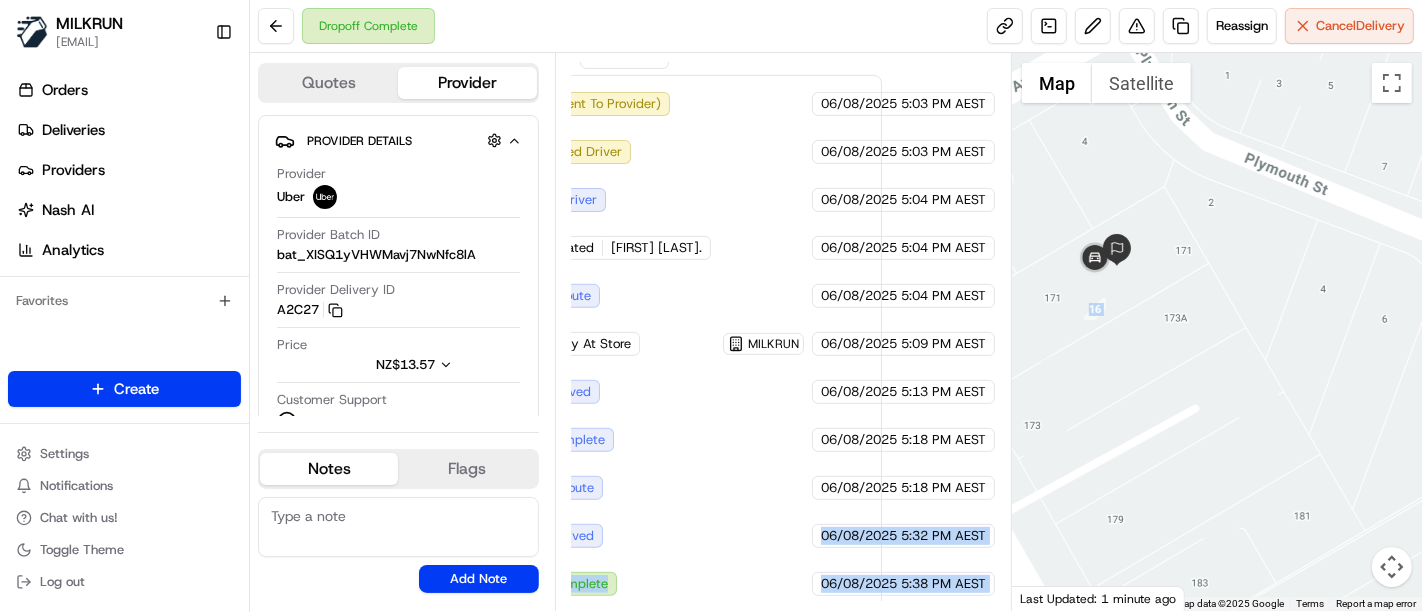 drag, startPoint x: 1148, startPoint y: 525, endPoint x: 1127, endPoint y: 519, distance: 21.84033 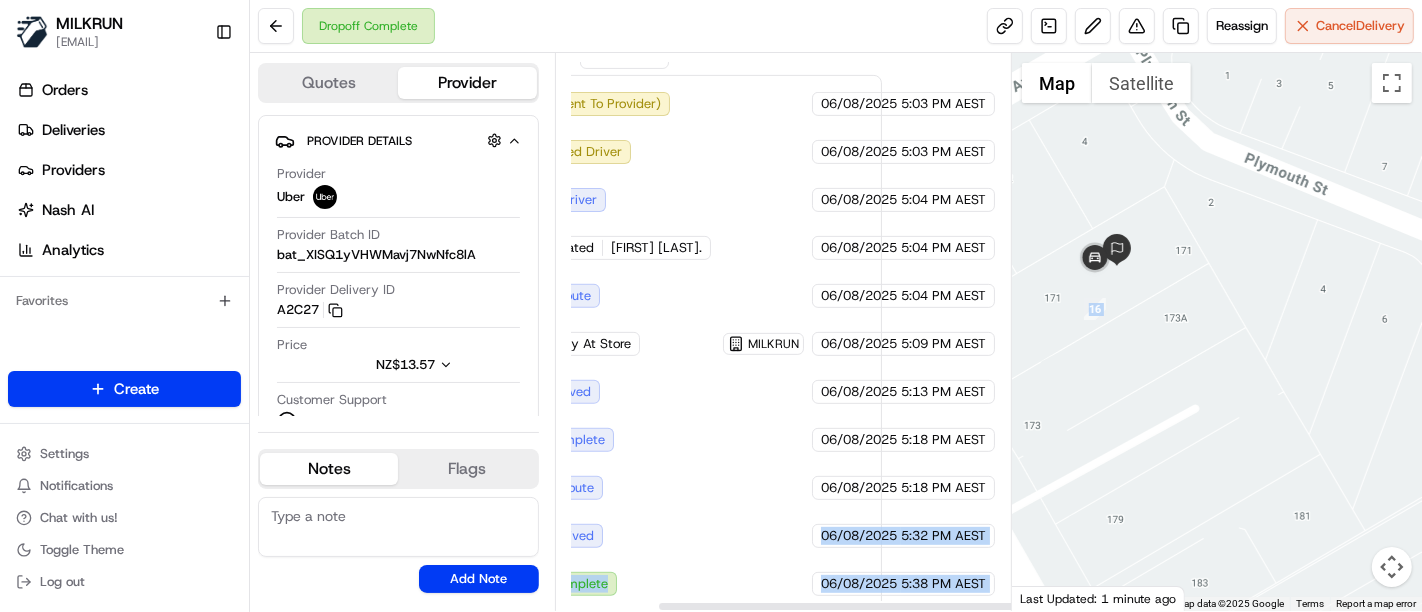 click on "Summary 1485444 NZST AEST Created:   06/08/2025 5:03 PM Strategy:   Dynamic - (DD + Uber) (dss_cPCnzd) 1   Pickup 1   Dropoff 3.9 km Created via Automation Related Deliveries   (1) delivery Package Details N/A NZ$ 68.67 Items Details Package Items ( 9 ) Location Details Woolworths Supermarket NZ - Kelvin Grove Store Manager 9470 7 Fernlea Ave, Palmerston North, Manawatū-Whanganui 4470, NZ 5:10 PM 06/08/2025  Shane st 4/171 Ruahine Street, Roslyn, Manawatū-Whanganui Region 4414, NZ 5:30 PM 06/08/2025 Delivery Activity Add Event Created (Sent To Provider) Uber 06/08/2025 5:03 PM AEST Not Assigned Driver Uber 06/08/2025 5:03 PM AEST Assigned Driver Uber 06/08/2025 5:04 PM AEST Driver Updated THANESHWAR K. Uber 06/08/2025 5:04 PM AEST Pickup Enroute Uber 06/08/2025 5:04 PM AEST Order Ready At Store MILKRUN 06/08/2025 5:09 PM AEST Pickup Arrived Uber 06/08/2025 5:13 PM AEST Pickup Complete Uber 06/08/2025 5:18 PM AEST Dropoff Enroute Uber 06/08/2025 5:18 PM AEST Dropoff Arrived Uber 06/08/2025 5:32 PM AEST Uber" at bounding box center [783, 332] 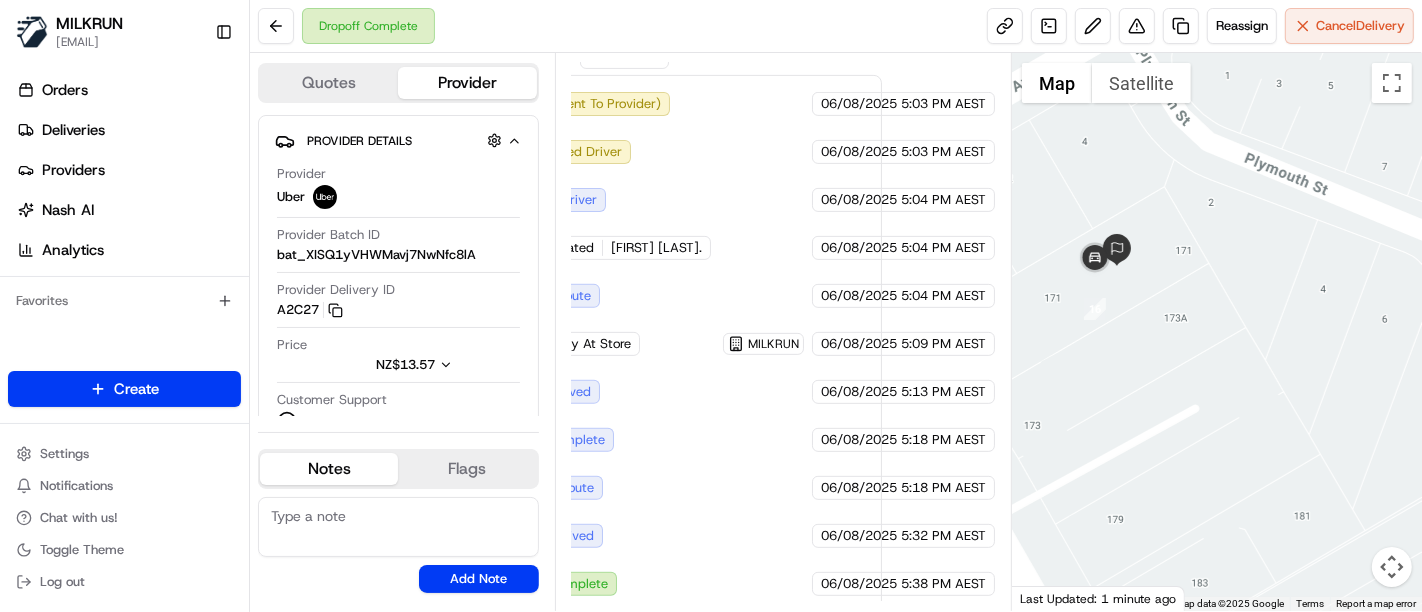click on "Created (Sent To Provider) Uber 06/08/2025 5:03 PM AEST Not Assigned Driver Uber 06/08/2025 5:03 PM AEST Assigned Driver Uber 06/08/2025 5:04 PM AEST Driver Updated THANESHWAR K. Uber 06/08/2025 5:04 PM AEST Pickup Enroute Uber 06/08/2025 5:04 PM AEST Order Ready At Store MILKRUN 06/08/2025 5:09 PM AEST Pickup Arrived Uber 06/08/2025 5:13 PM AEST Pickup Complete Uber 06/08/2025 5:18 PM AEST Dropoff Enroute Uber 06/08/2025 5:18 PM AEST Dropoff Arrived Uber 06/08/2025 5:32 PM AEST Dropoff Complete Uber 06/08/2025 5:38 PM AEST" at bounding box center [670, 344] 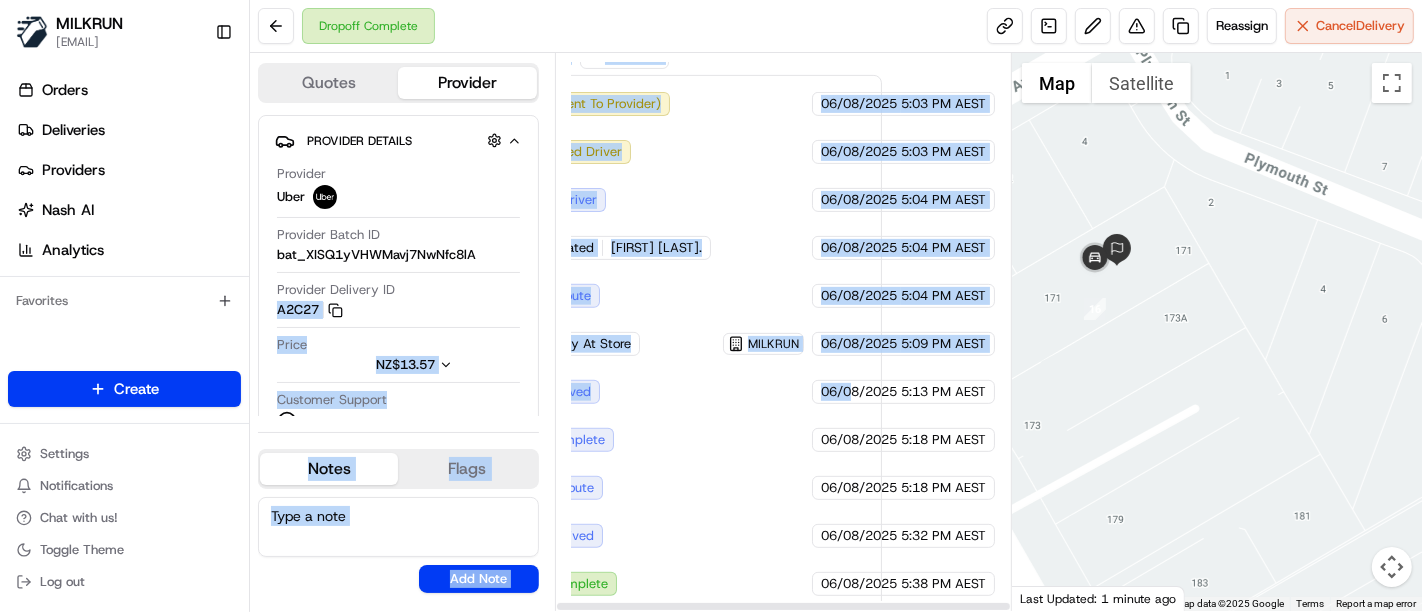 scroll, scrollTop: 590, scrollLeft: 0, axis: vertical 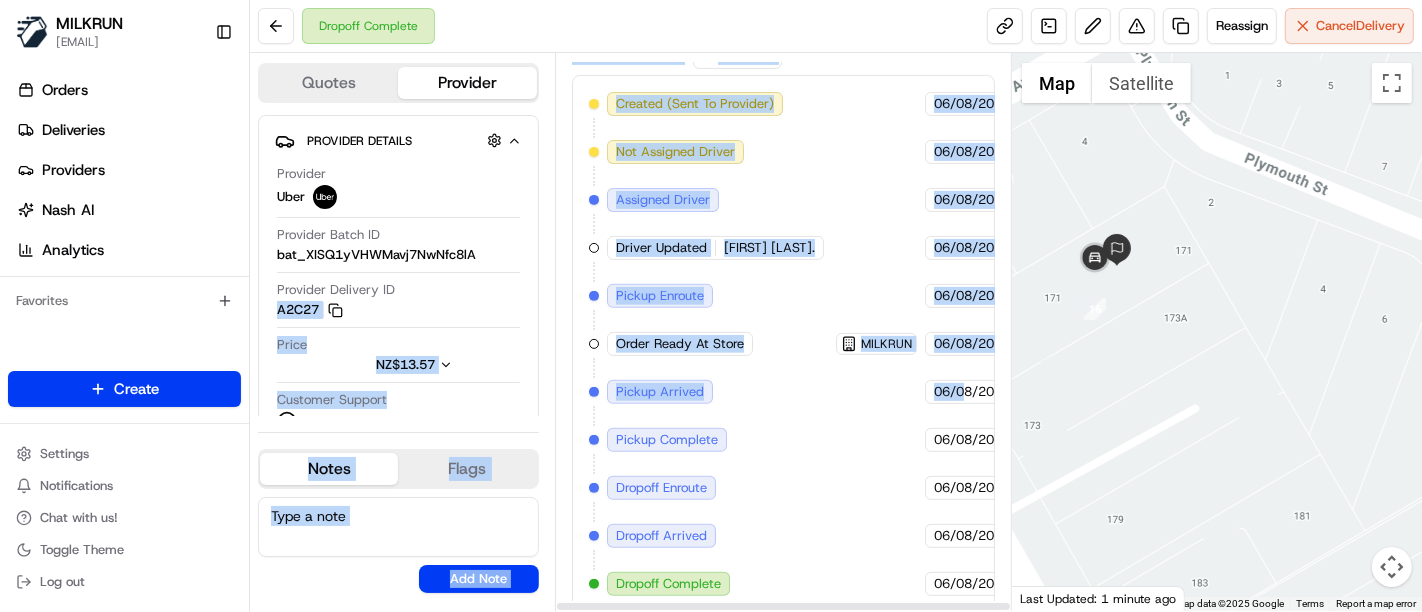 drag, startPoint x: 849, startPoint y: 373, endPoint x: 469, endPoint y: 293, distance: 388.32974 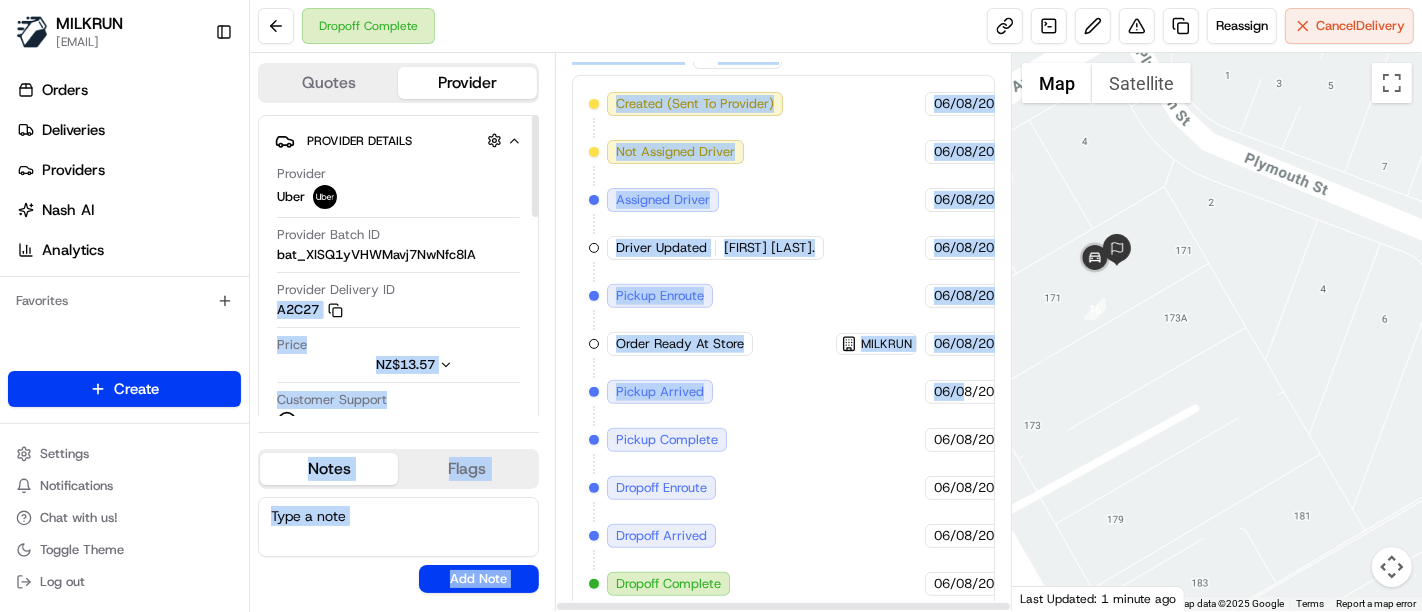 click on "Created (Sent To Provider) Uber 06/08/2025 5:03 PM AEST Not Assigned Driver Uber 06/08/2025 5:03 PM AEST Assigned Driver Uber 06/08/2025 5:04 PM AEST Driver Updated THANESHWAR K. Uber 06/08/2025 5:04 PM AEST Pickup Enroute Uber 06/08/2025 5:04 PM AEST Order Ready At Store MILKRUN 06/08/2025 5:09 PM AEST Pickup Arrived Uber 06/08/2025 5:13 PM AEST Pickup Complete Uber 06/08/2025 5:18 PM AEST Dropoff Enroute Uber 06/08/2025 5:18 PM AEST Dropoff Arrived Uber 06/08/2025 5:32 PM AEST Dropoff Complete Uber 06/08/2025 5:38 PM AEST" at bounding box center [783, 344] 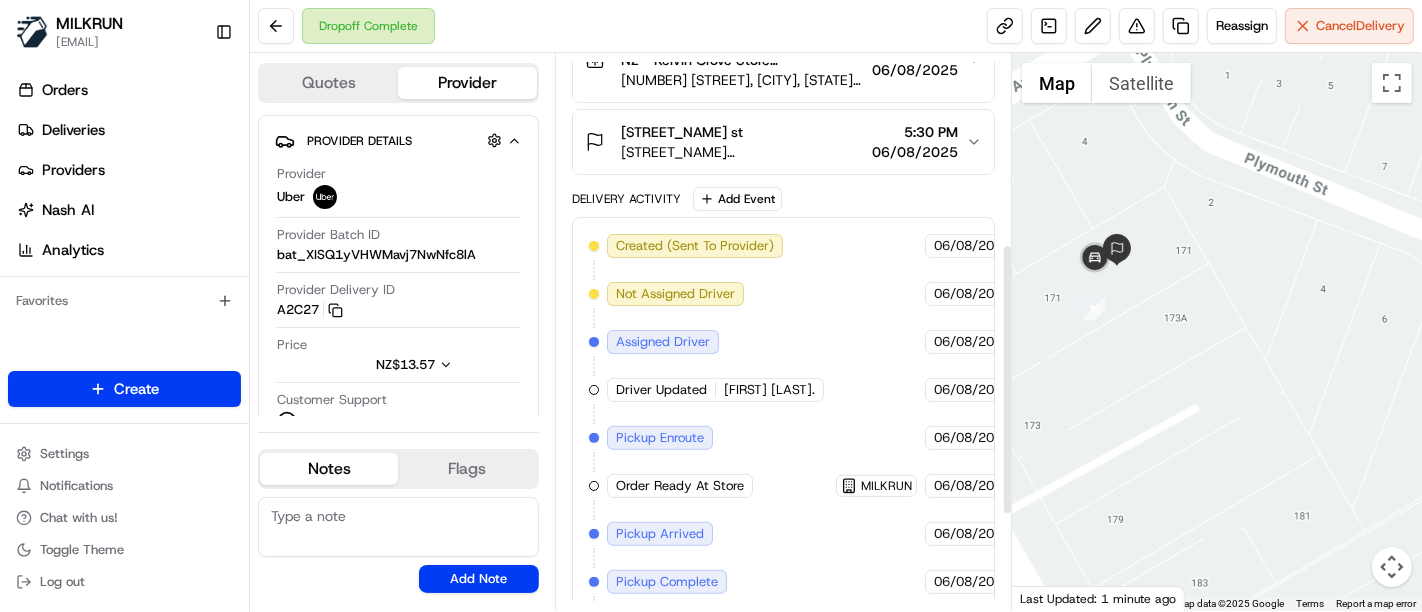 scroll, scrollTop: 368, scrollLeft: 0, axis: vertical 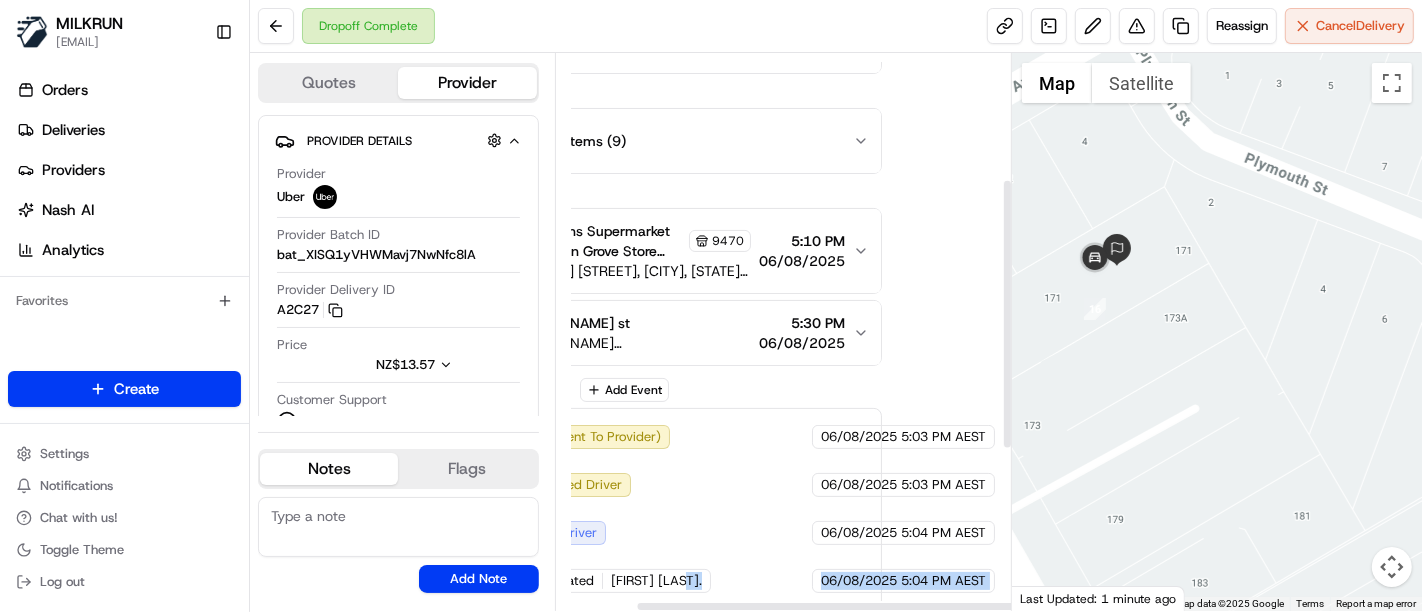 drag, startPoint x: 916, startPoint y: 419, endPoint x: 997, endPoint y: 426, distance: 81.3019 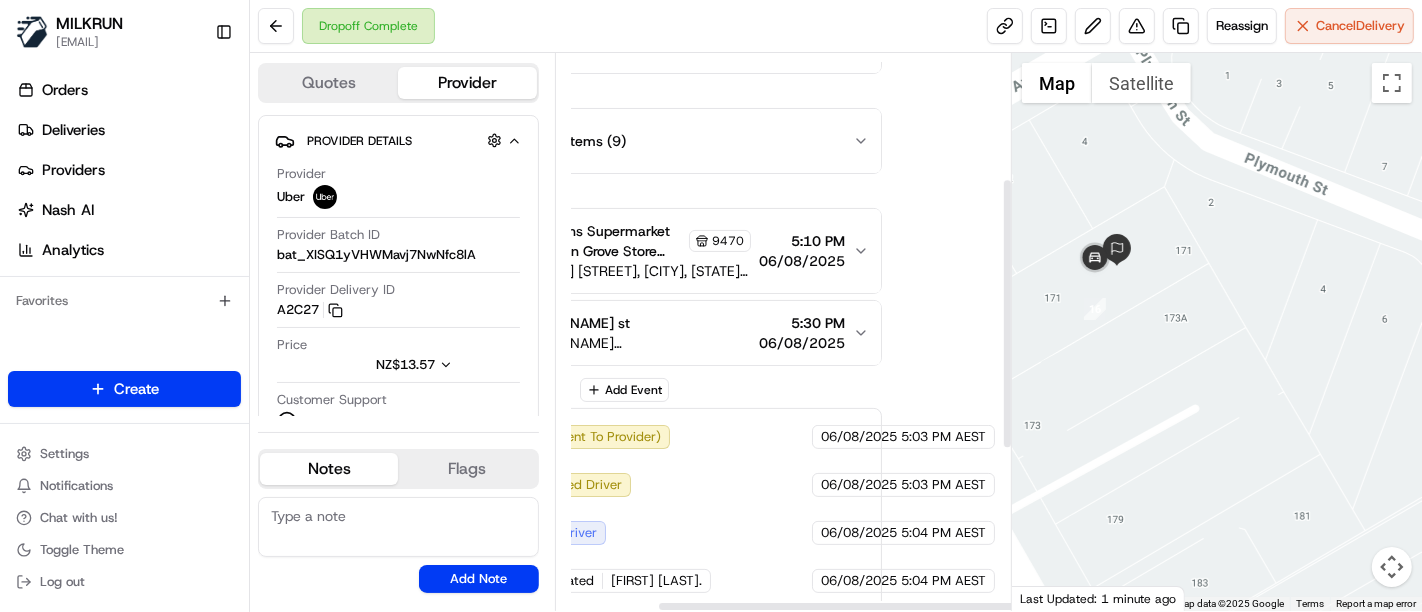 click on "06/08/2025 5:03 PM AEST" at bounding box center [903, 437] 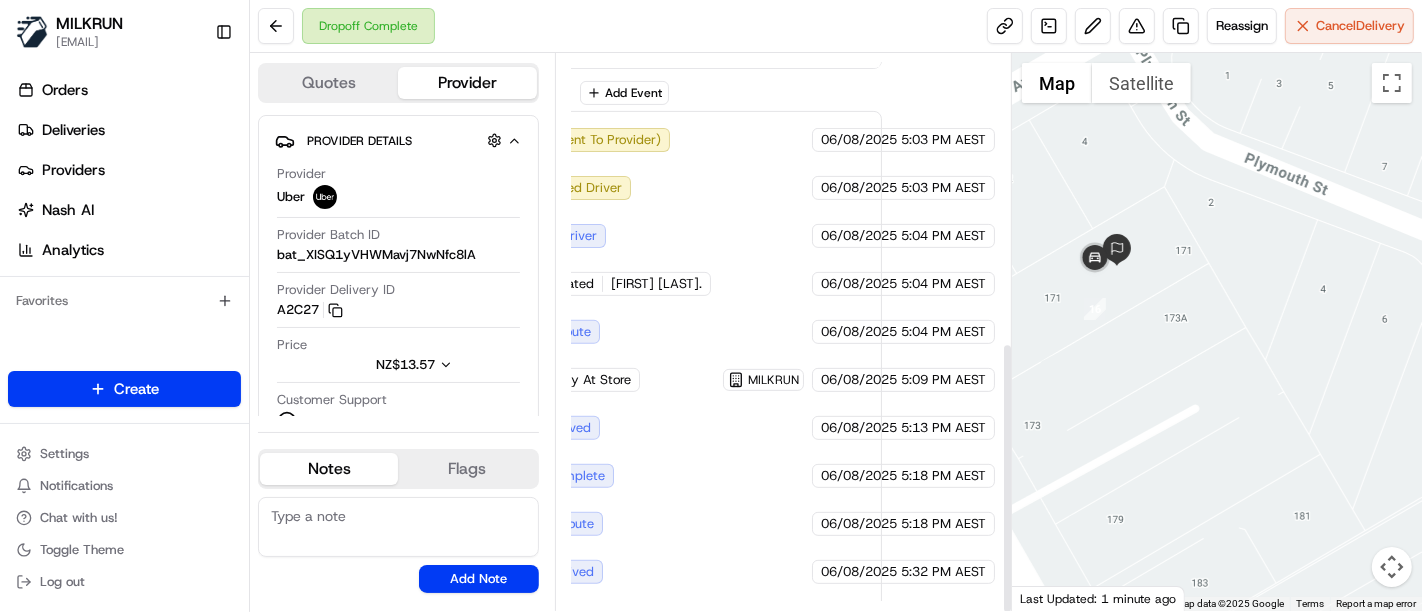 scroll, scrollTop: 590, scrollLeft: 123, axis: both 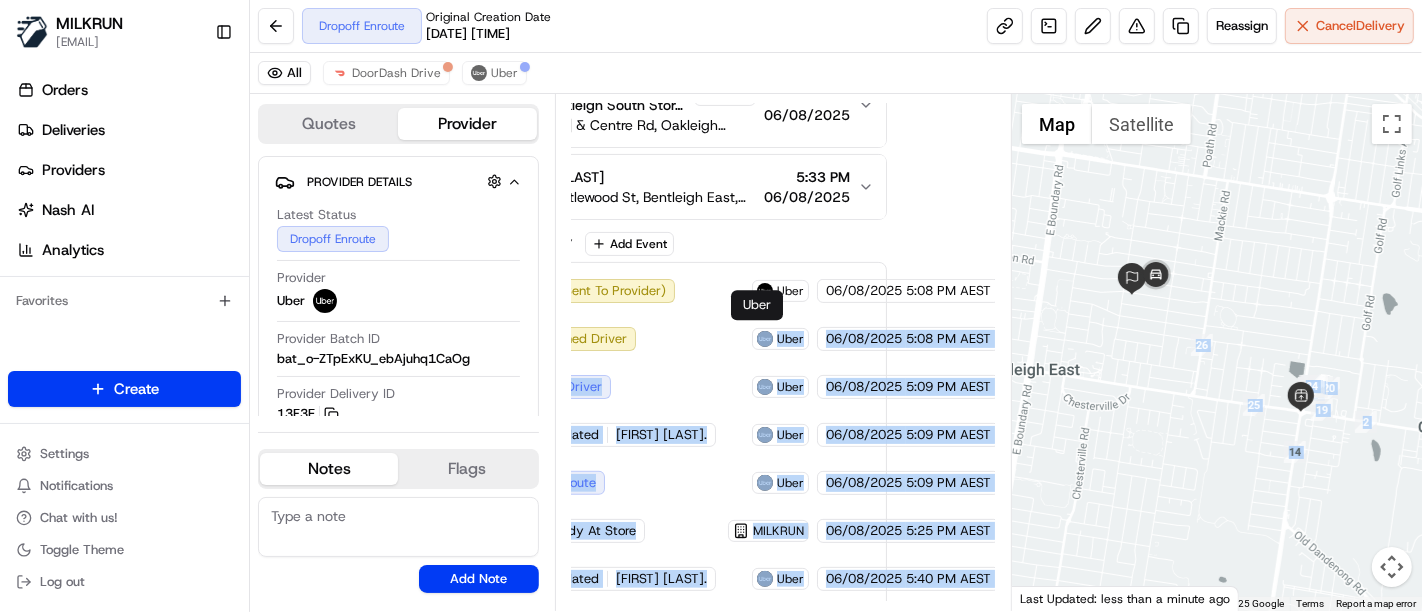 drag, startPoint x: 918, startPoint y: 334, endPoint x: 1027, endPoint y: 359, distance: 111.83023 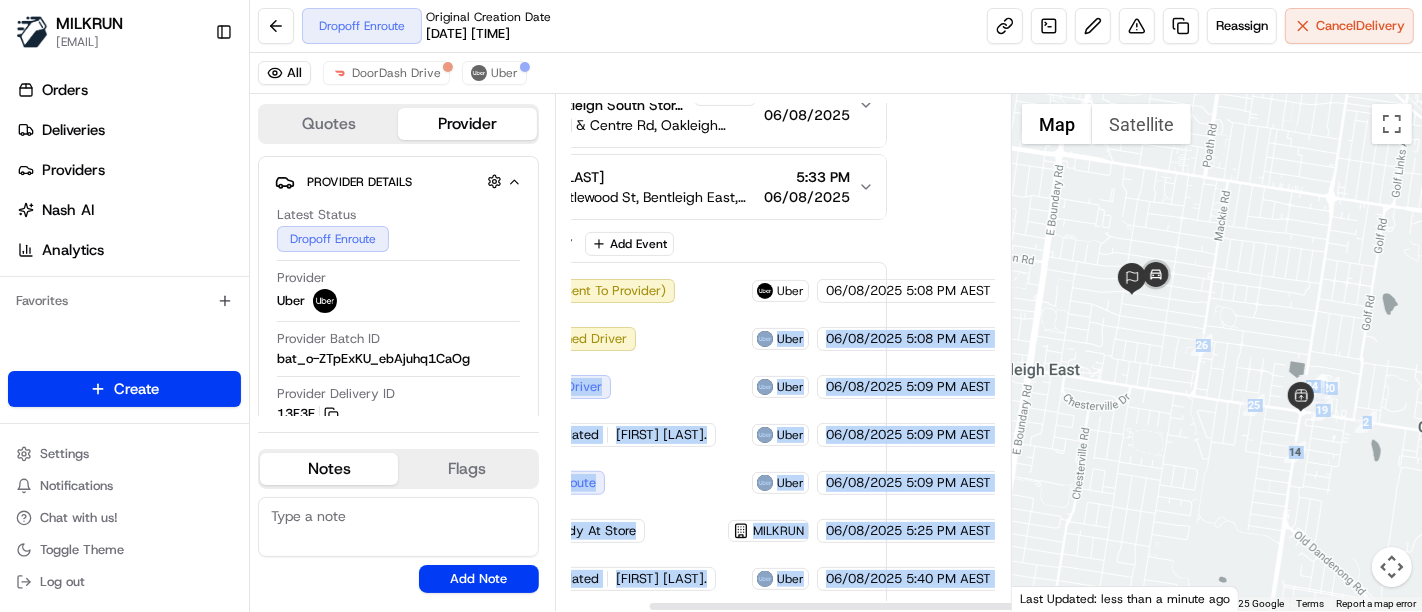 click on "Created (Sent To Provider) Uber 06/08/2025 5:08 PM AEST Not Assigned Driver Uber 06/08/2025 5:08 PM AEST Assigned Driver Uber 06/08/2025 5:09 PM AEST Driver Updated Dhavakumar P. Uber 06/08/2025 5:09 PM AEST Pickup Enroute Uber 06/08/2025 5:09 PM AEST Order Ready At Store MILKRUN 06/08/2025 5:25 PM AEST Driver Updated VISHAL B. Uber 06/08/2025 5:40 PM AEST Not Assigned Driver Uber 06/08/2025 5:40 PM AEST Created (Sent To Provider) DoorDash Drive 06/08/2025 5:40 PM AEST Not Assigned Driver DoorDash Drive 06/08/2025 5:40 PM AEST Assigned Driver Uber 06/08/2025 5:40 PM AEST Pickup Enroute Uber 06/08/2025 5:40 PM AEST Canceled By Auto Reassign DoorDash Drive 06/08/2025 5:41 PM AEST Driver Updated VISHANT M. Uber 06/08/2025 5:51 PM AEST Pickup Arrived Uber 06/08/2025 5:59 PM AEST Pickup Complete Uber 06/08/2025 5:59 PM AEST Dropoff Enroute Uber 06/08/2025 5:59 PM AEST" at bounding box center (675, 675) 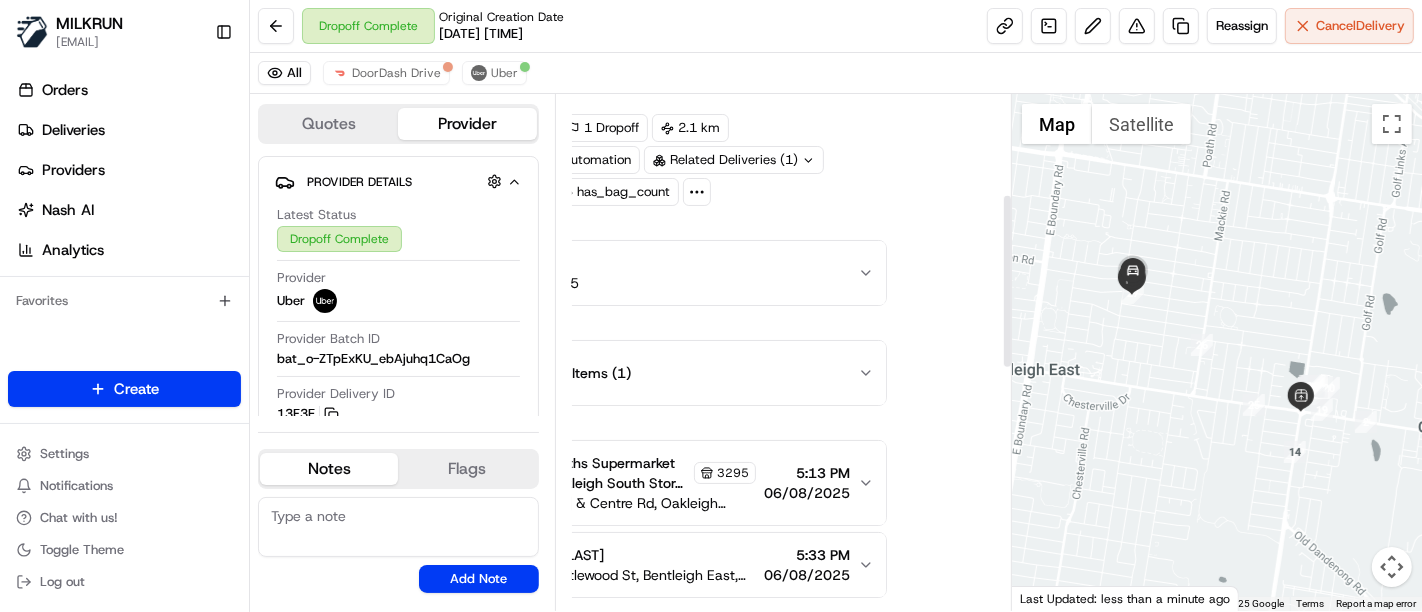 scroll, scrollTop: 0, scrollLeft: 108, axis: horizontal 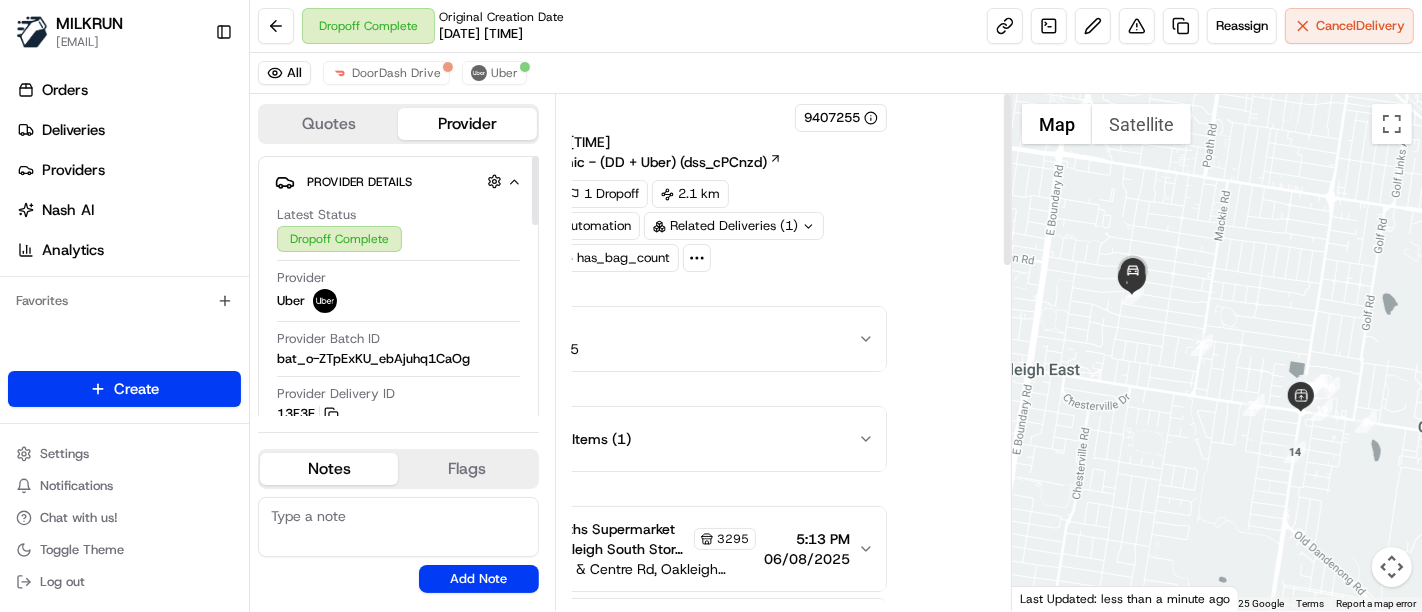 drag, startPoint x: 711, startPoint y: 385, endPoint x: 414, endPoint y: 398, distance: 297.28436 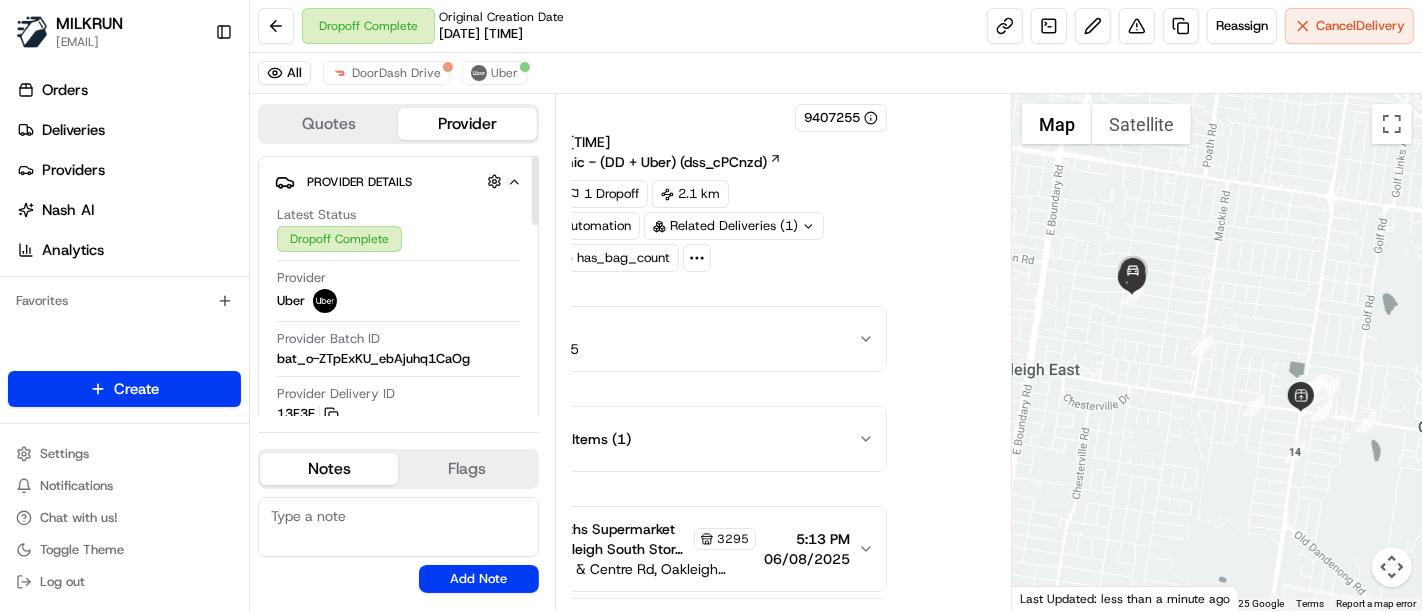 drag, startPoint x: 667, startPoint y: 456, endPoint x: 808, endPoint y: 497, distance: 146.84004 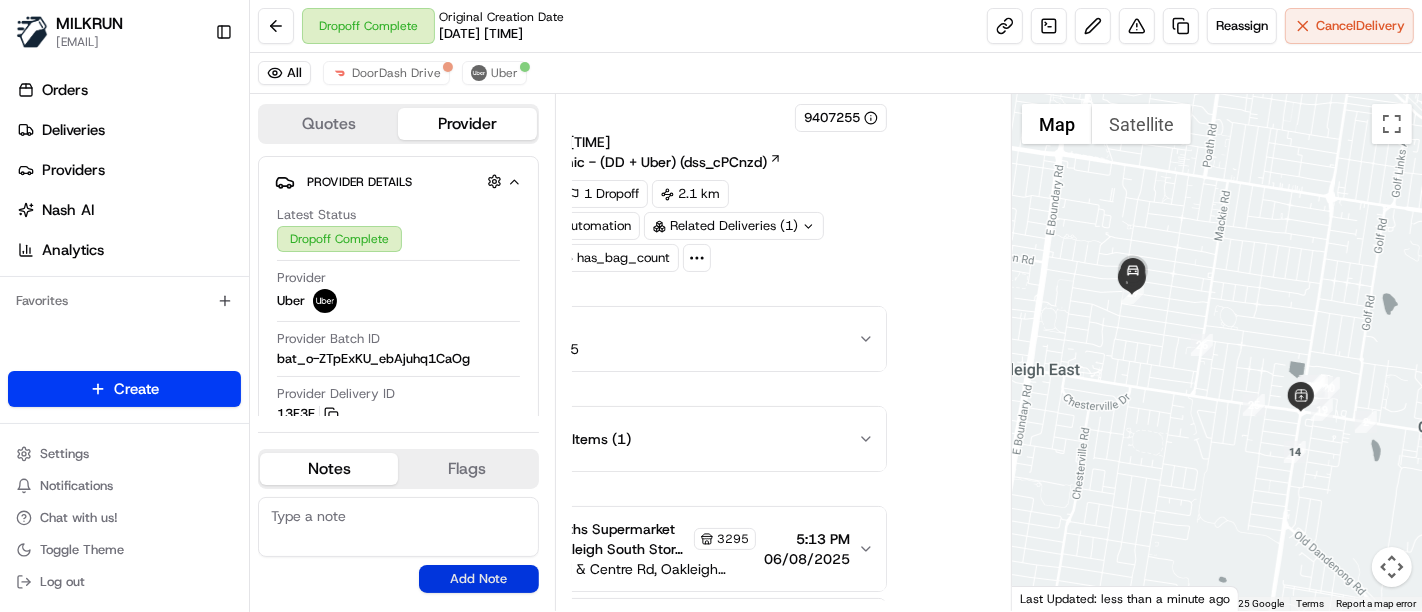 drag, startPoint x: 874, startPoint y: 571, endPoint x: 523, endPoint y: 569, distance: 351.0057 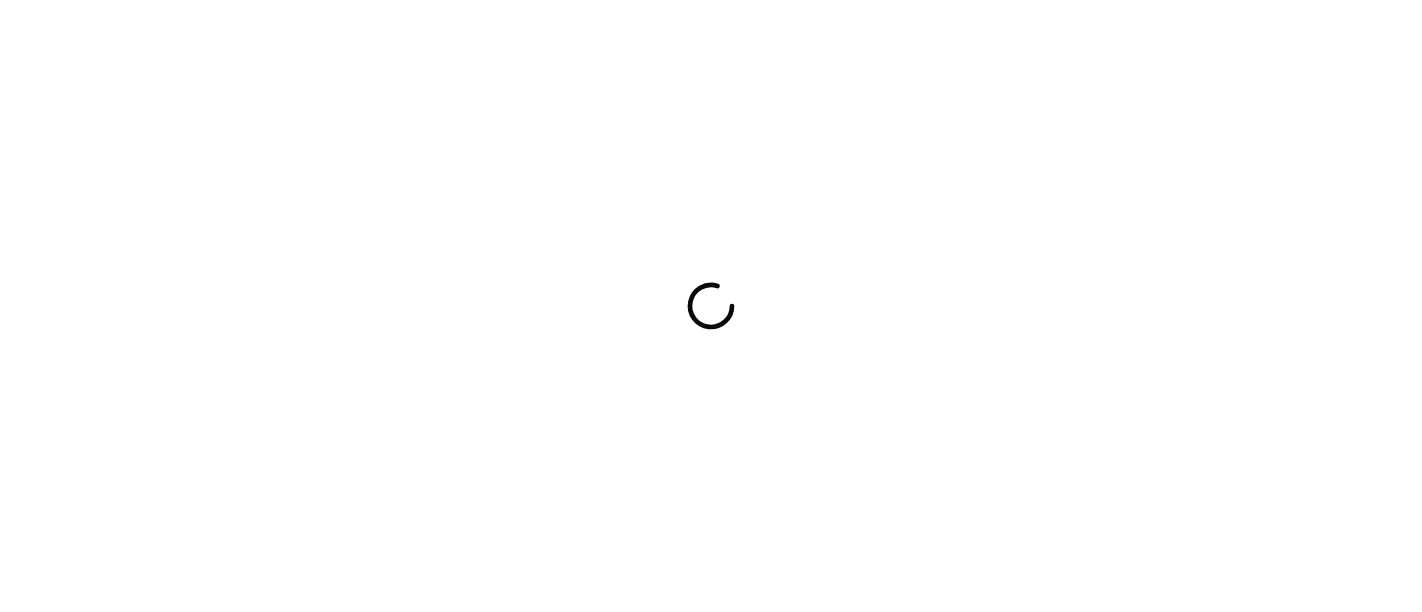 scroll, scrollTop: 0, scrollLeft: 0, axis: both 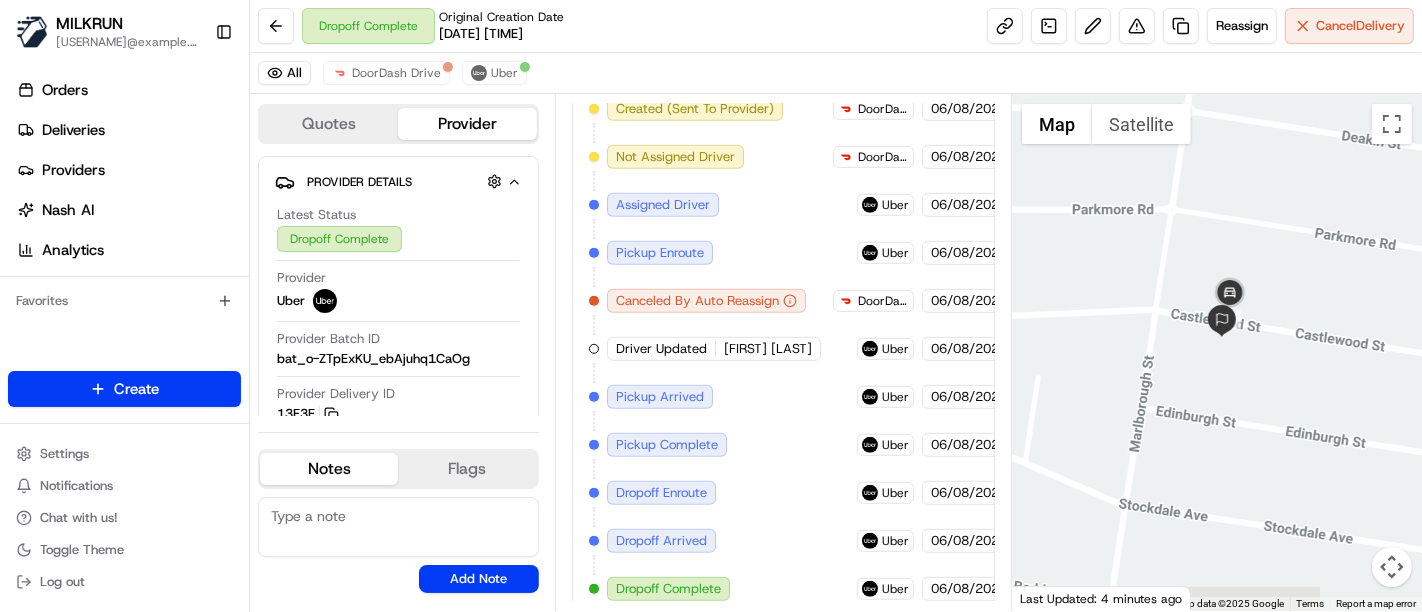 drag, startPoint x: 1265, startPoint y: 402, endPoint x: 1154, endPoint y: 215, distance: 217.46265 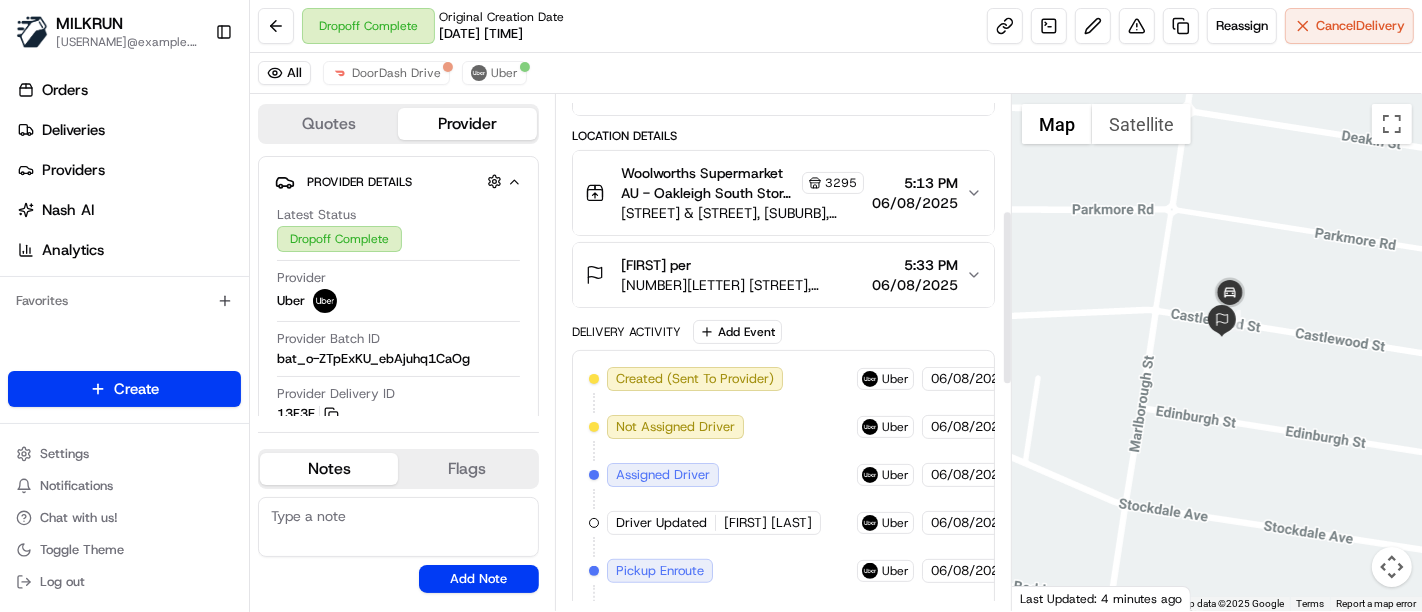 scroll, scrollTop: 343, scrollLeft: 0, axis: vertical 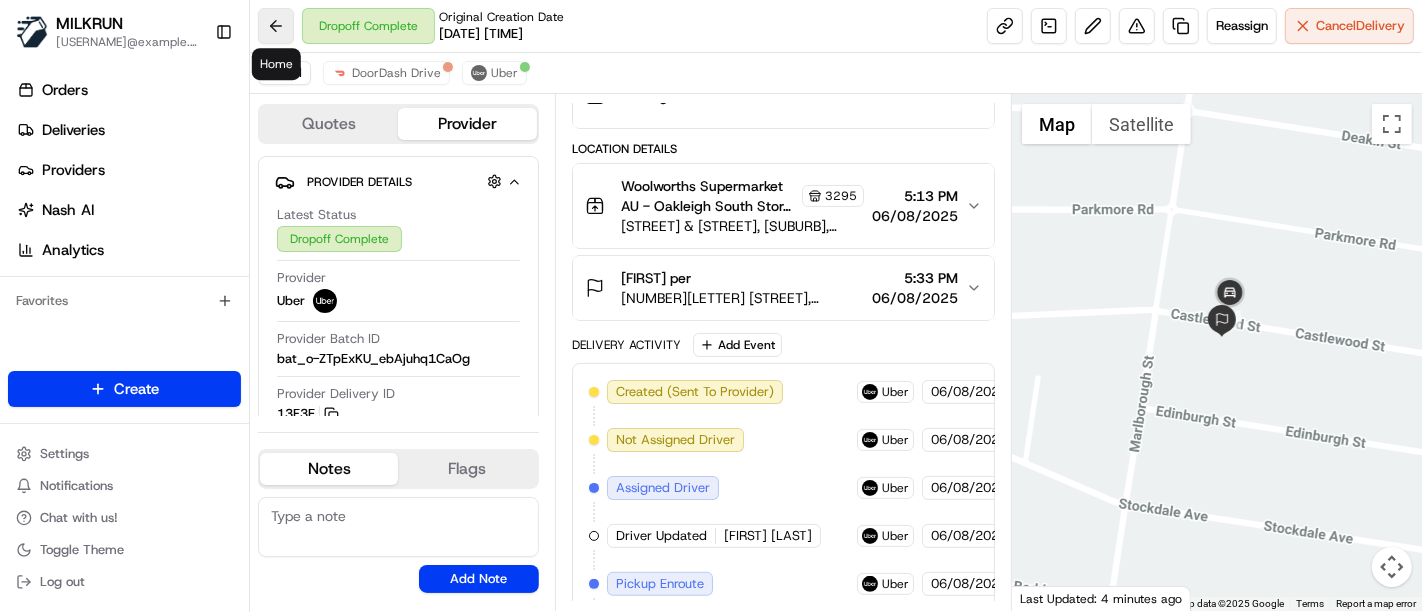 click at bounding box center (276, 26) 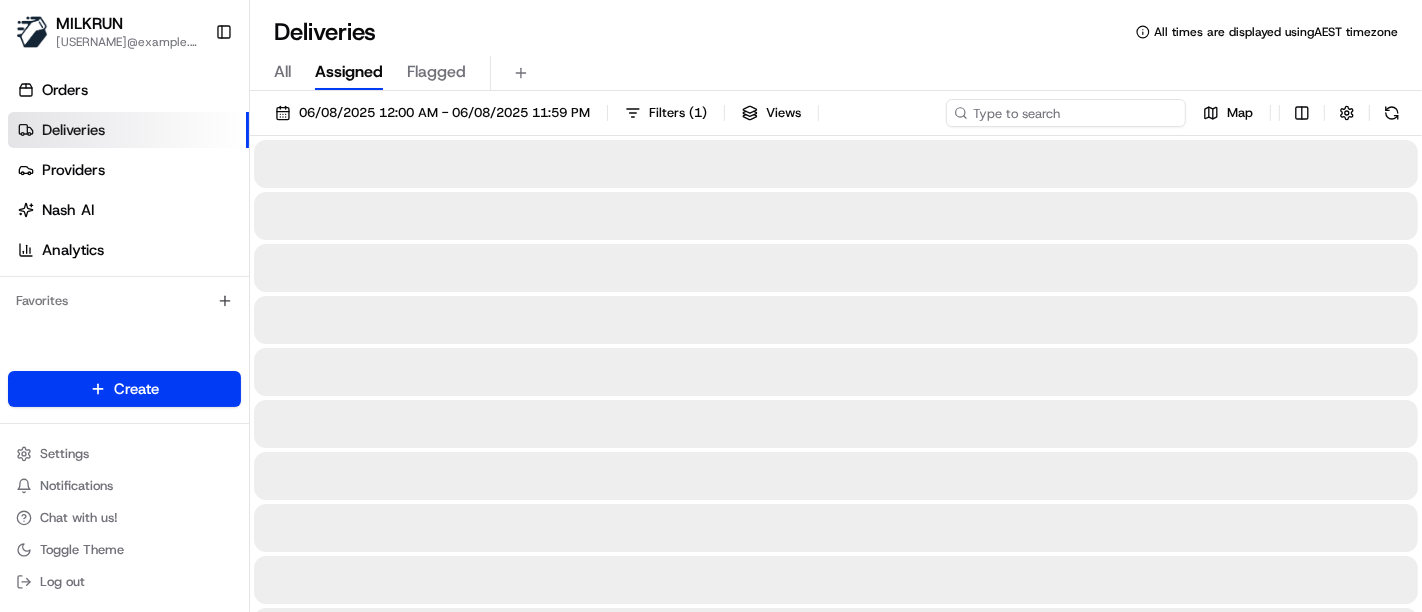 click at bounding box center (1066, 113) 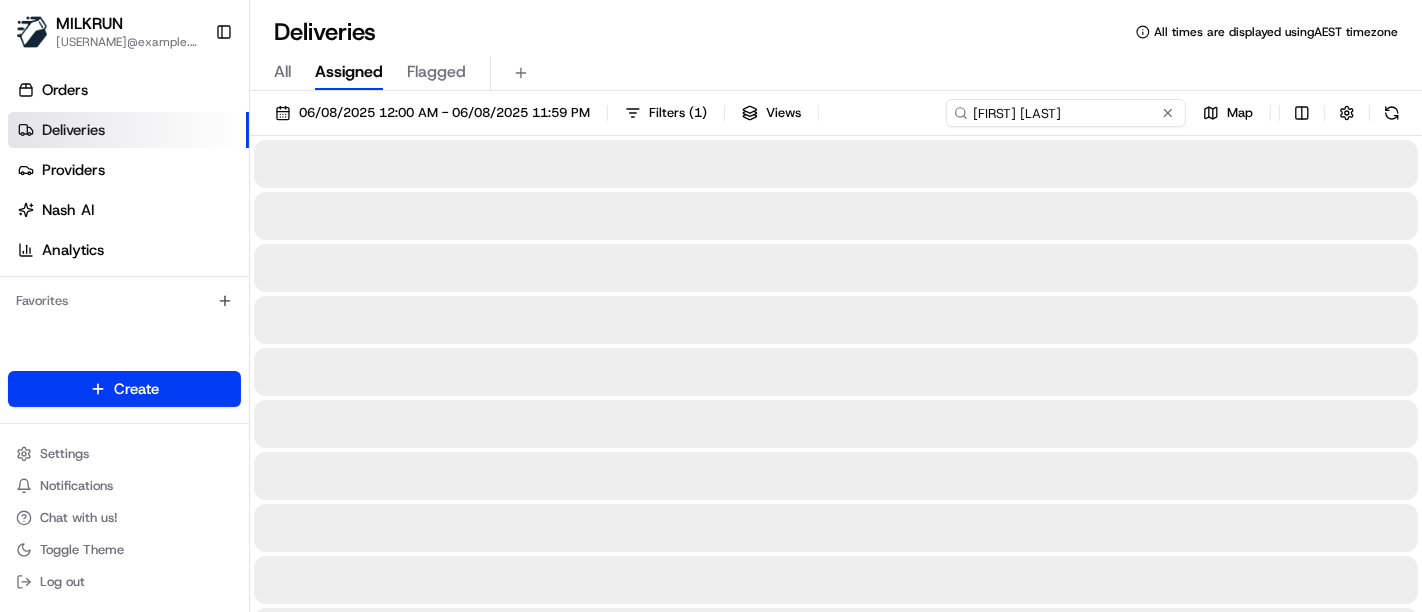 type on "Amanda Short" 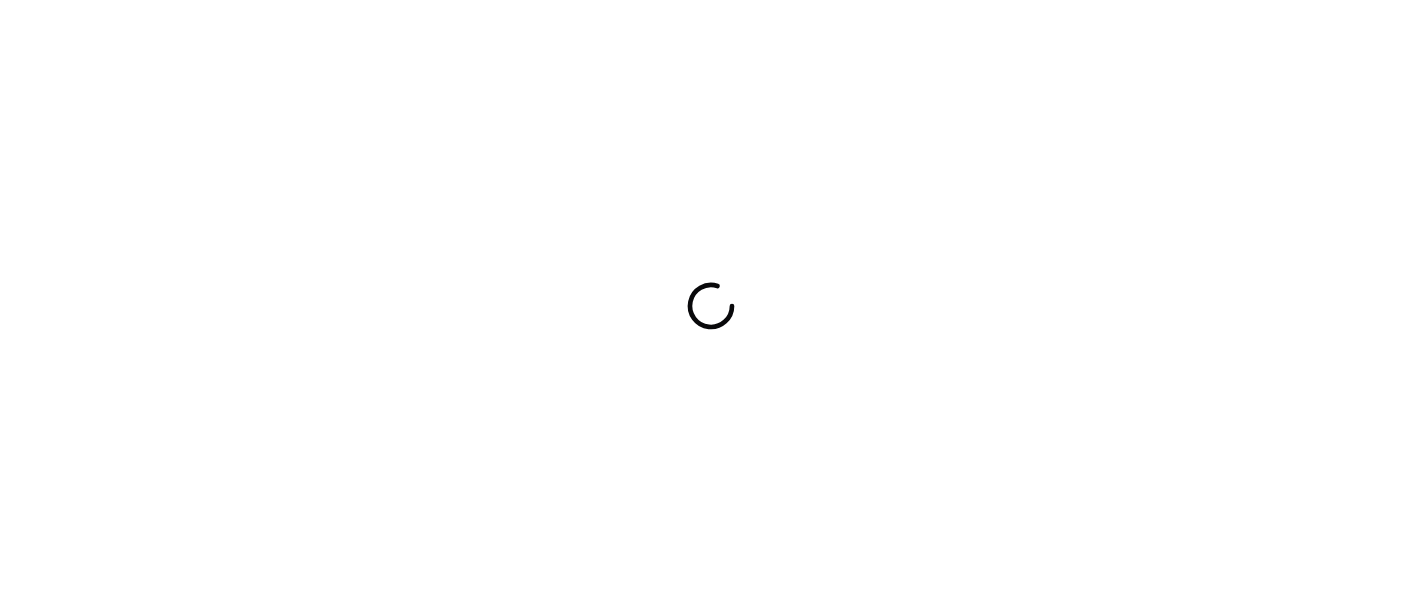 scroll, scrollTop: 0, scrollLeft: 0, axis: both 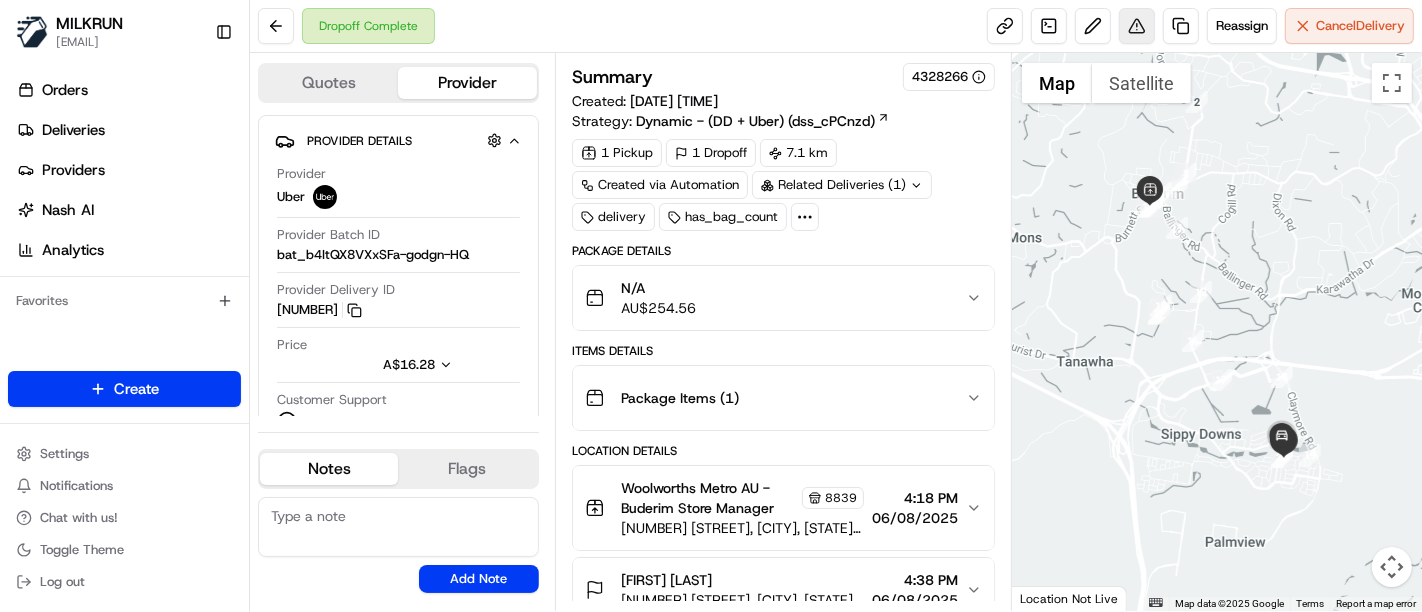 click at bounding box center (1137, 26) 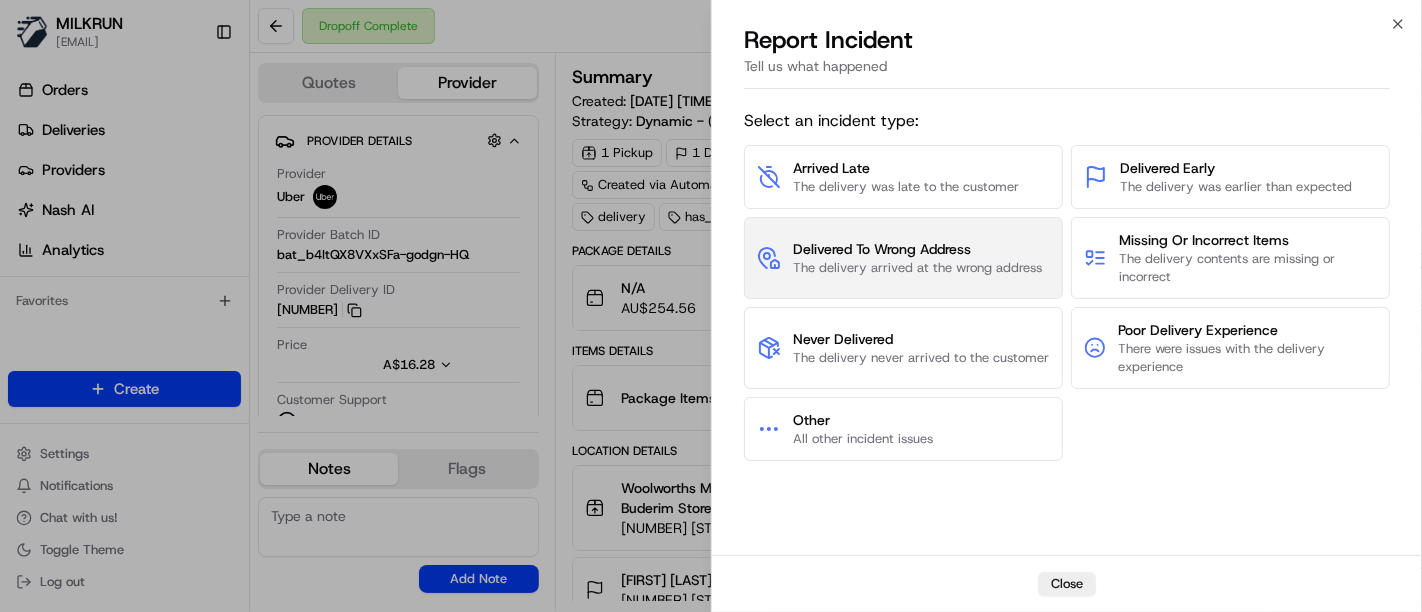 click on "Delivered To Wrong Address The delivery arrived at the wrong address" at bounding box center (903, 258) 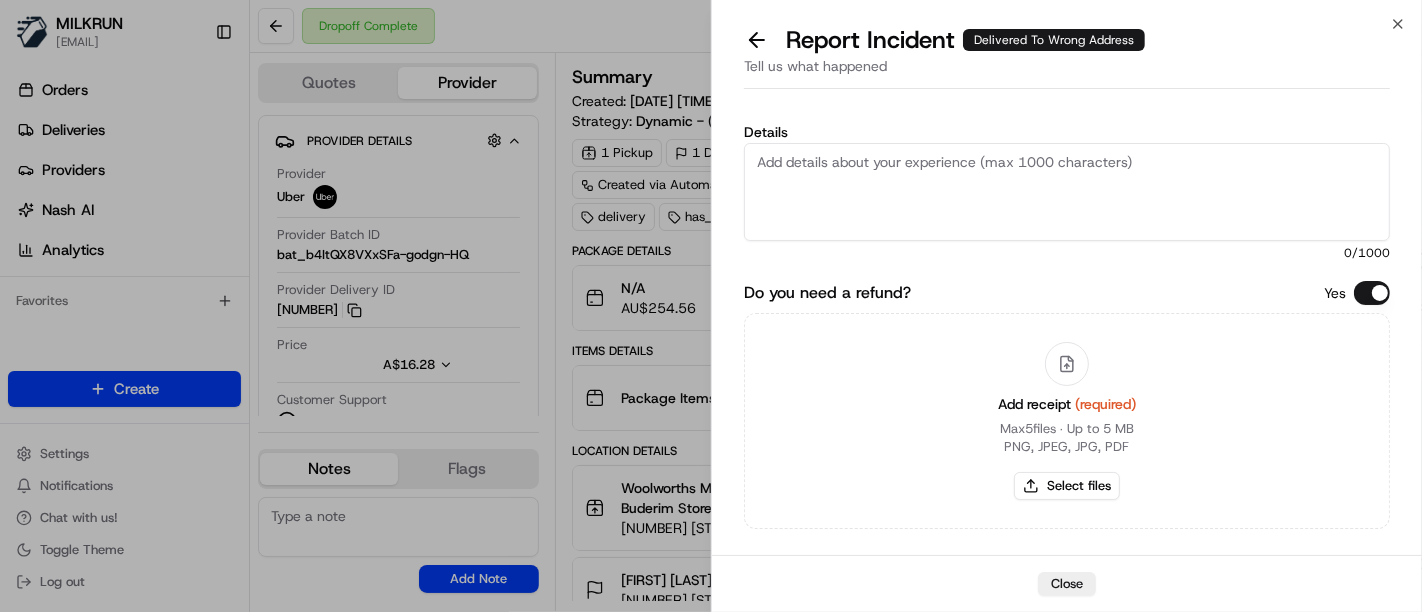 click on "Details" at bounding box center (1067, 192) 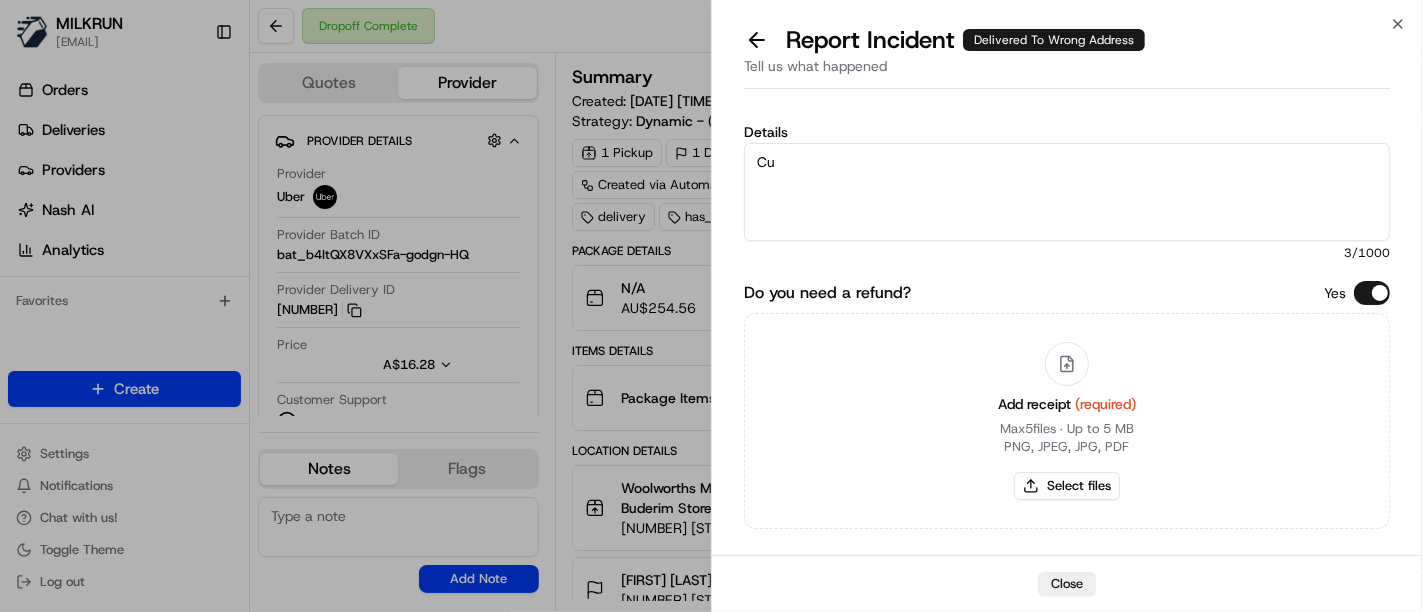 type on "C" 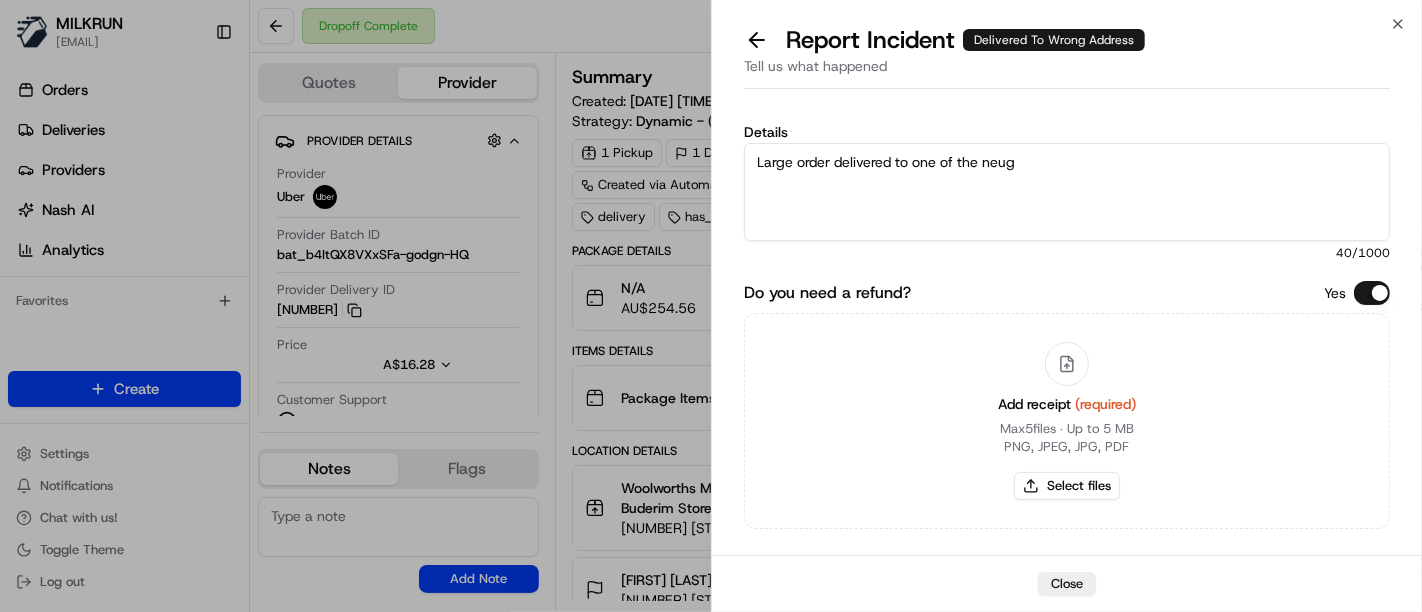 click on "Large order delivered to one of the neug" at bounding box center [1067, 192] 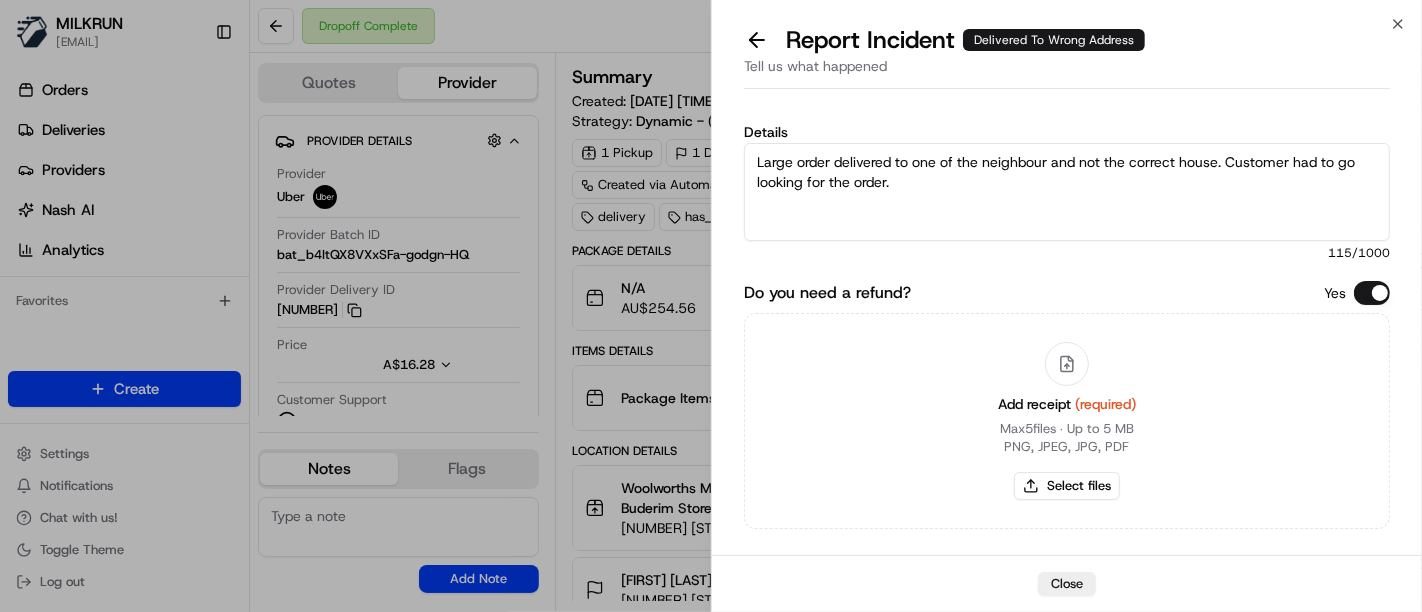 type on "Large order delivered to one of the neighbour and not the correct house. Customer had to go looking for the order." 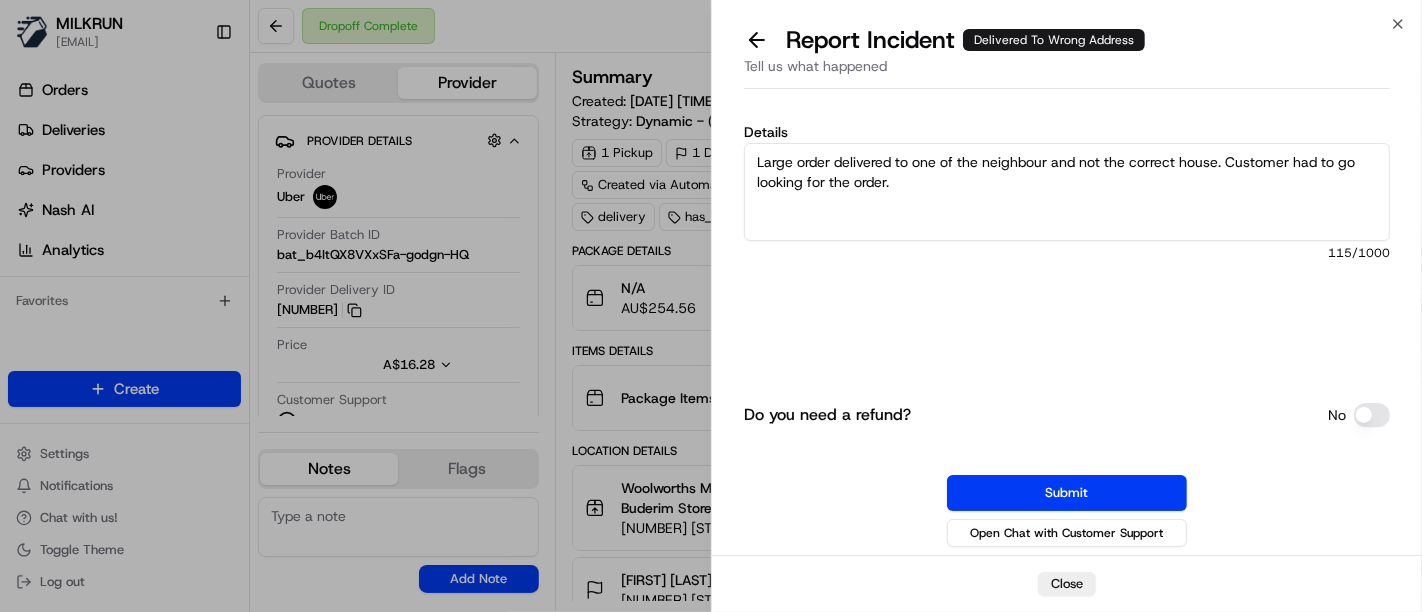 click on "Details Large order delivered to one of the neighbour and not the correct house. Customer had to go looking for the order.  115 /1000" at bounding box center [1067, 210] 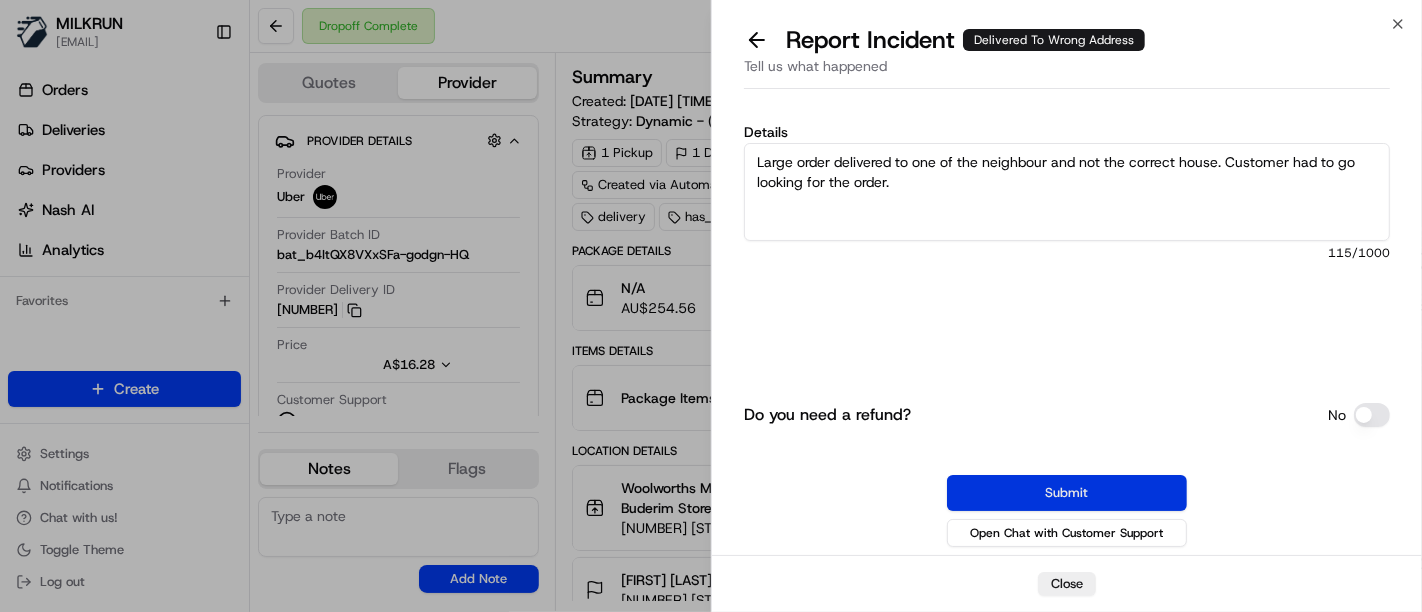 click on "Submit" at bounding box center (1067, 493) 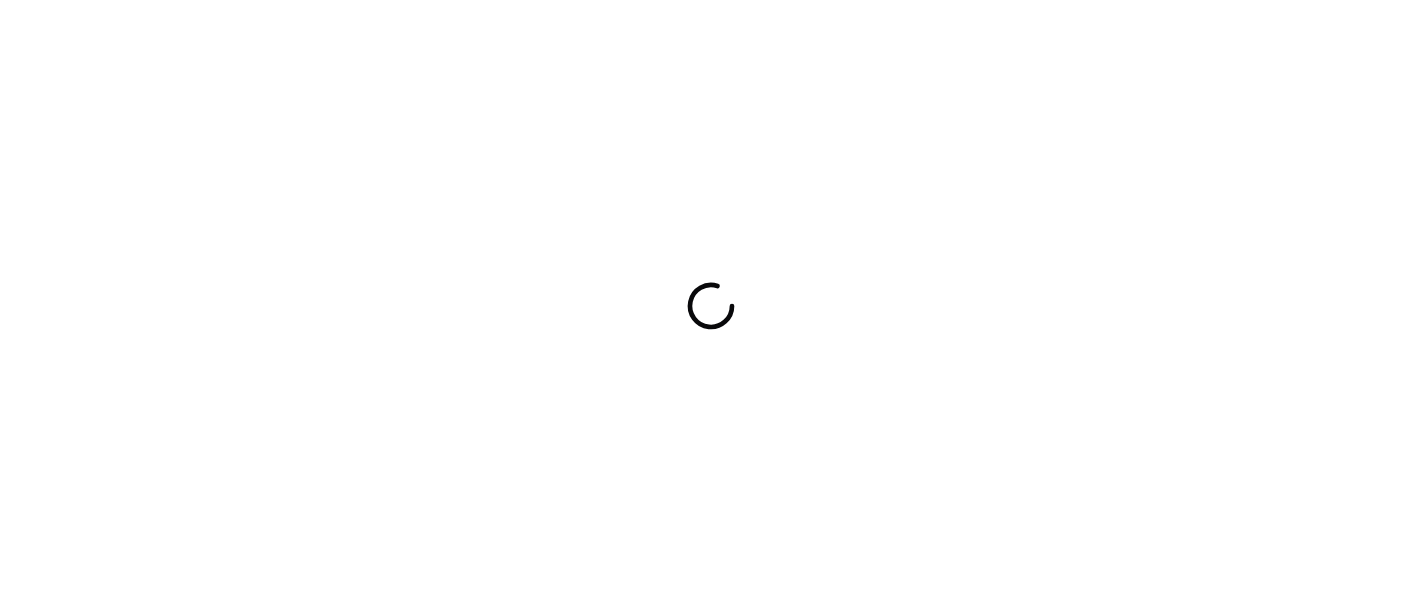 scroll, scrollTop: 0, scrollLeft: 0, axis: both 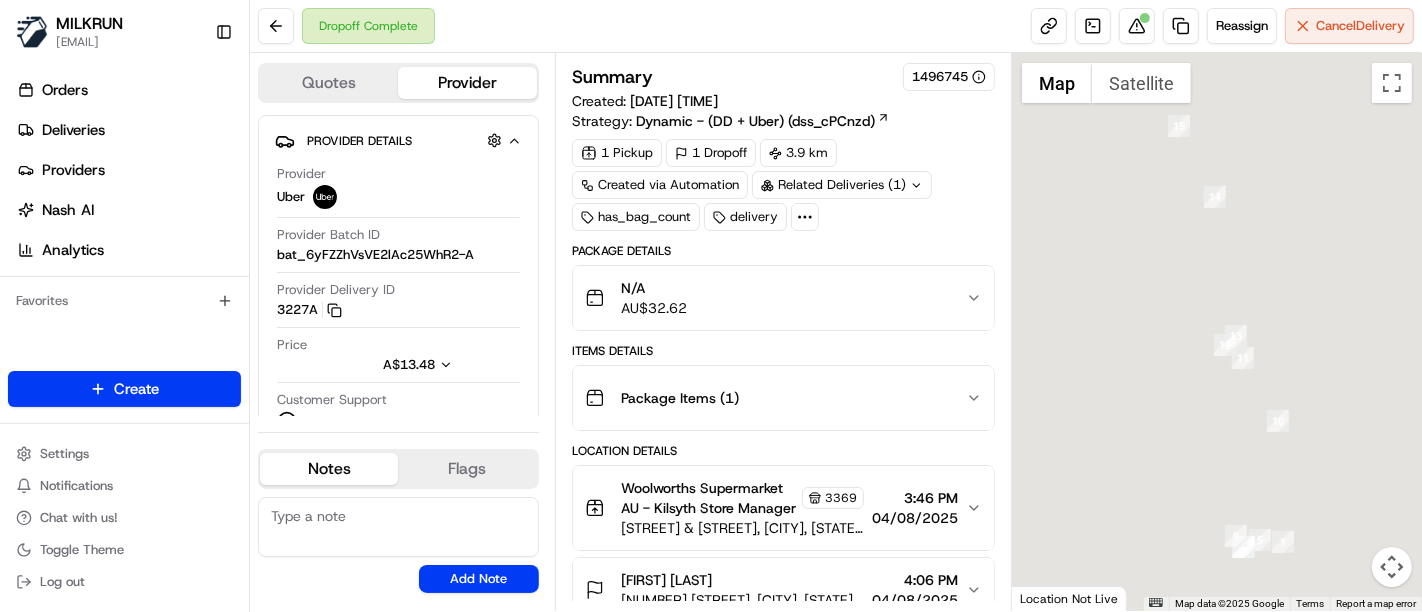 click on "Dropoff Complete Reassign Cancel  Delivery" at bounding box center (836, 26) 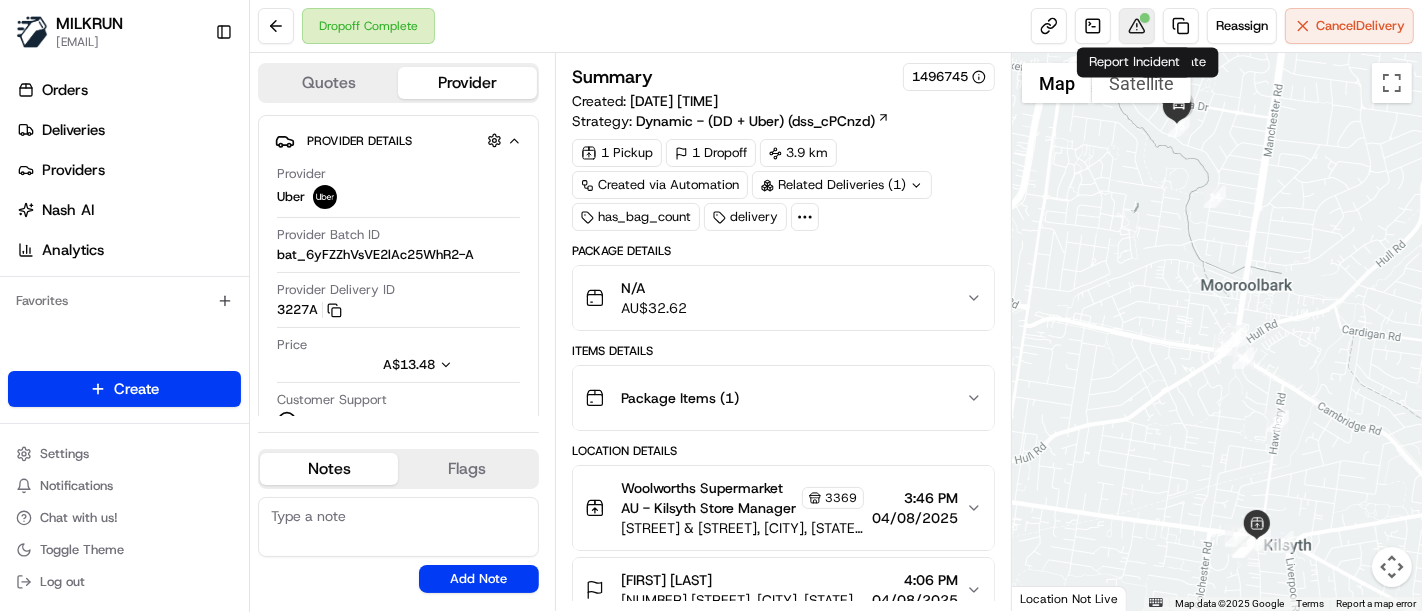 click at bounding box center [1137, 26] 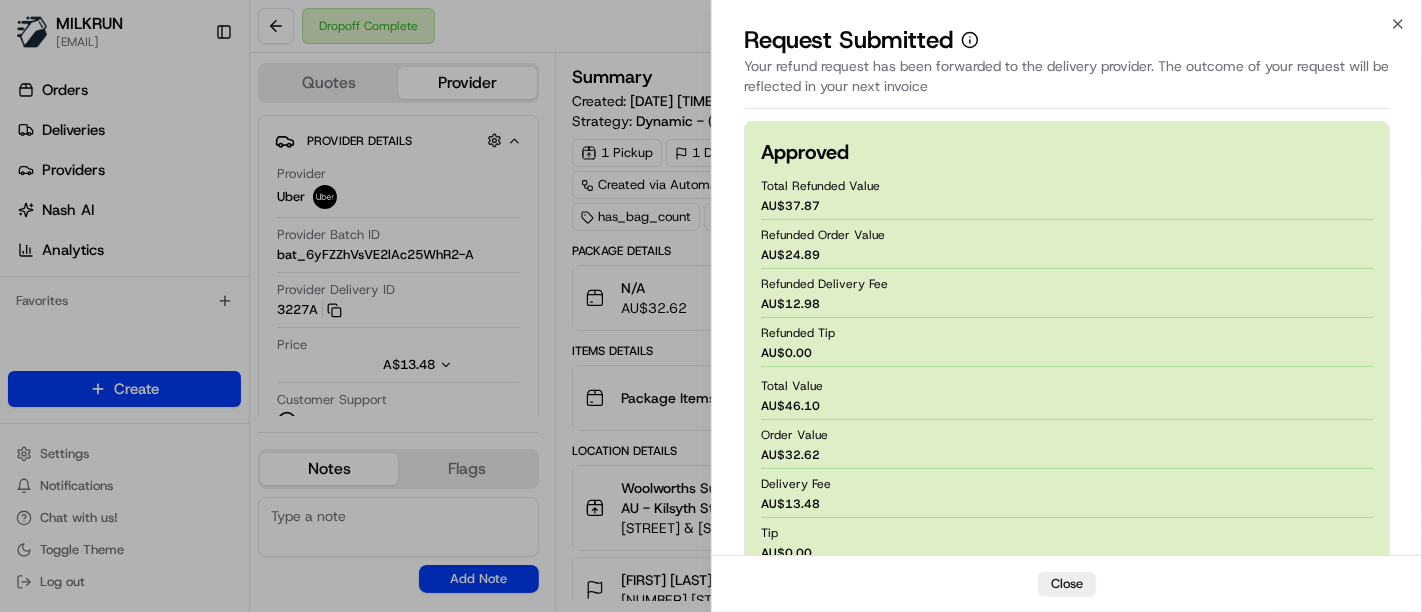scroll, scrollTop: 321, scrollLeft: 0, axis: vertical 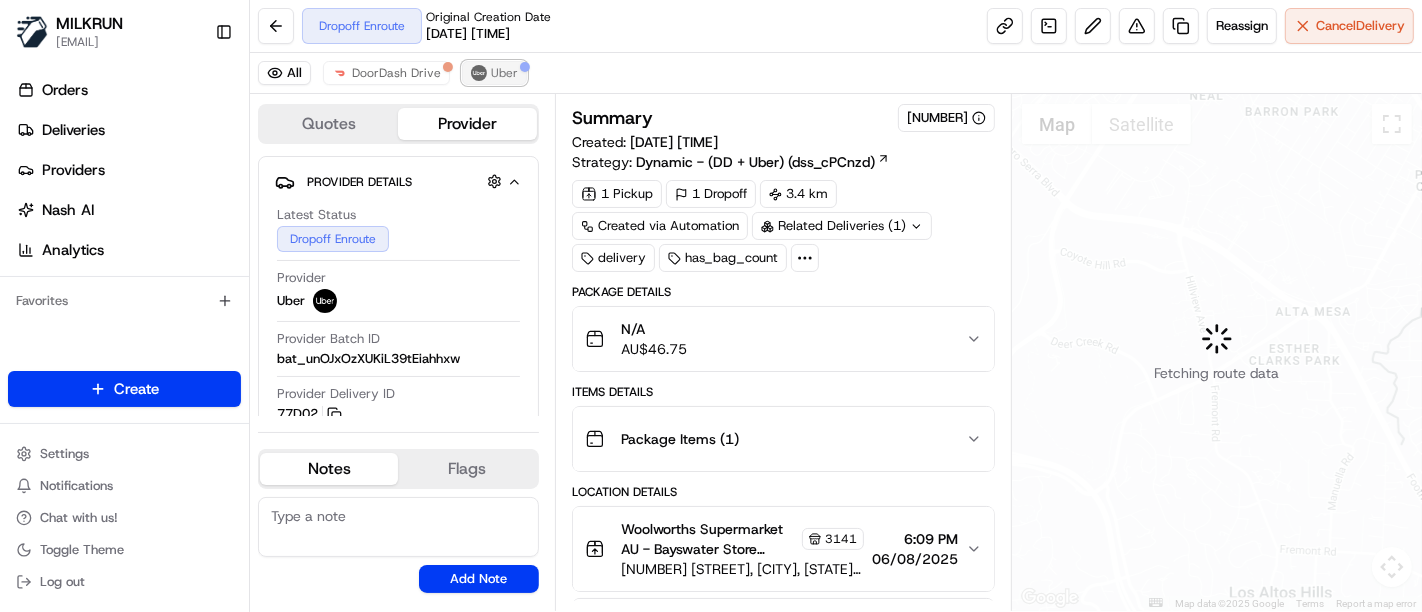 click on "Uber" at bounding box center (494, 73) 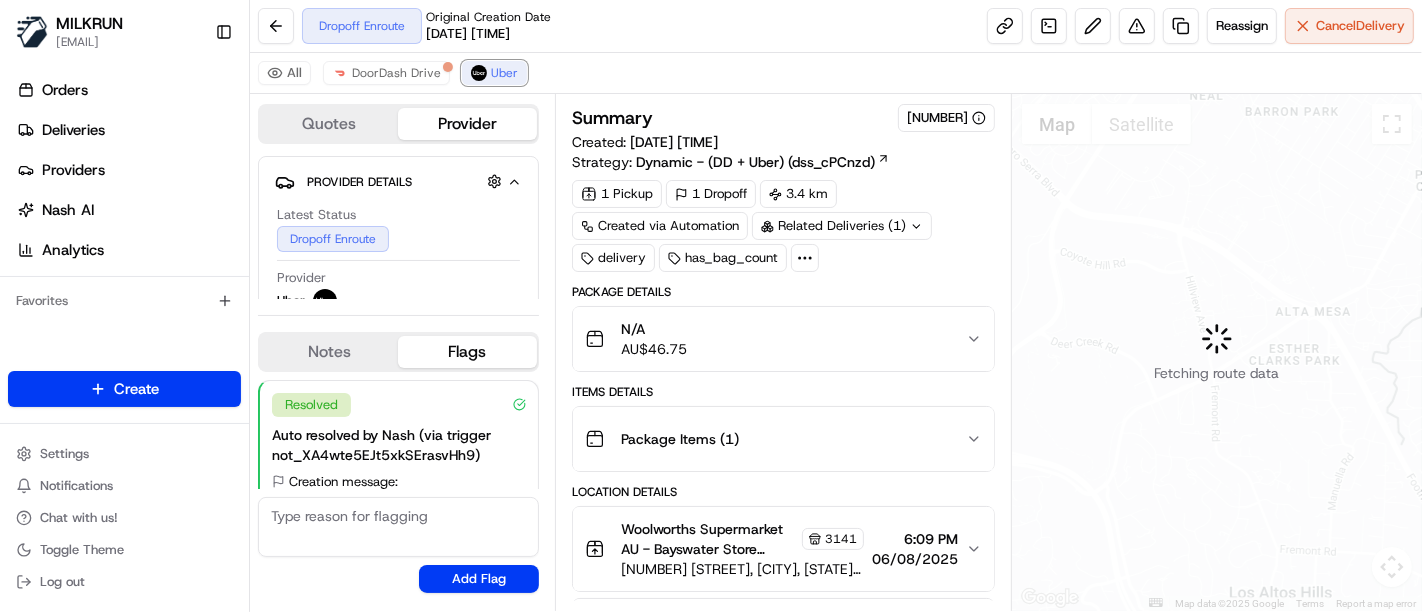 scroll, scrollTop: 113, scrollLeft: 0, axis: vertical 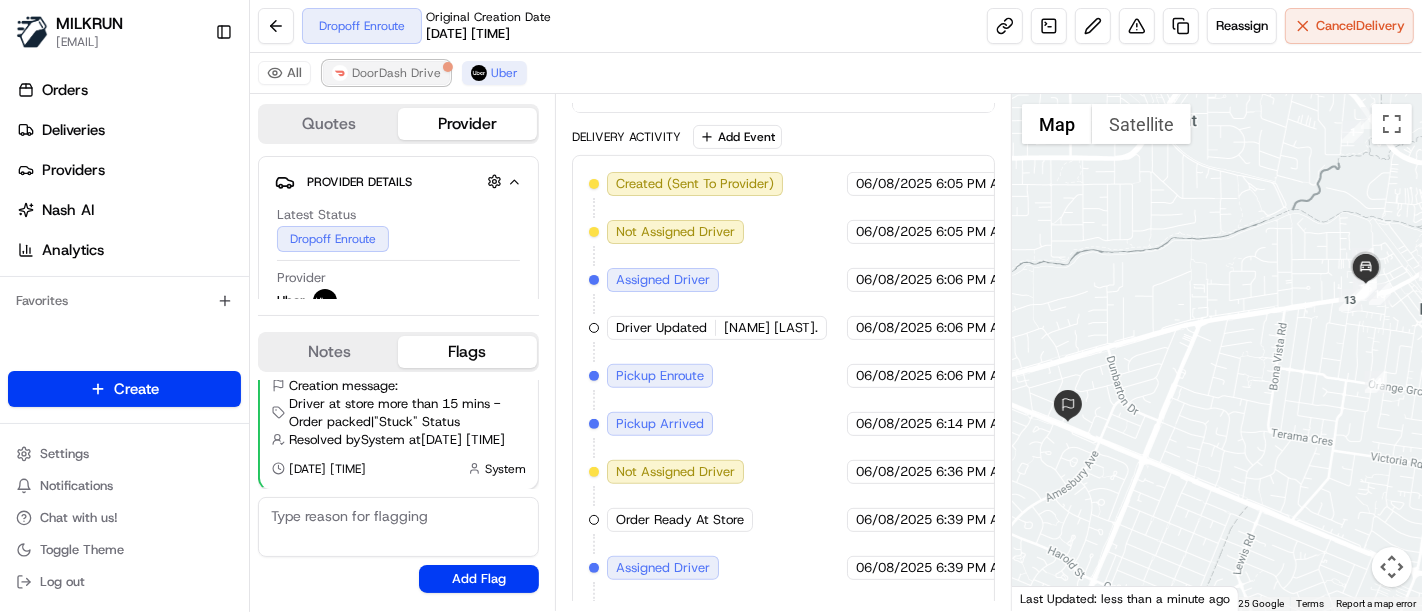 click on "DoorDash Drive" at bounding box center [386, 73] 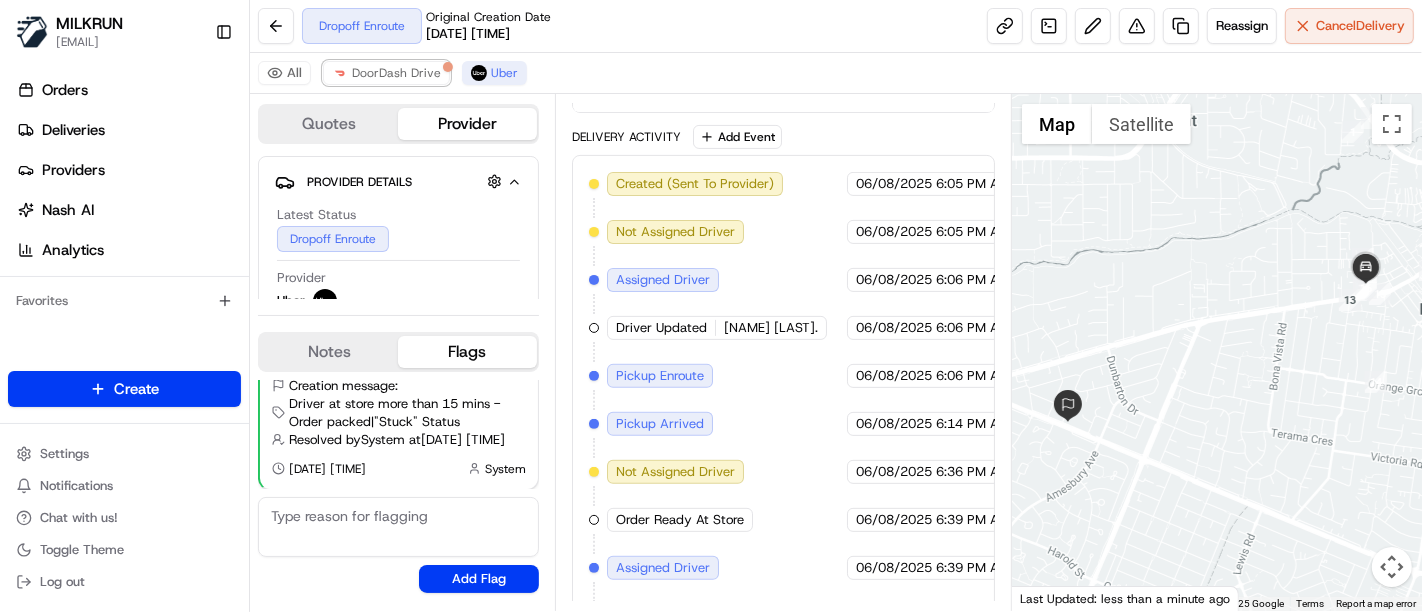 scroll, scrollTop: 299, scrollLeft: 0, axis: vertical 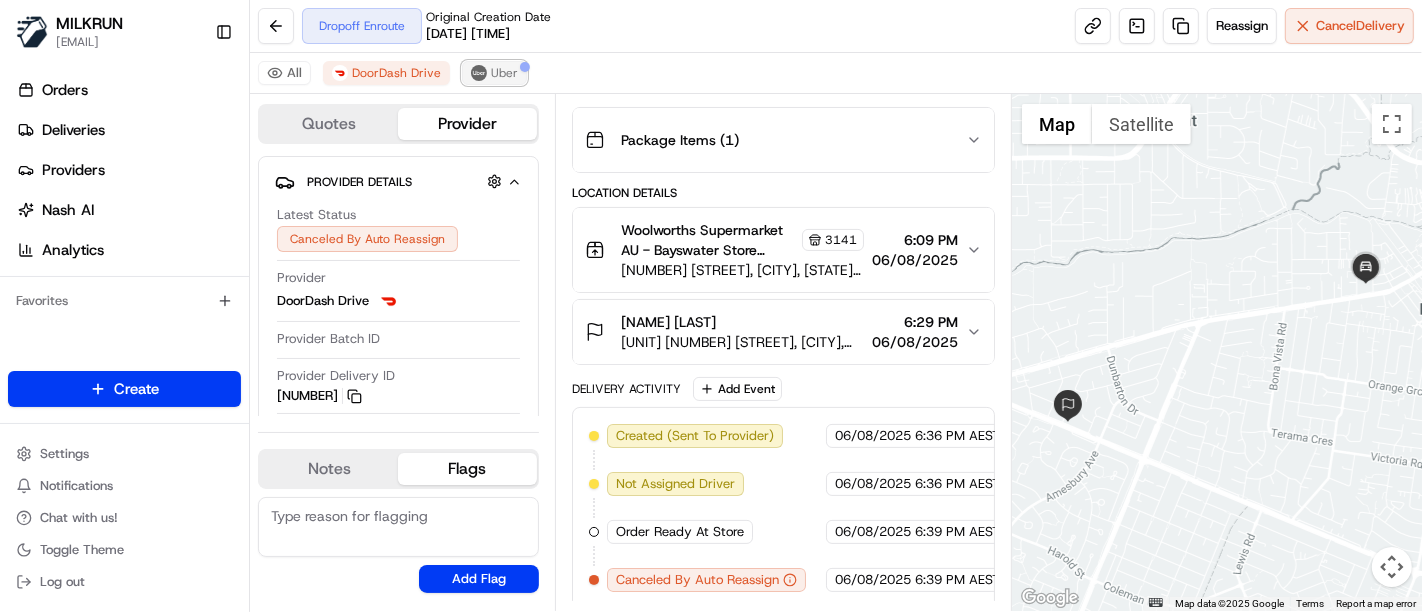 click on "Uber" at bounding box center (504, 73) 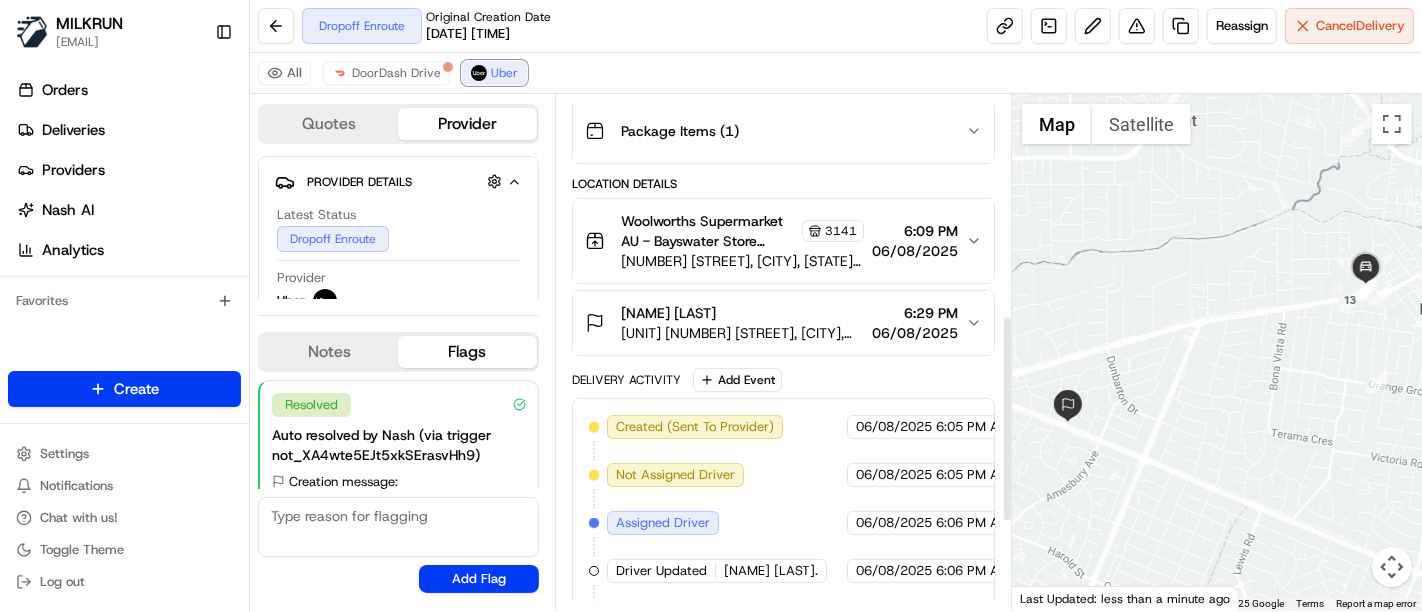 scroll, scrollTop: 106, scrollLeft: 0, axis: vertical 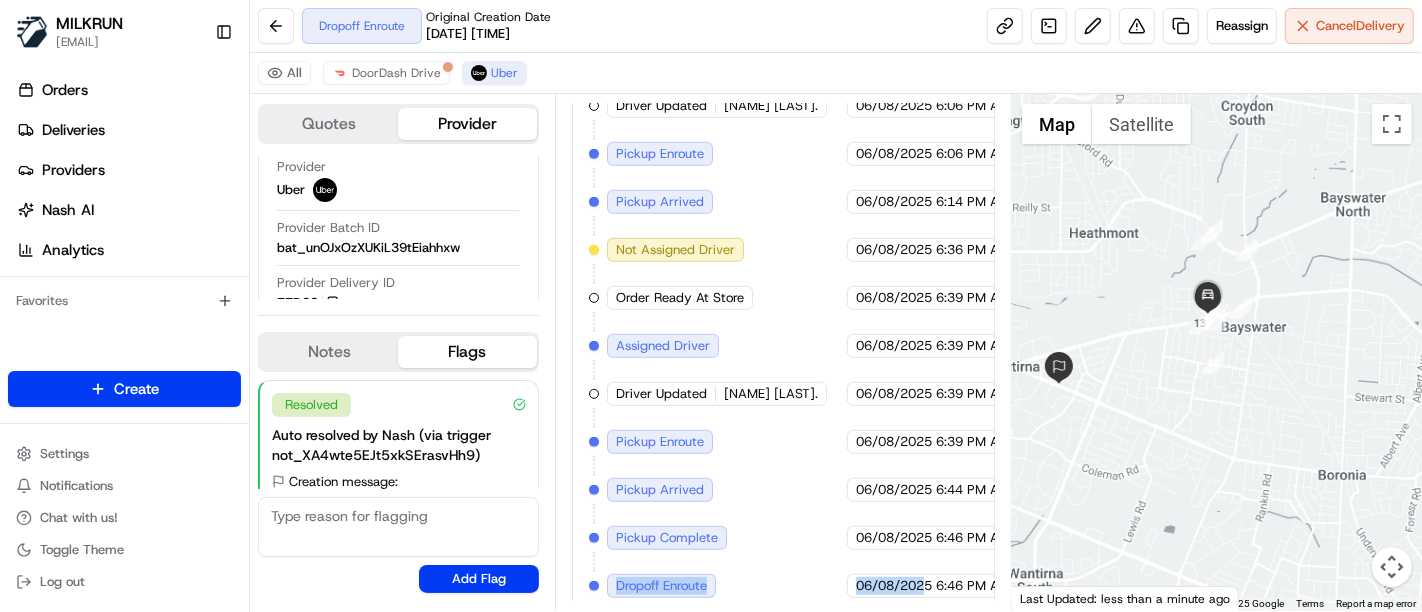 drag, startPoint x: 931, startPoint y: 555, endPoint x: 977, endPoint y: 362, distance: 198.40614 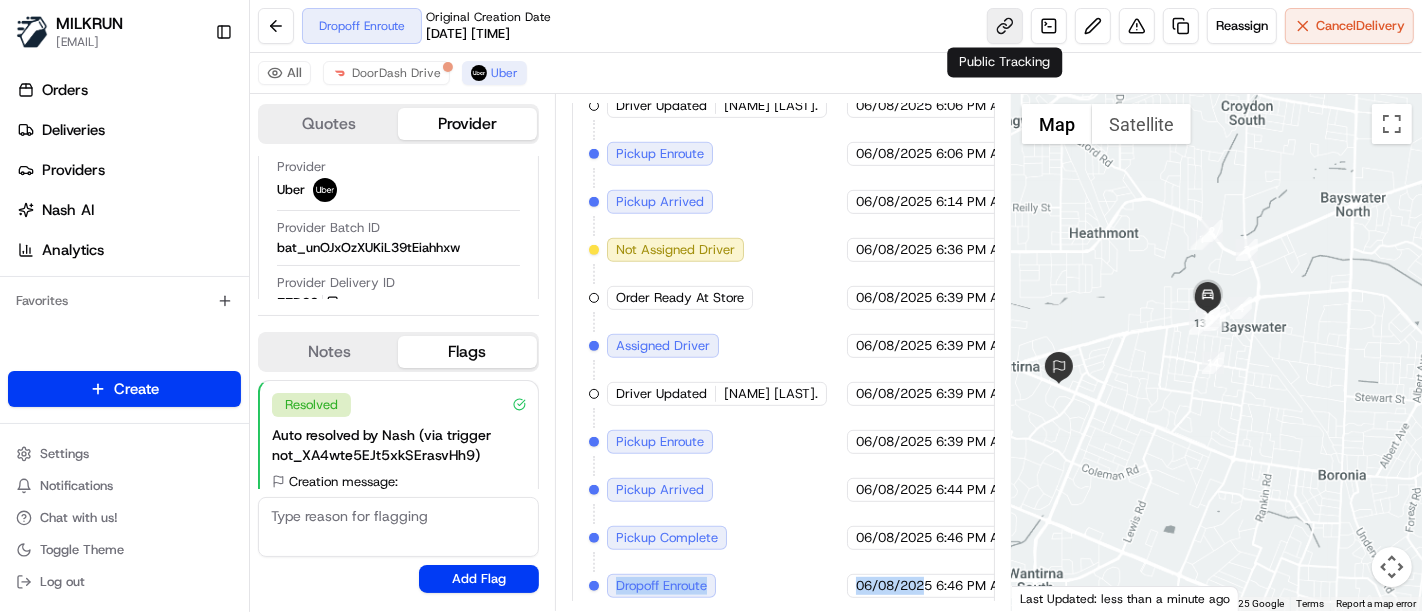 click at bounding box center [1005, 26] 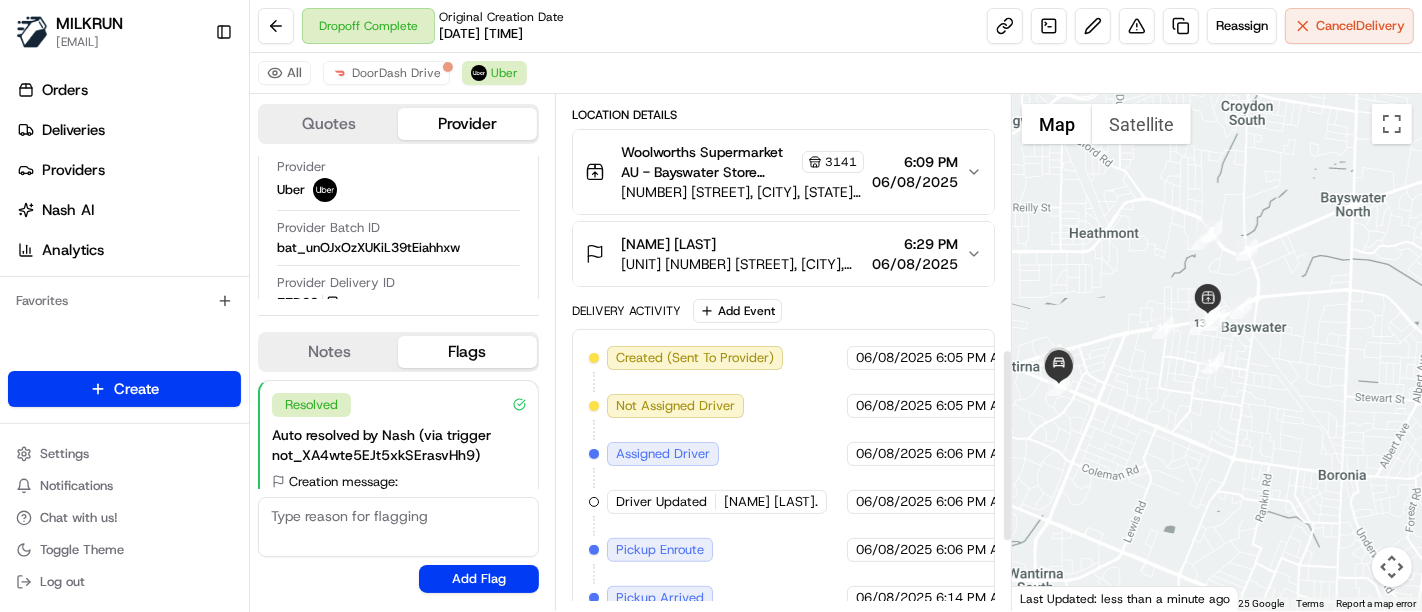 scroll, scrollTop: 106, scrollLeft: 0, axis: vertical 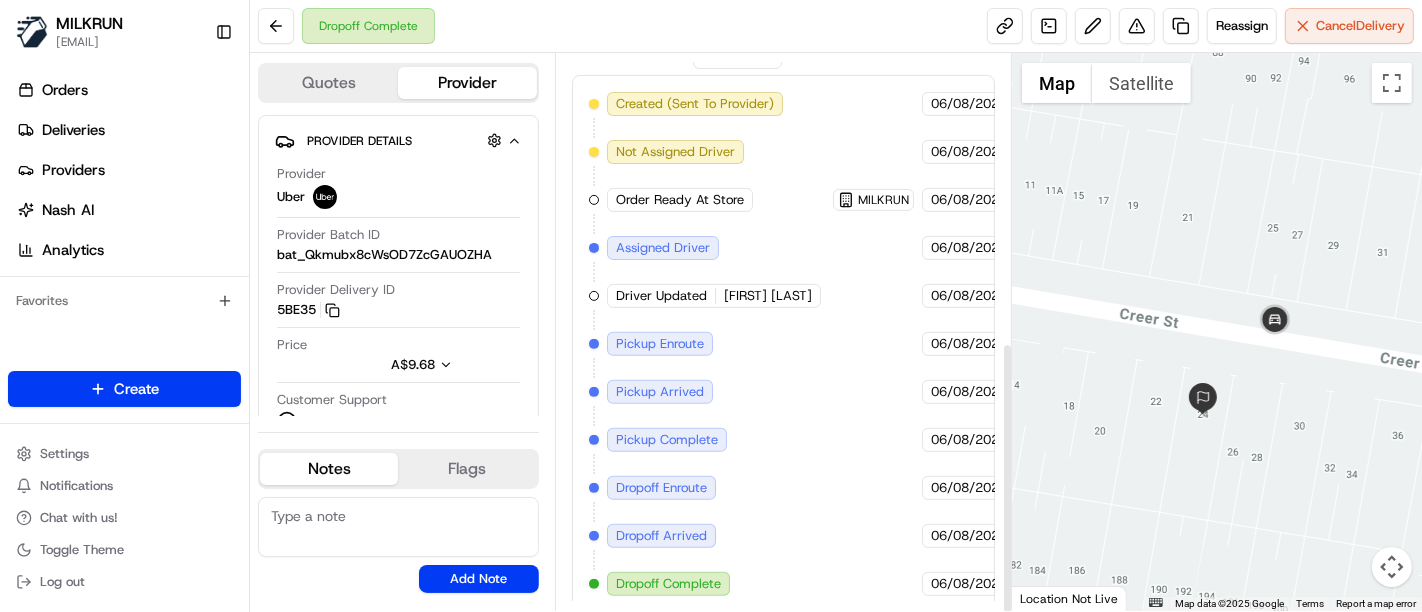 drag, startPoint x: 1207, startPoint y: 364, endPoint x: 820, endPoint y: 275, distance: 397.102 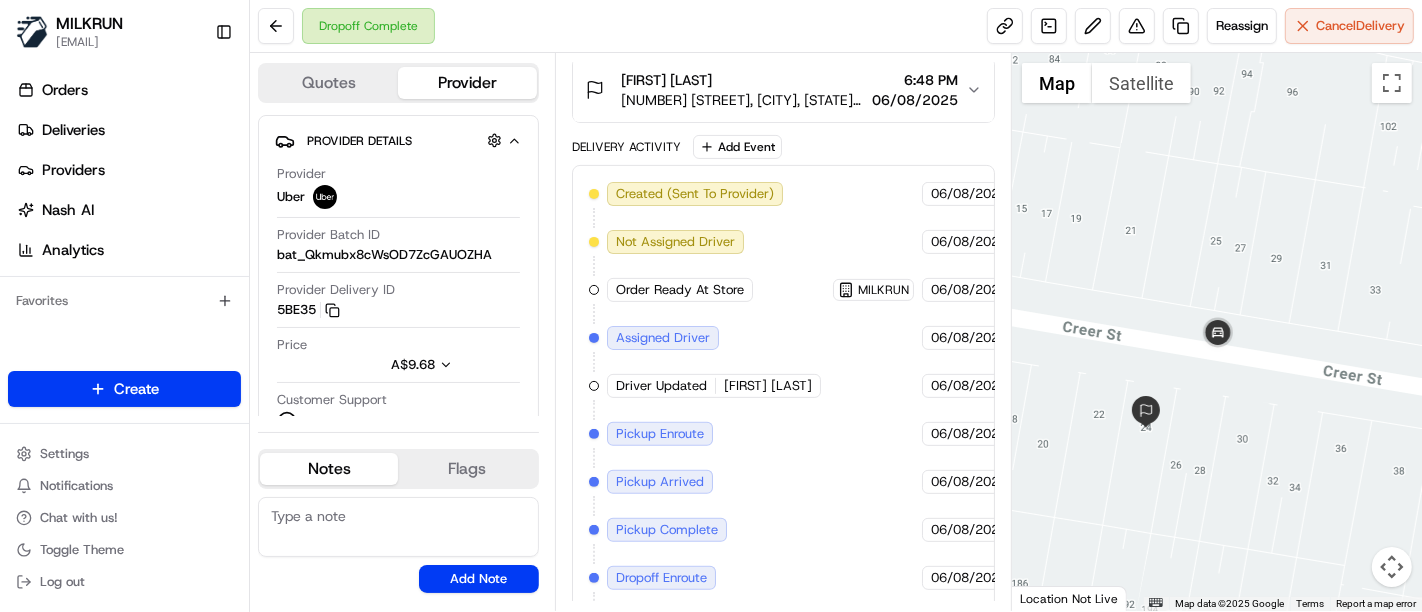 scroll, scrollTop: 257, scrollLeft: 0, axis: vertical 